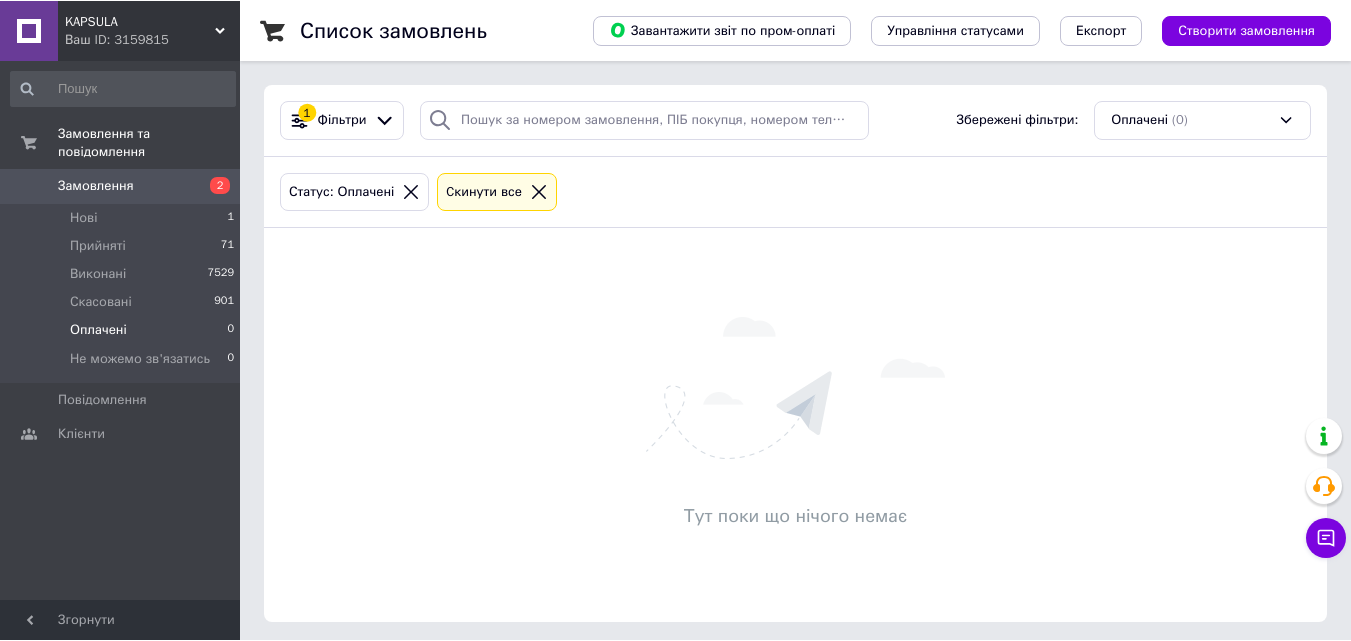 scroll, scrollTop: 0, scrollLeft: 0, axis: both 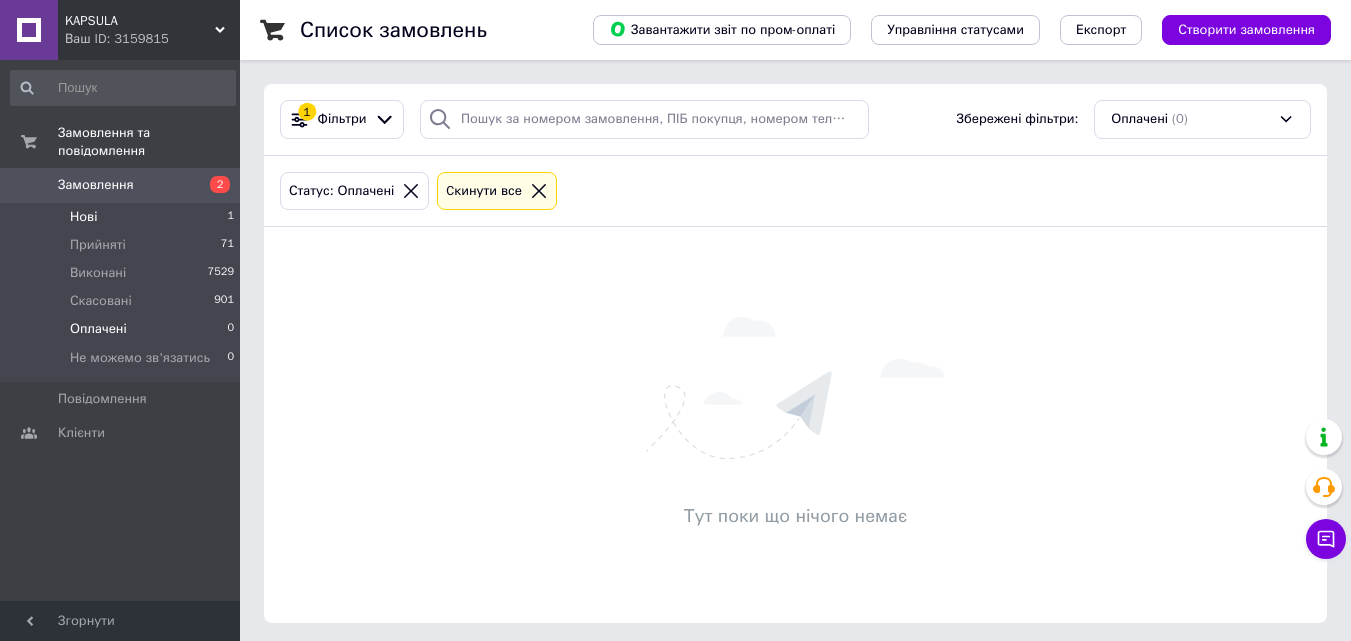 click on "Нові 1" at bounding box center [123, 217] 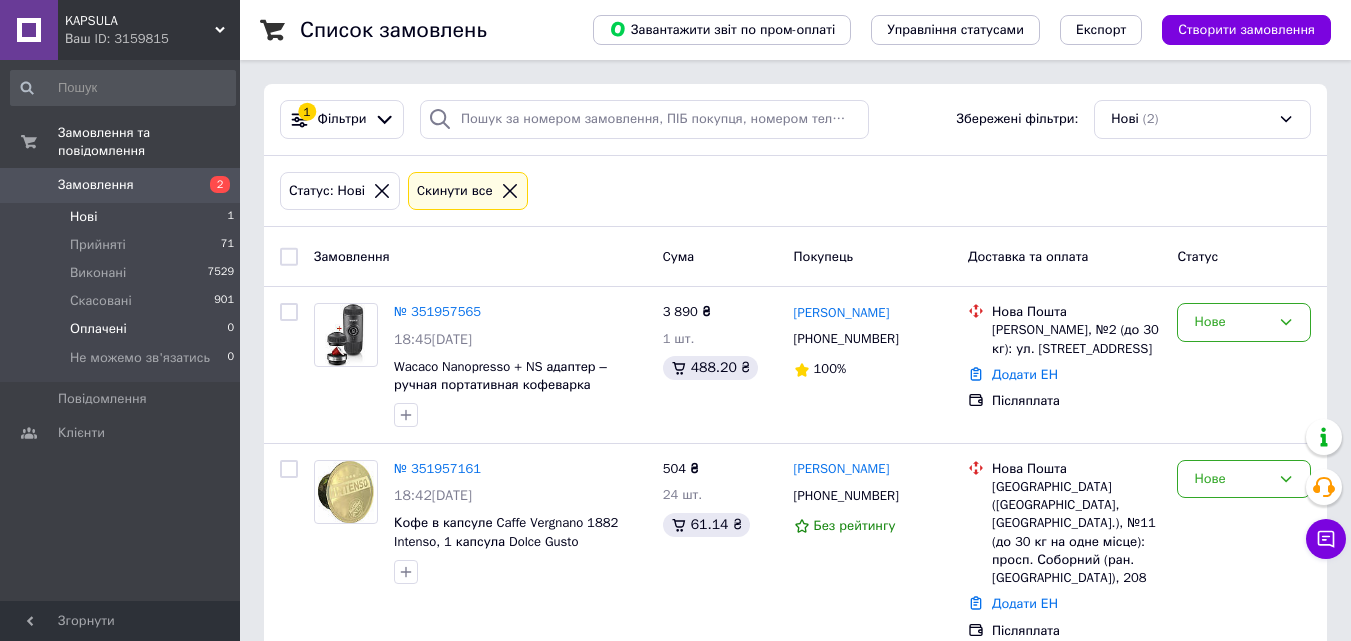 scroll, scrollTop: 3, scrollLeft: 0, axis: vertical 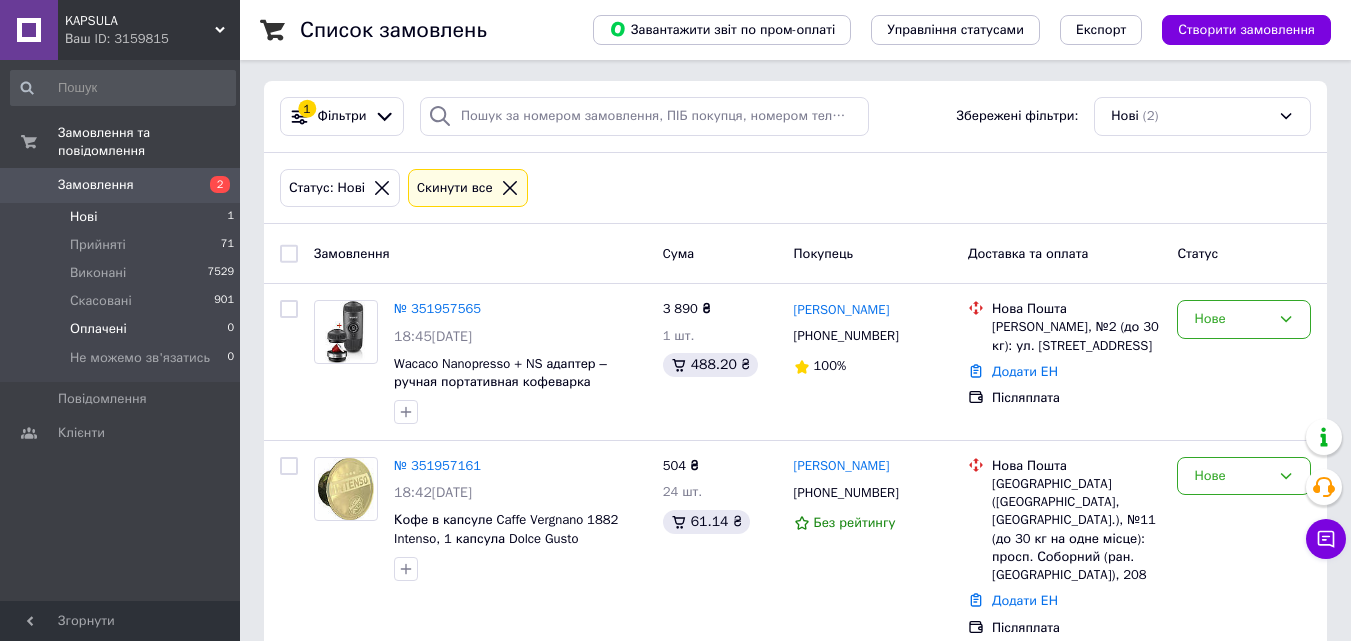 click on "Оплачені 0" at bounding box center (123, 329) 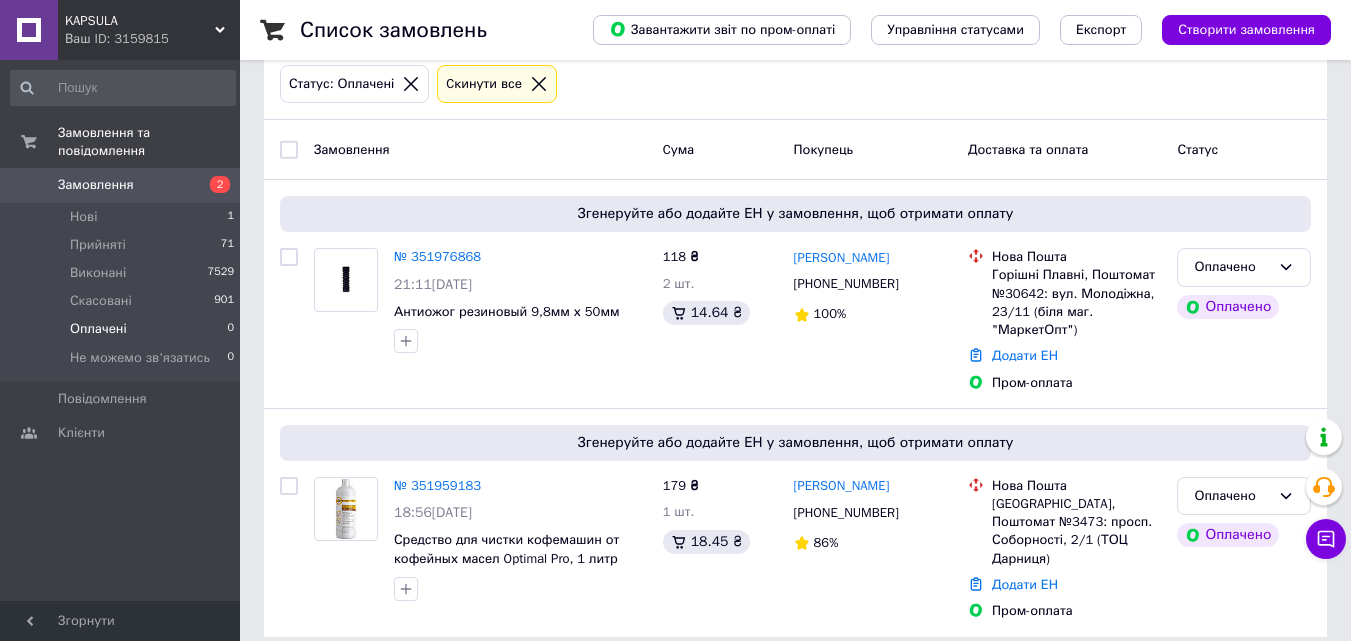 scroll, scrollTop: 108, scrollLeft: 0, axis: vertical 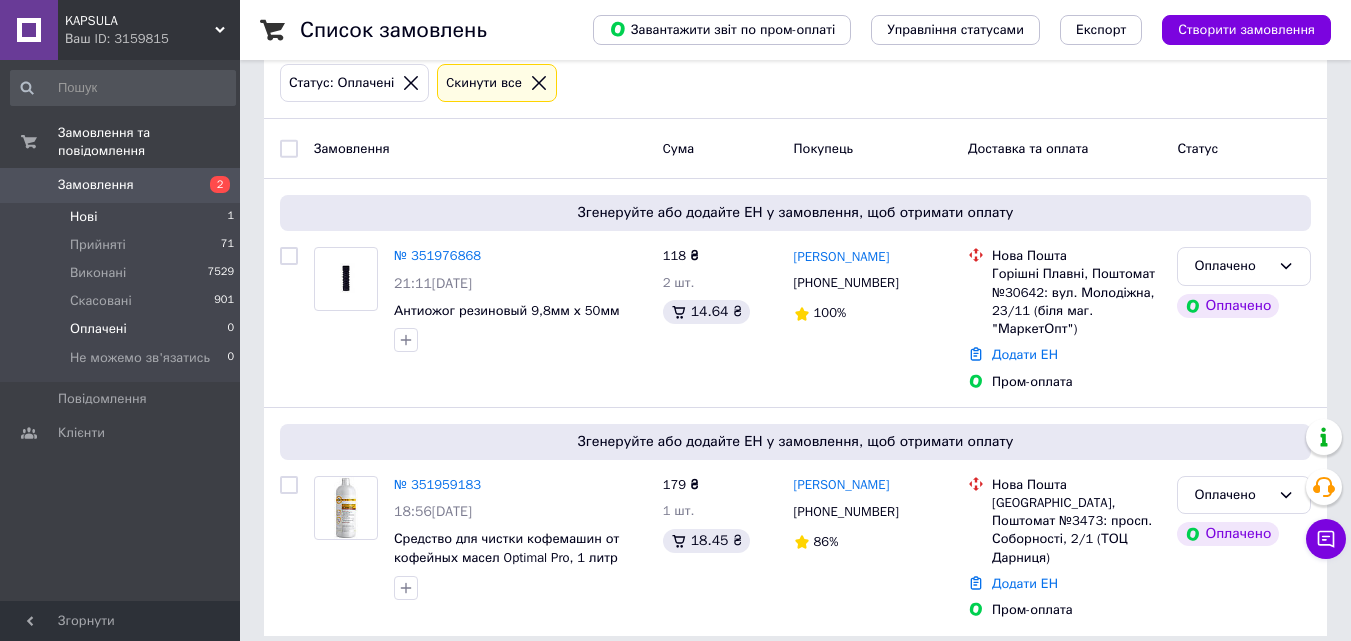click on "Нові 1" at bounding box center (123, 217) 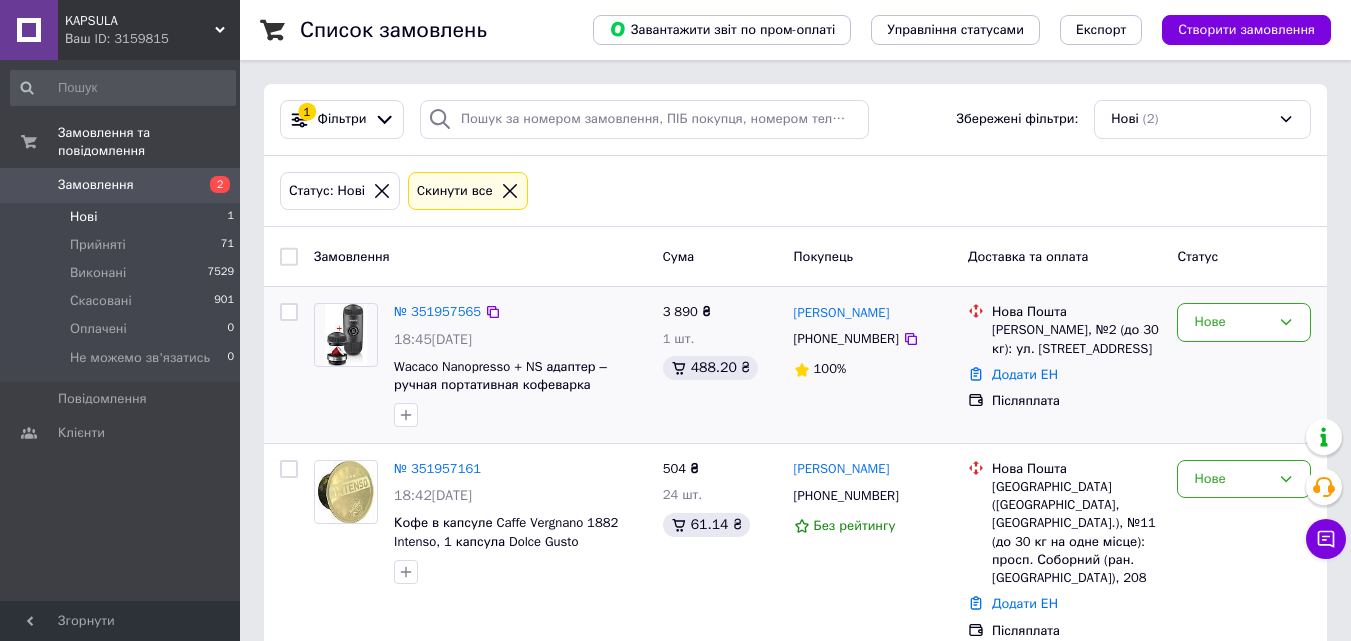 scroll, scrollTop: 3, scrollLeft: 0, axis: vertical 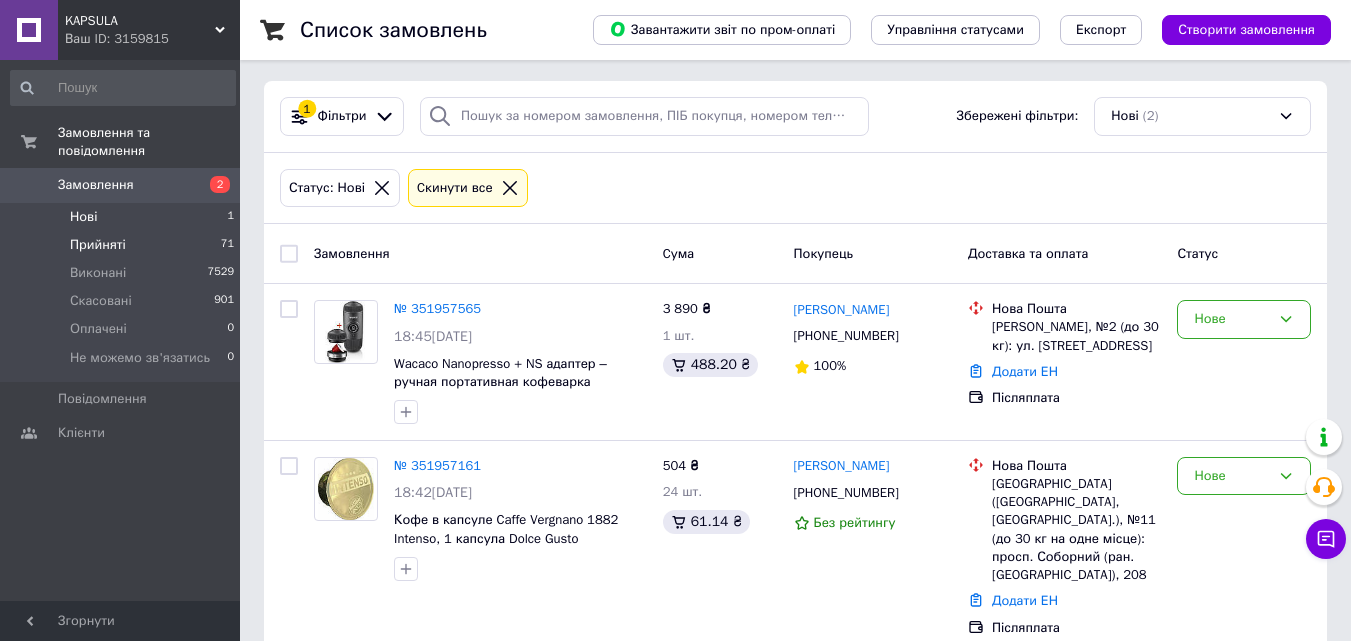 click on "Прийняті 71" at bounding box center (123, 245) 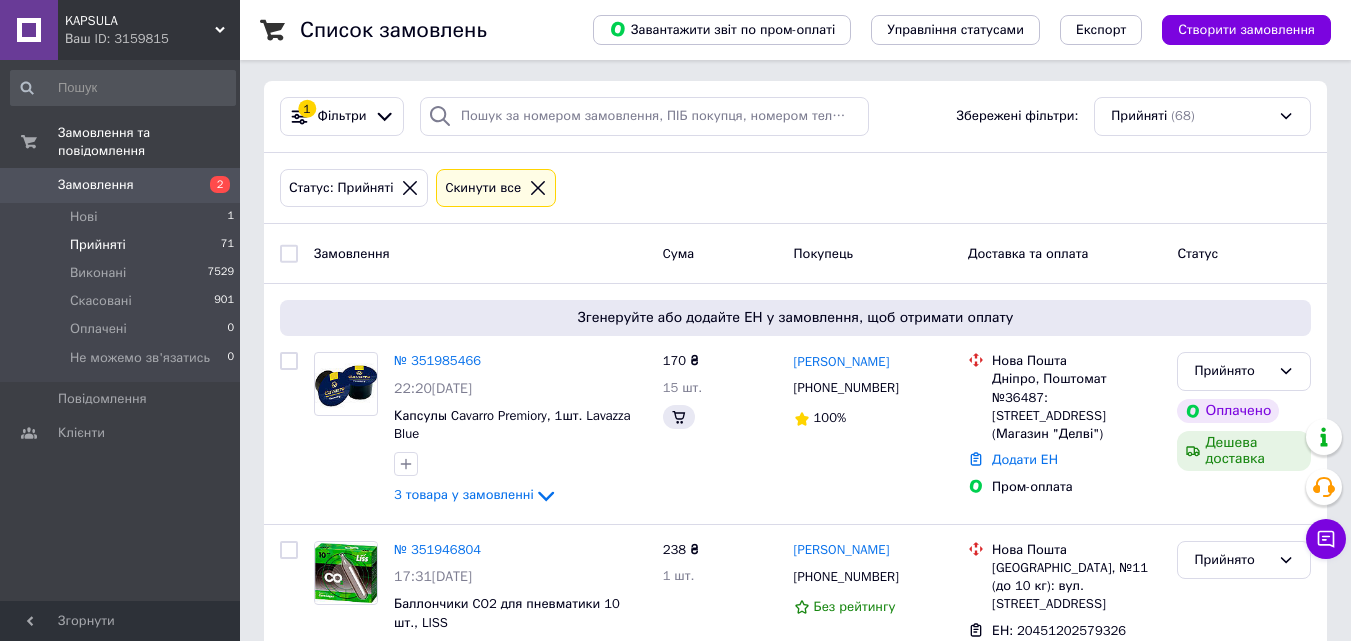 scroll, scrollTop: 0, scrollLeft: 0, axis: both 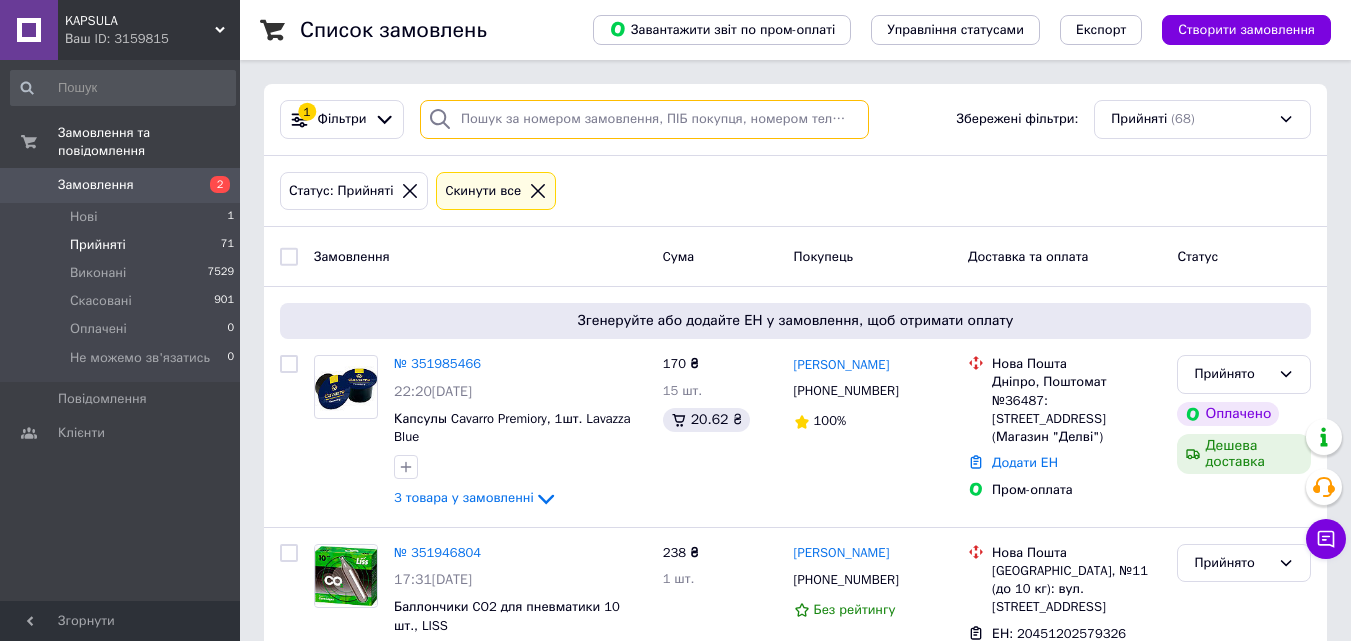 click at bounding box center (644, 119) 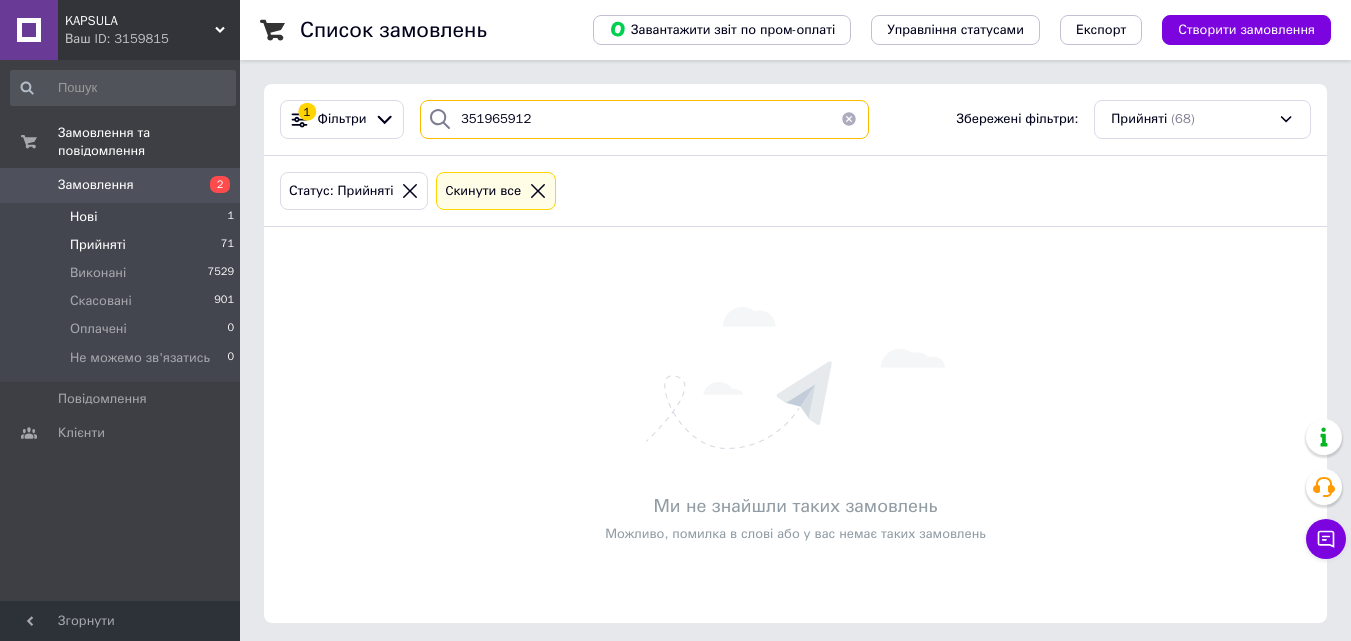 type on "351965912" 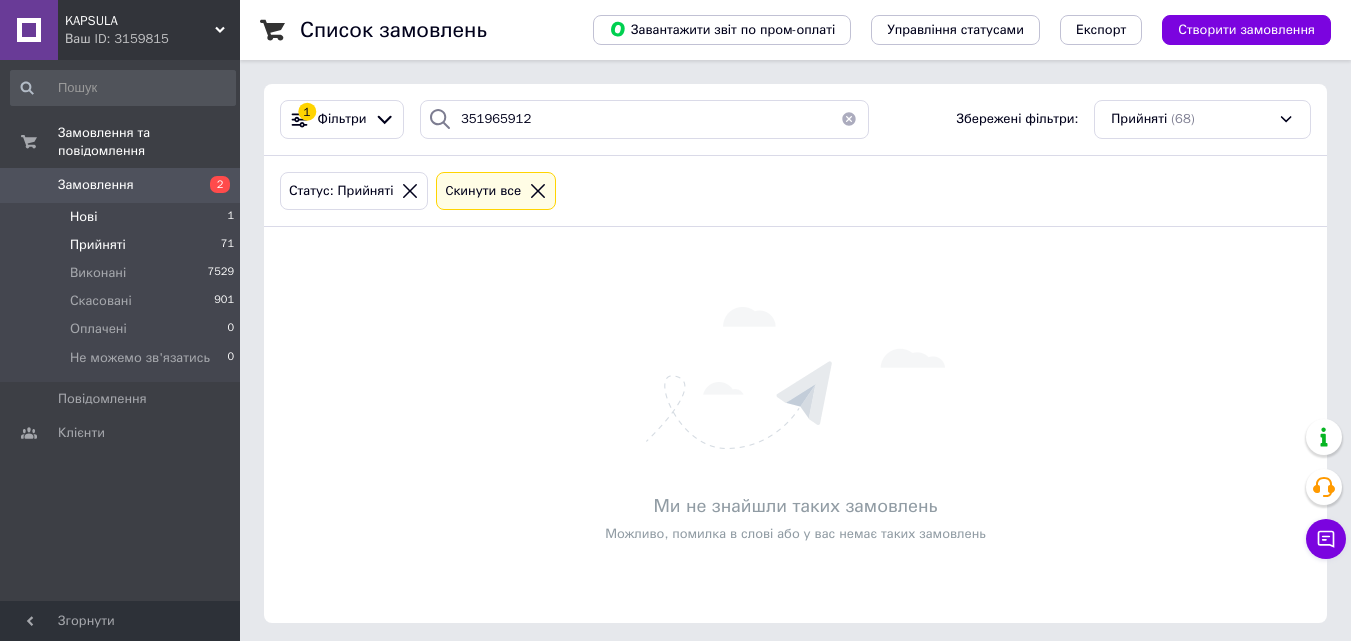 click on "Нові 1" at bounding box center [123, 217] 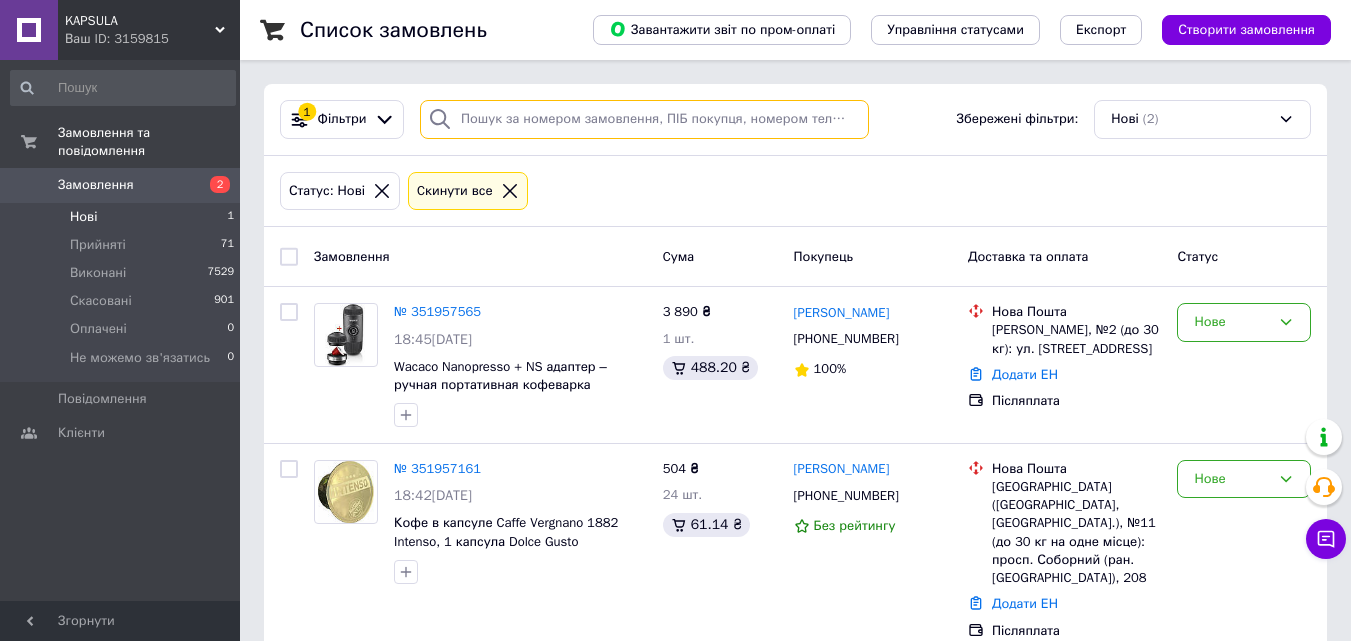 click at bounding box center [644, 119] 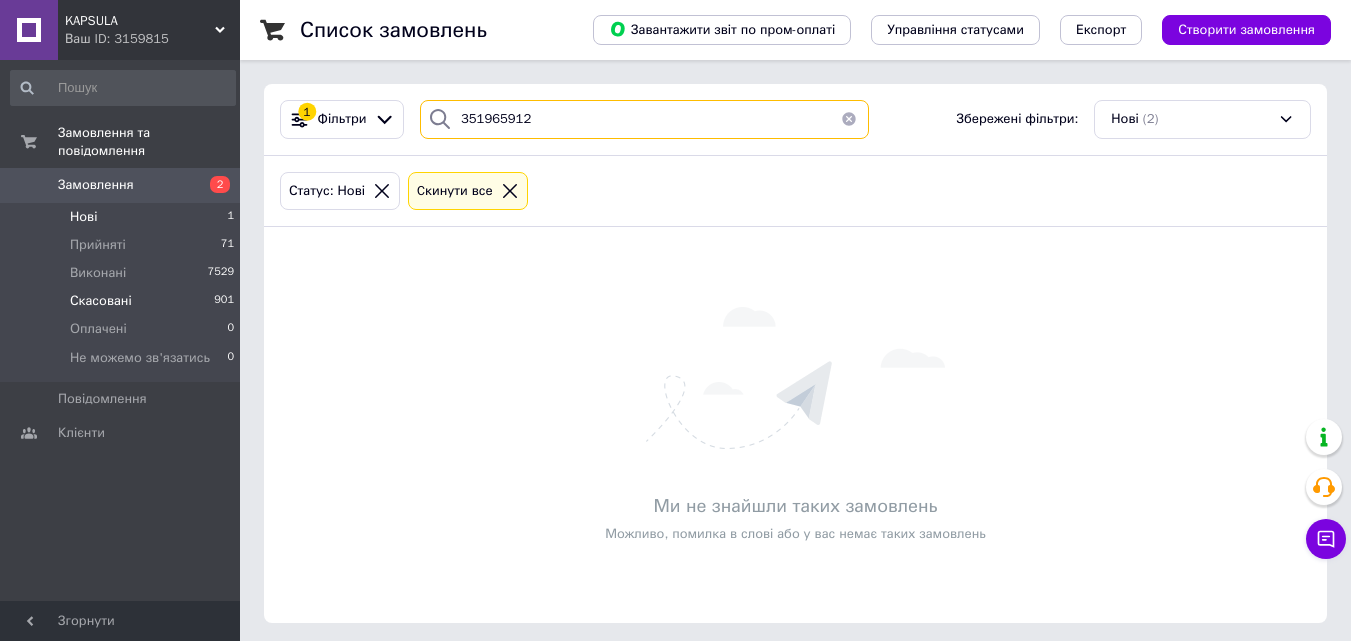 type on "351965912" 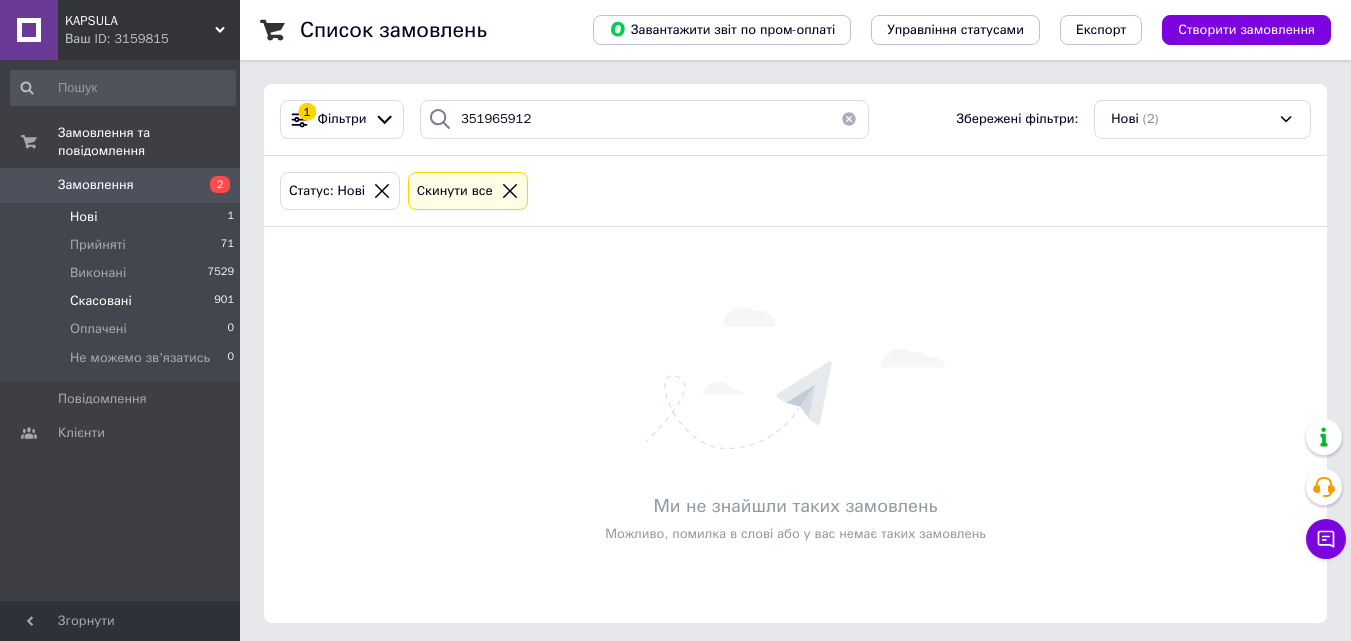 click on "Скасовані" at bounding box center (101, 301) 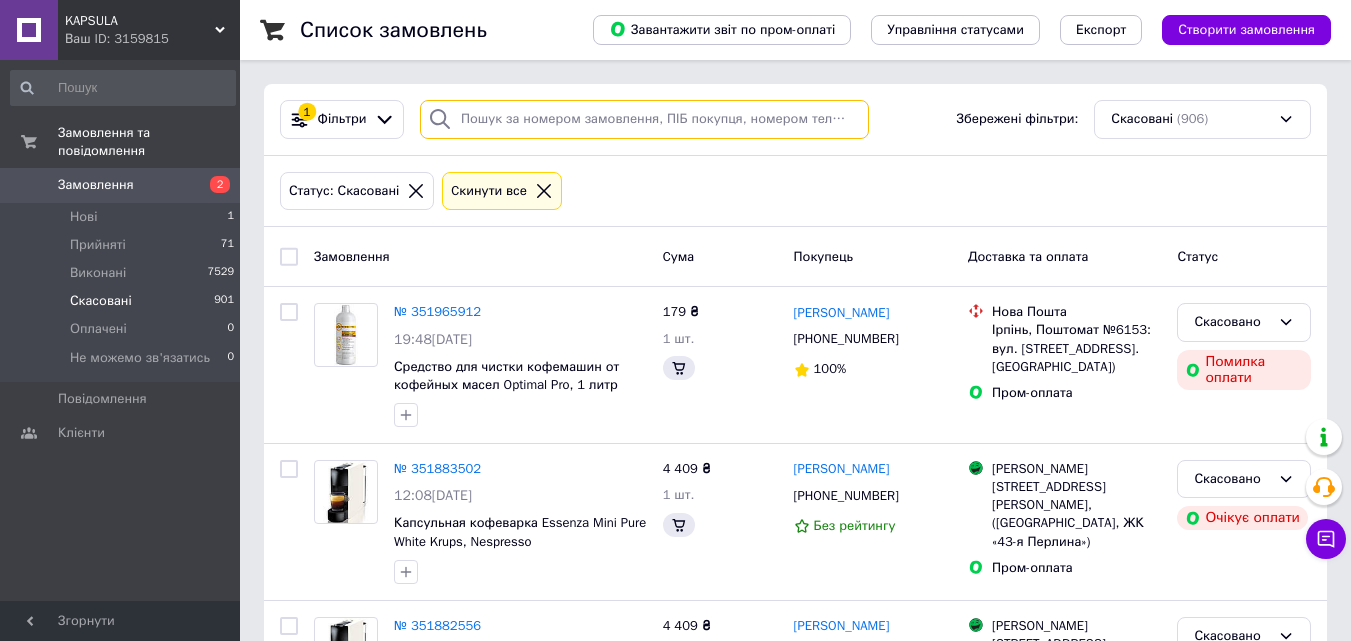 click at bounding box center [644, 119] 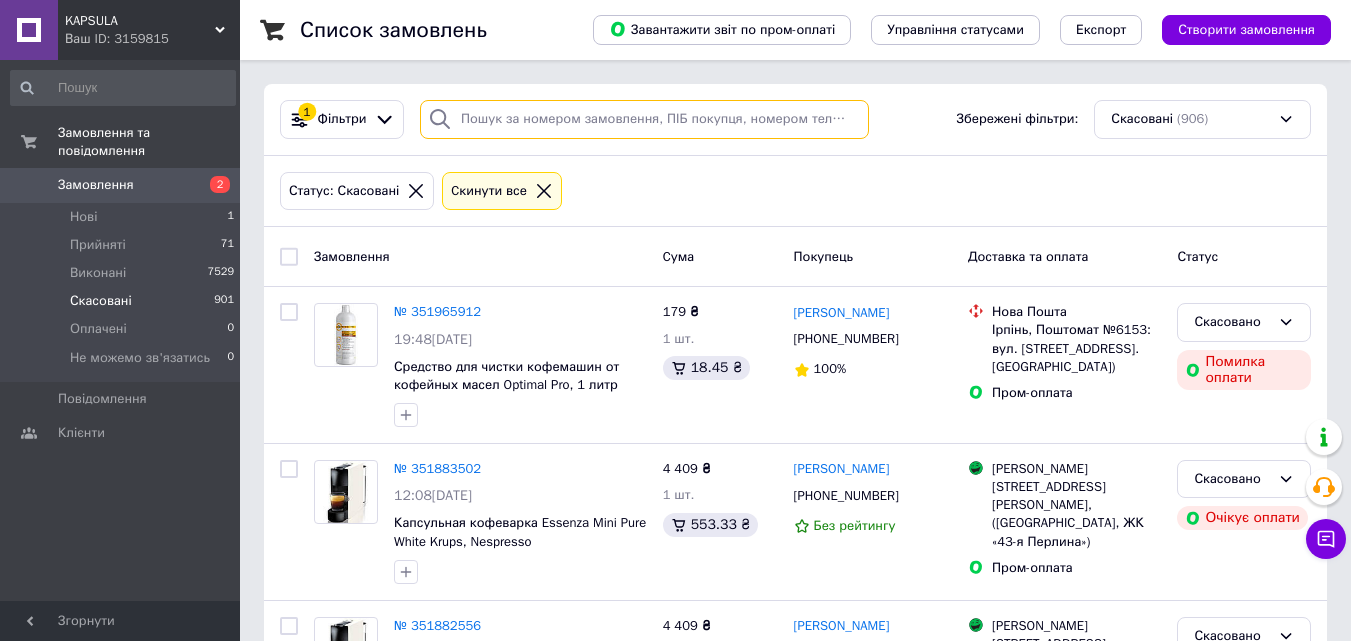 paste on "351965912" 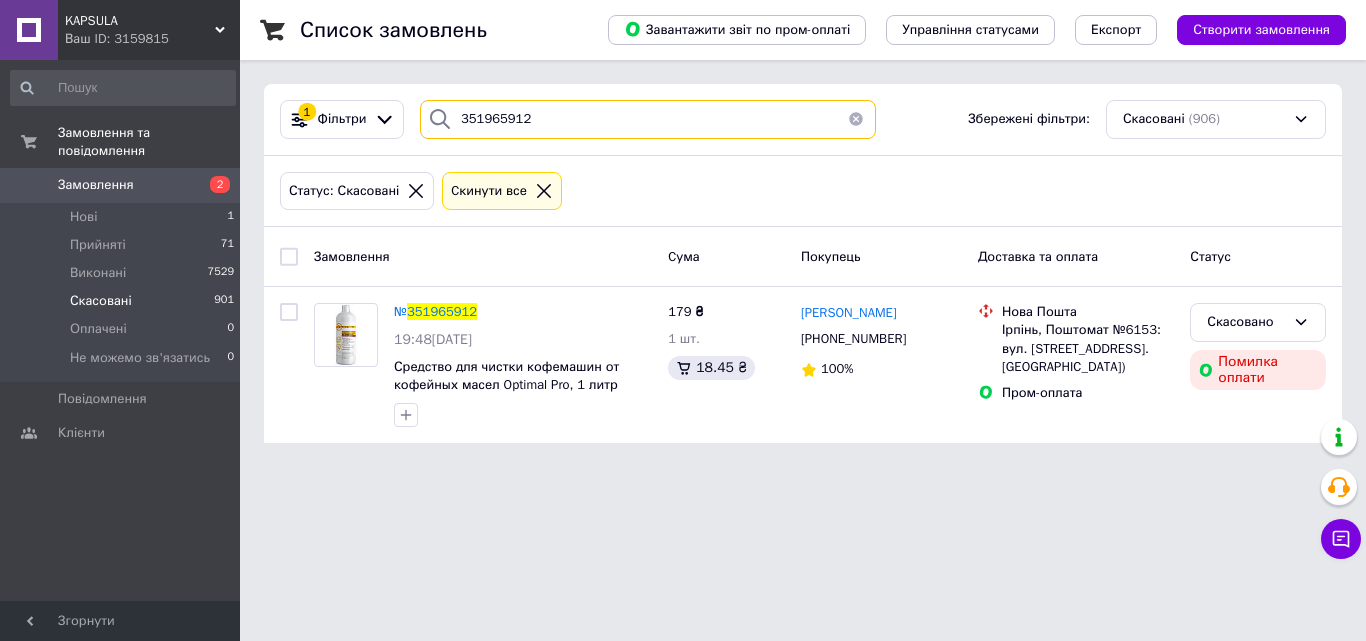 type on "351965912" 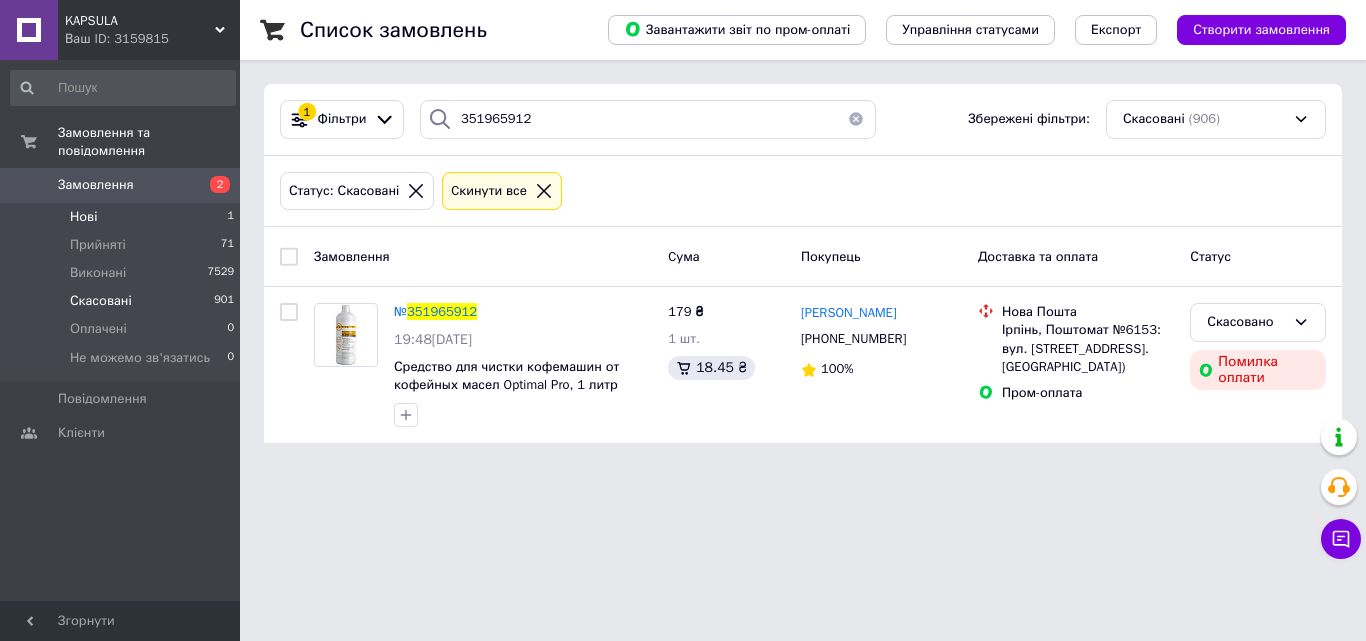 click on "Нові 1" at bounding box center (123, 217) 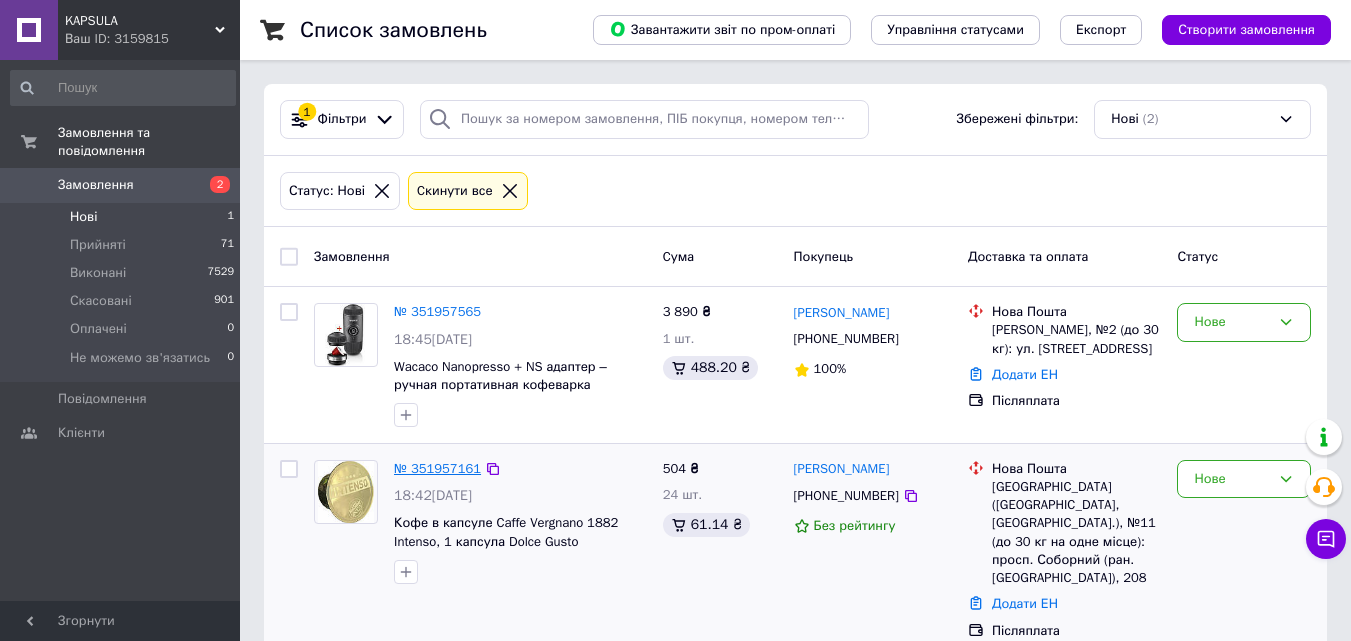 click on "№ 351957161" at bounding box center [437, 468] 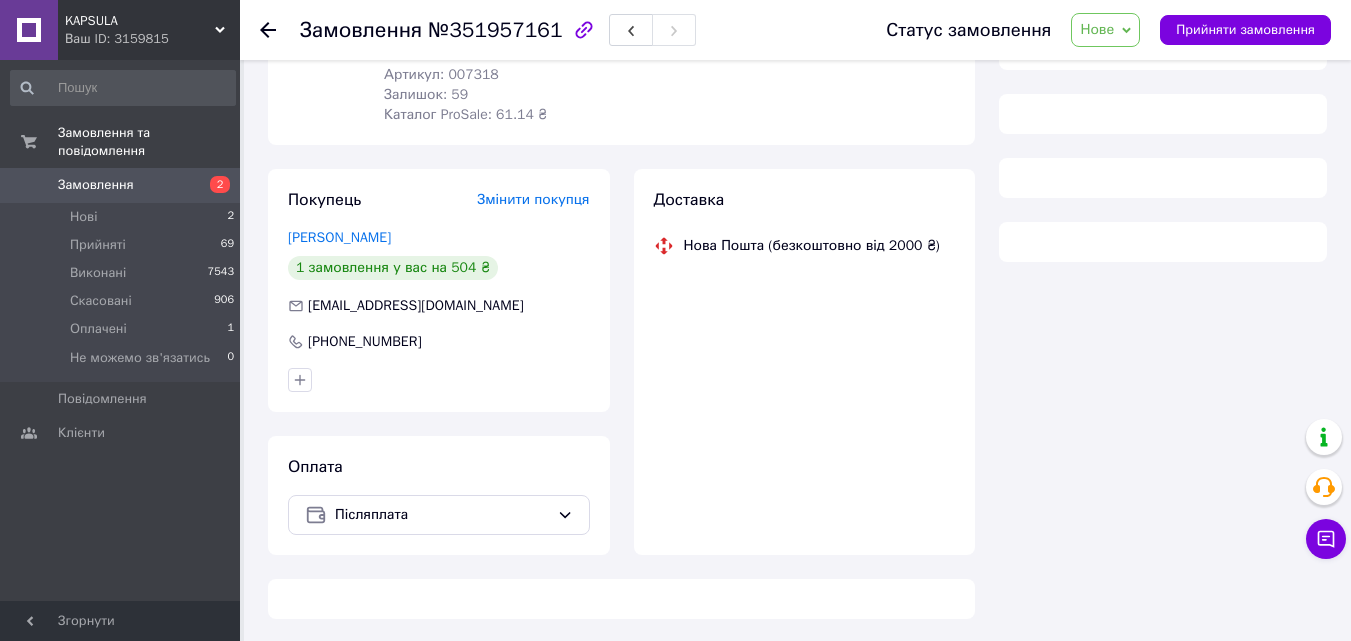 scroll, scrollTop: 272, scrollLeft: 0, axis: vertical 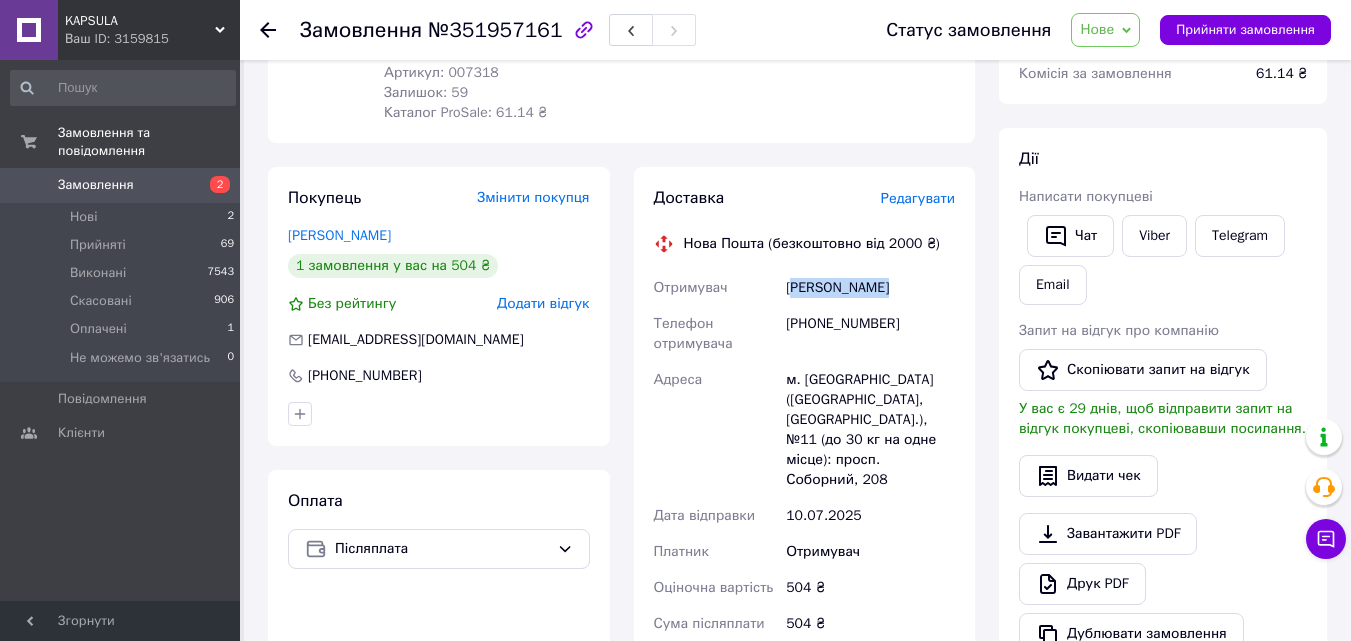 drag, startPoint x: 790, startPoint y: 283, endPoint x: 907, endPoint y: 282, distance: 117.00427 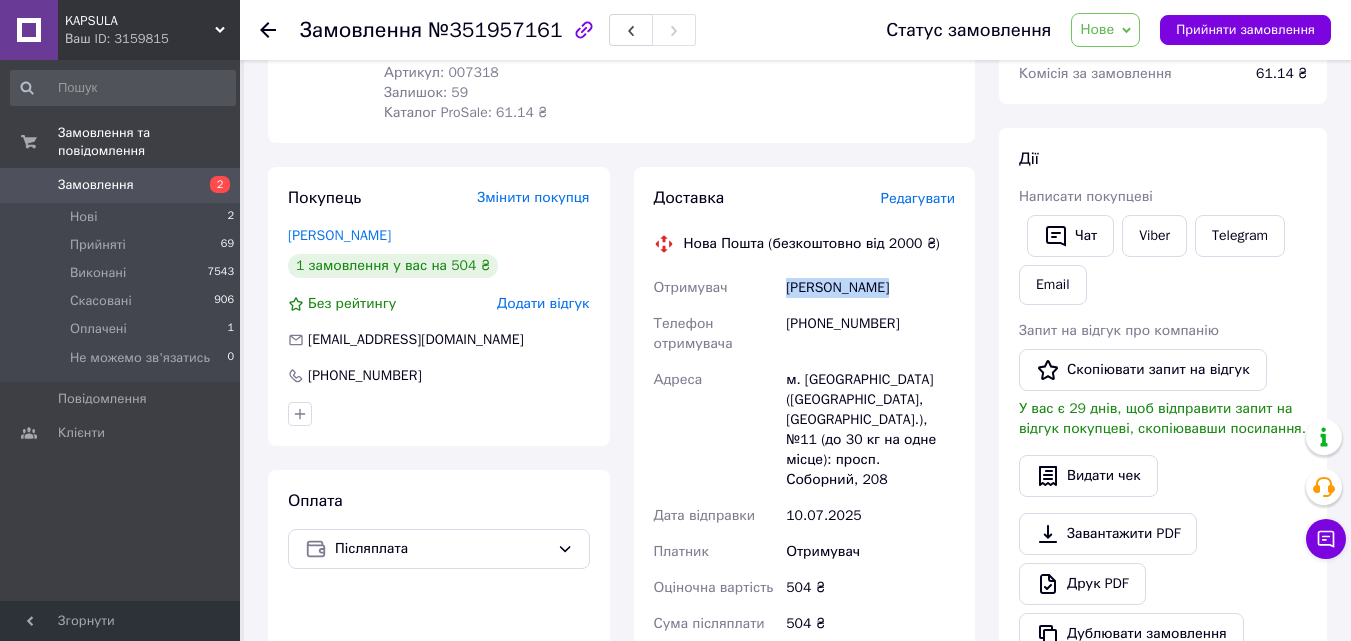 drag, startPoint x: 786, startPoint y: 286, endPoint x: 913, endPoint y: 292, distance: 127.141655 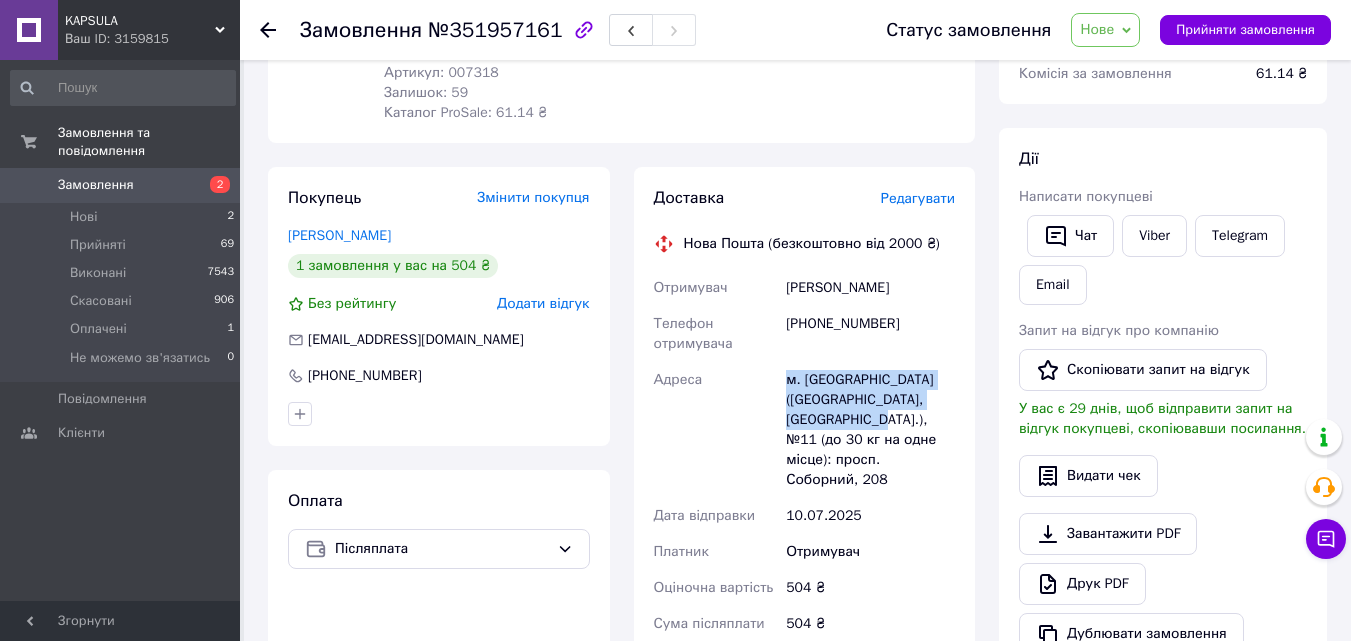drag, startPoint x: 784, startPoint y: 383, endPoint x: 821, endPoint y: 416, distance: 49.57822 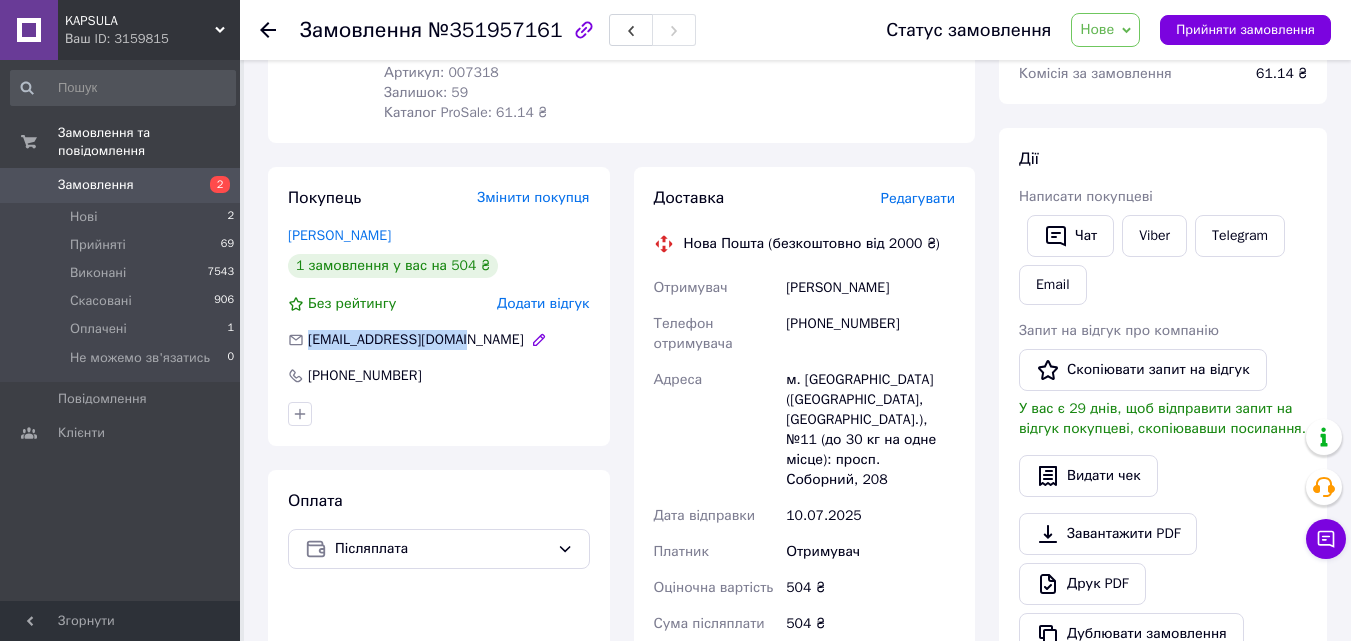drag, startPoint x: 463, startPoint y: 338, endPoint x: 308, endPoint y: 340, distance: 155.01291 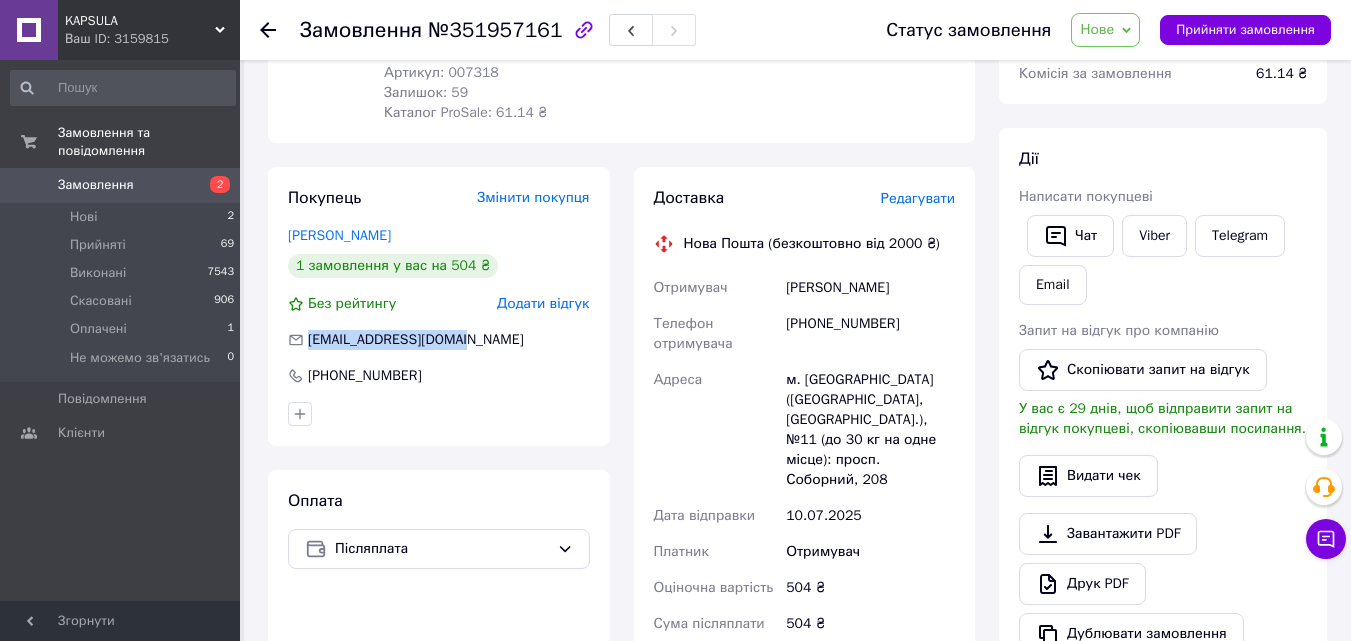 copy on "[EMAIL_ADDRESS][DOMAIN_NAME]" 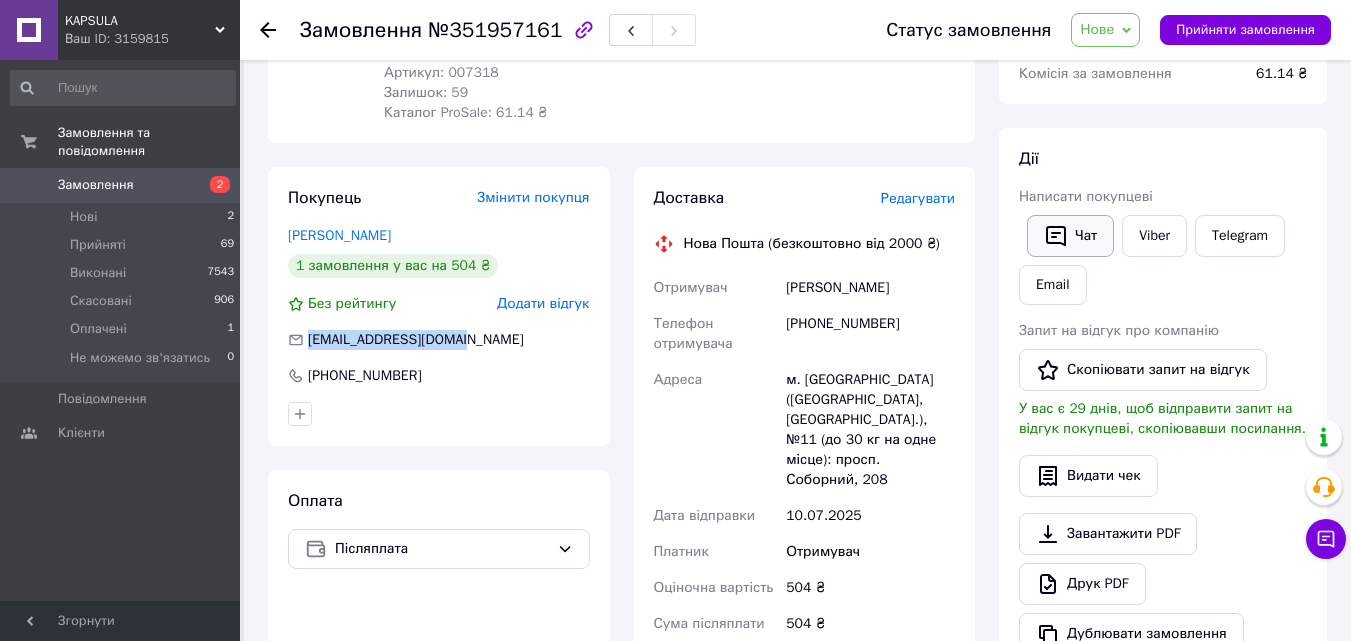 click on "Чат" at bounding box center (1070, 236) 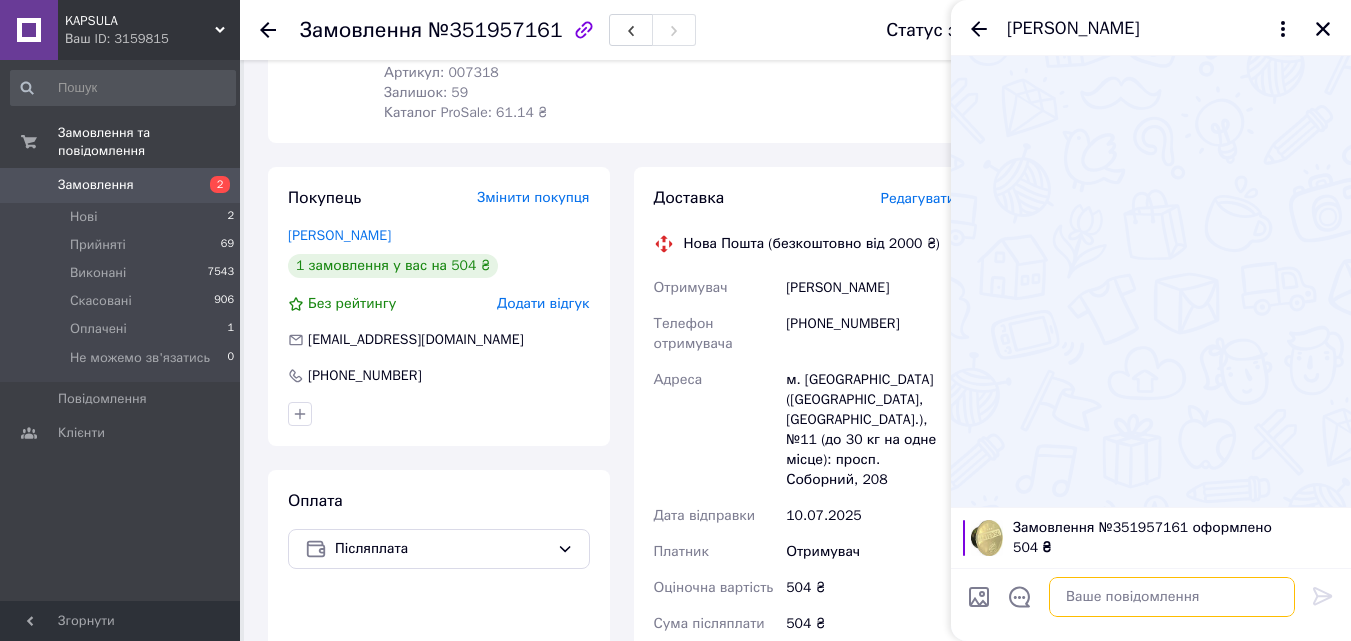 click at bounding box center [1172, 597] 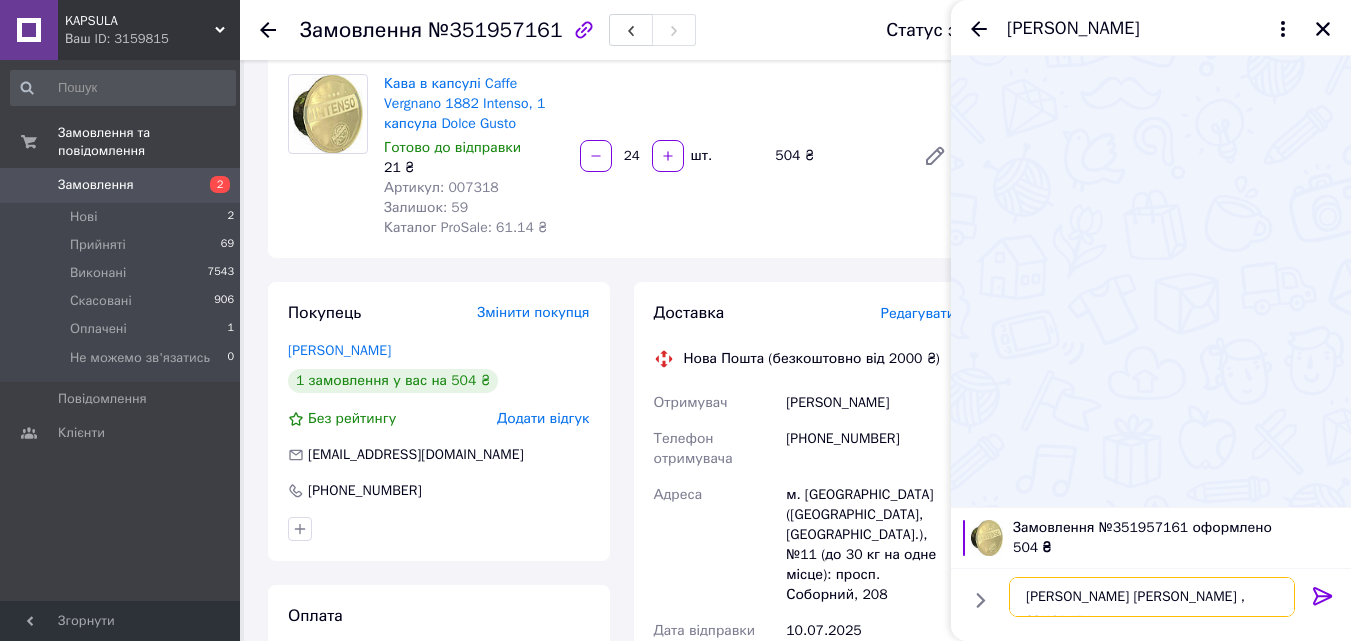 scroll, scrollTop: 0, scrollLeft: 0, axis: both 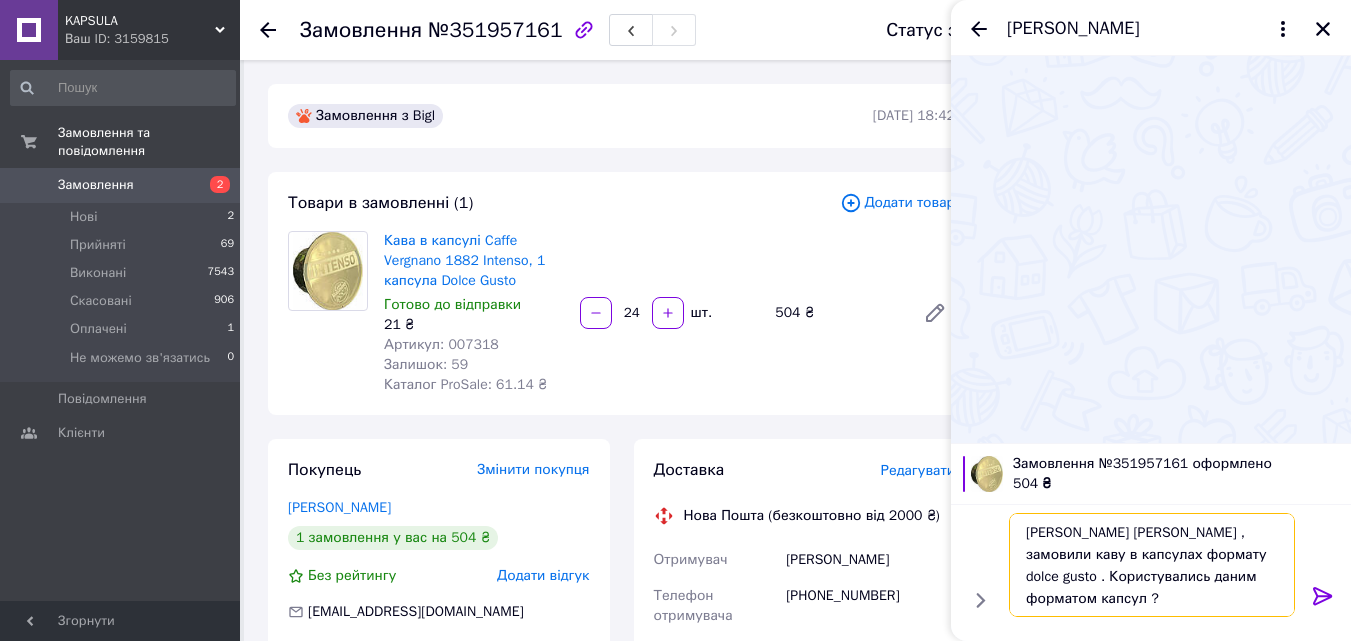 type on "[PERSON_NAME] [PERSON_NAME] , замовили каву в капсулах формату dolce gusto . Користувались даним форматом капсул ?)" 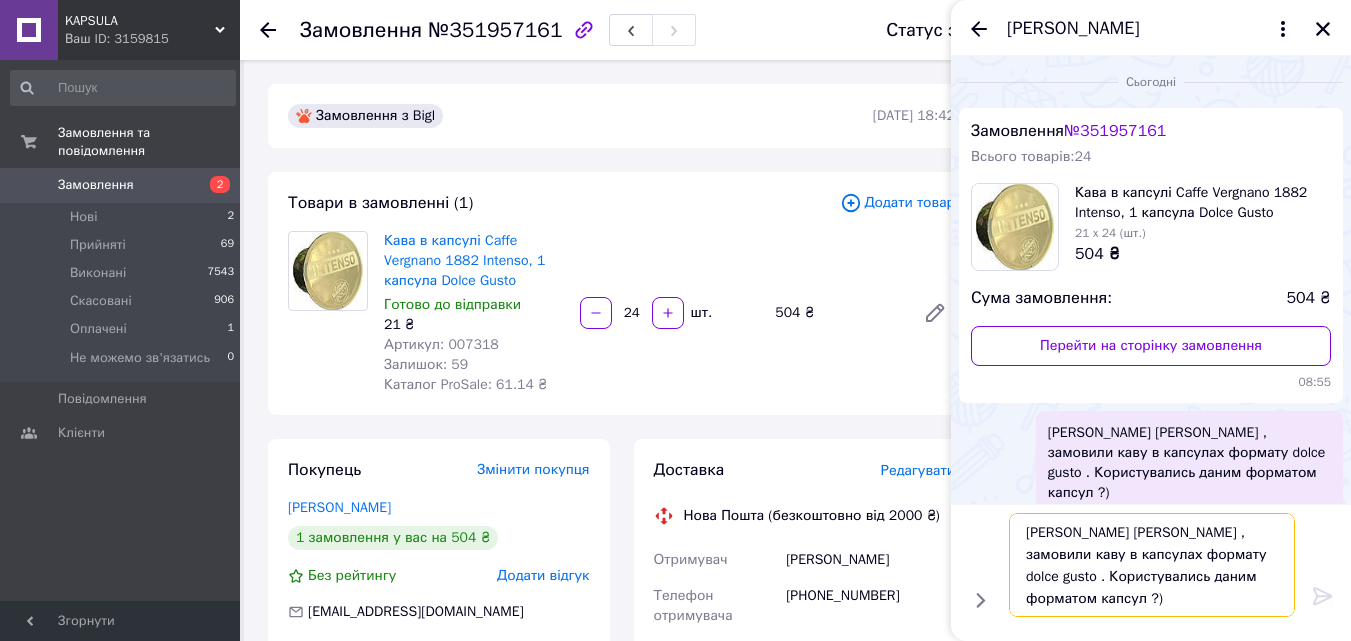 type 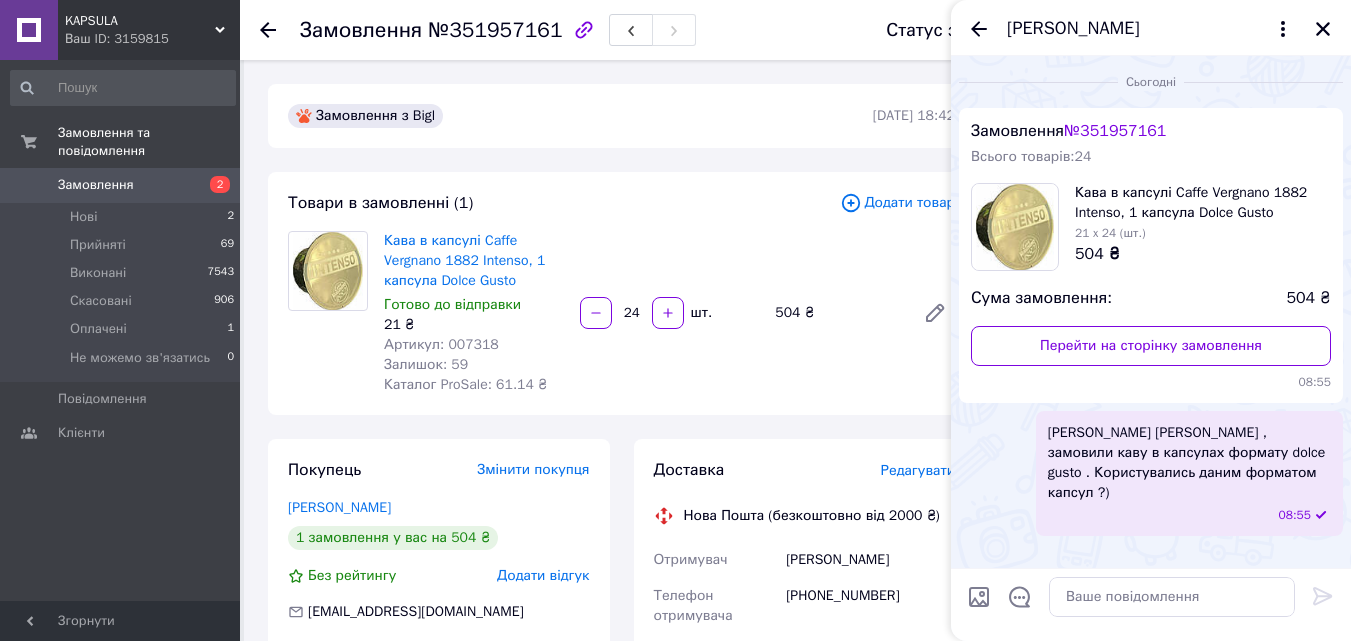 click at bounding box center (280, 30) 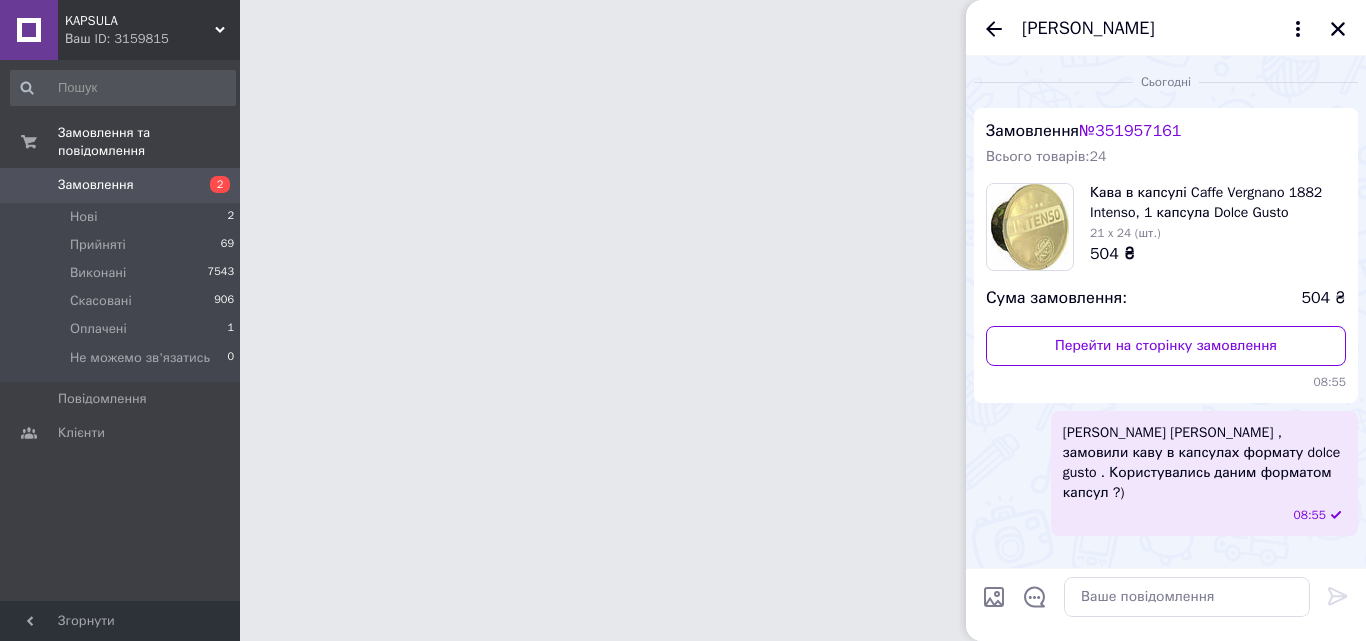 click 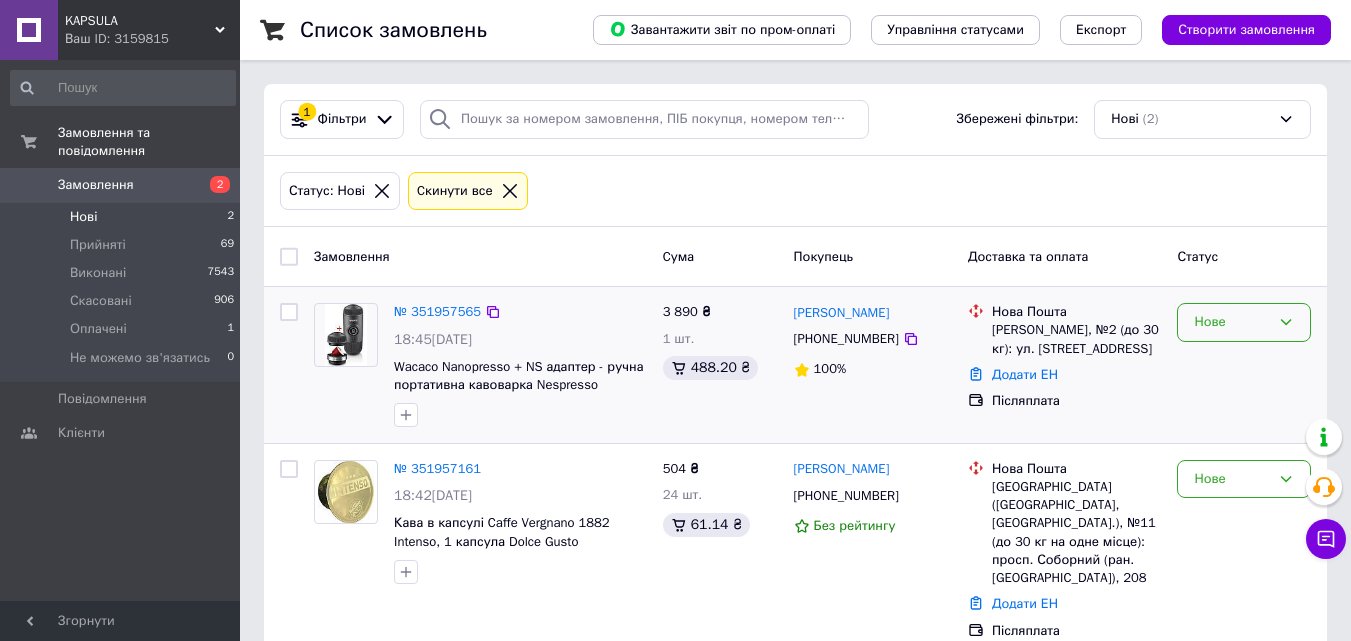 click on "Нове" at bounding box center [1232, 322] 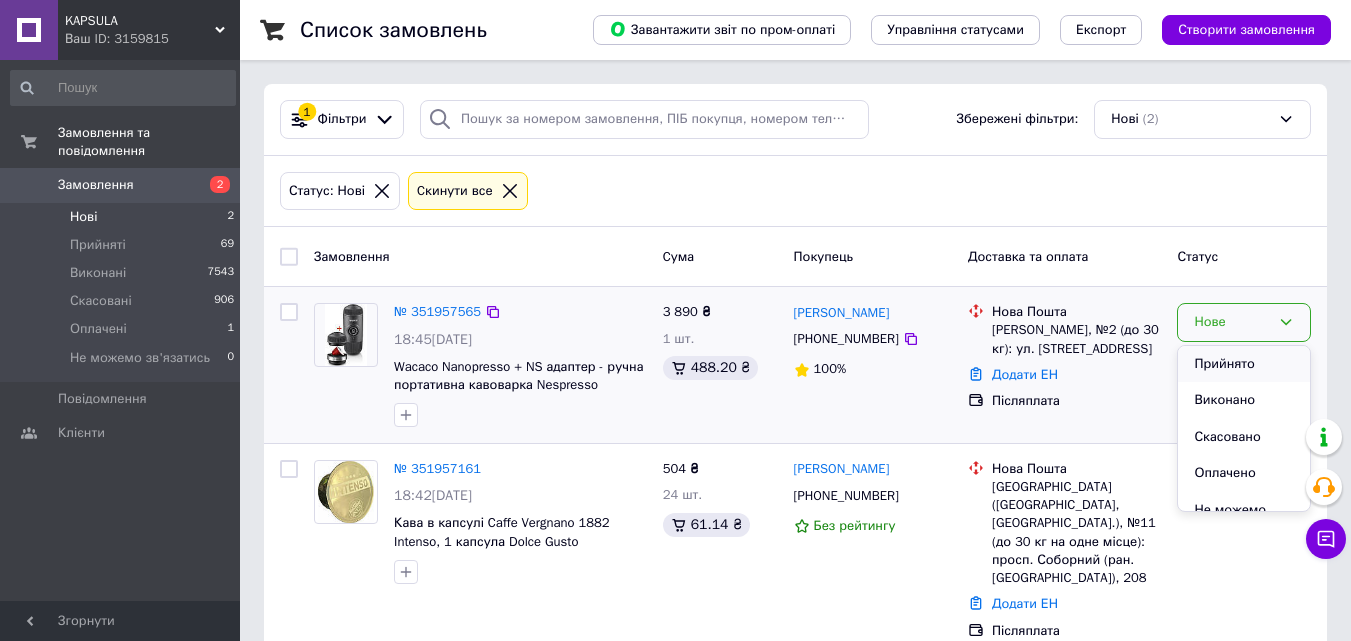 click on "Прийнято" at bounding box center (1244, 364) 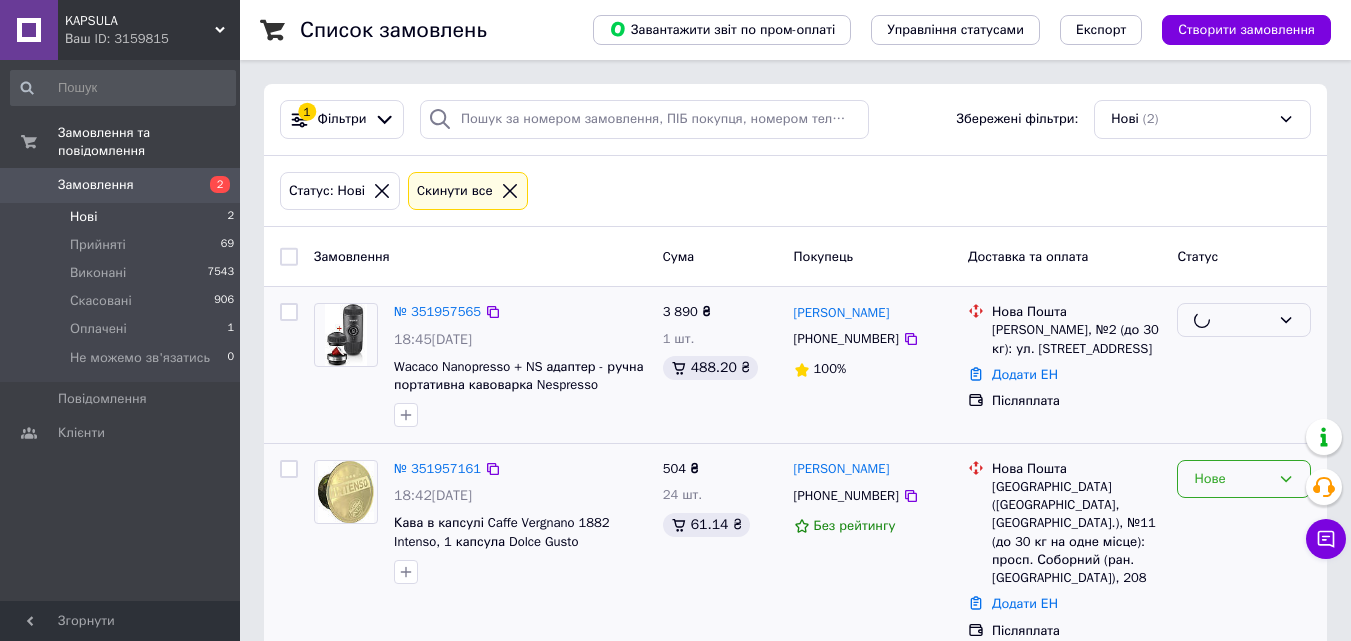 click on "Нове" at bounding box center [1232, 479] 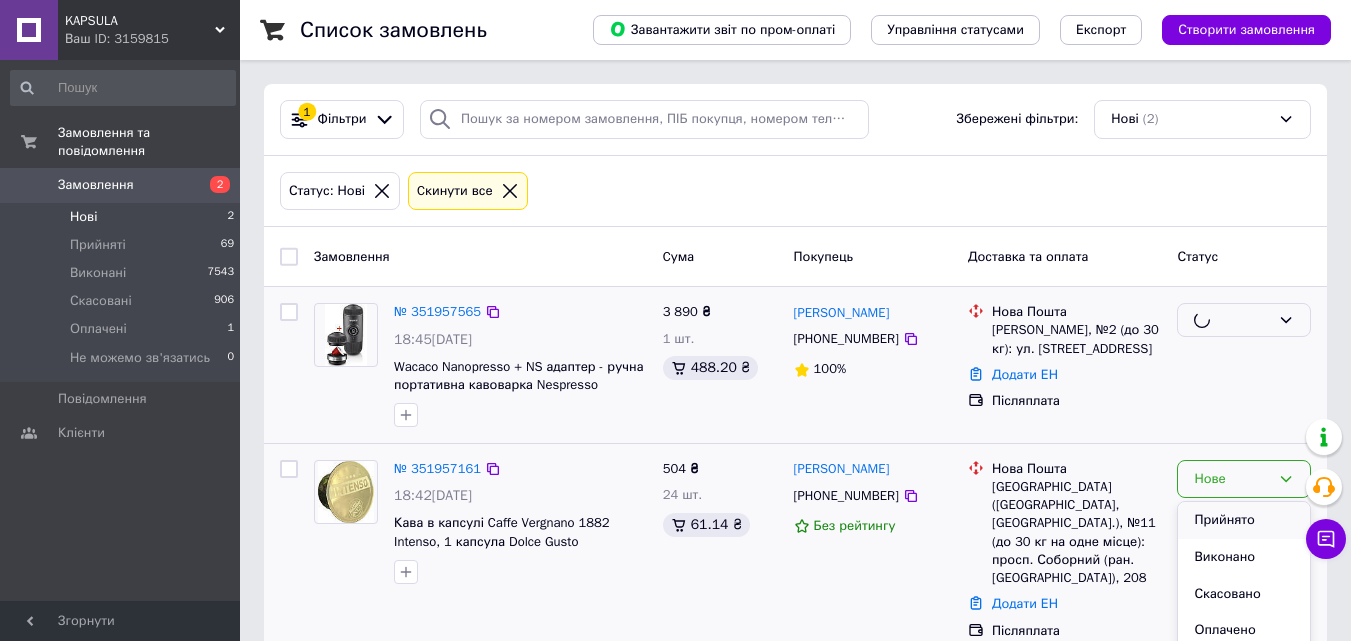 click on "Замовлення Cума Покупець Доставка та оплата Статус № 351957565 18:45[DATE] Wacaco Nanopresso + NS адаптер - ручна портативна кавоварка Nespresso 3 890 ₴ 1 шт. 488.20 ₴ [PERSON_NAME] [PHONE_NUMBER] 100% Нова Пошта [PERSON_NAME], №2 (до 30 кг): ул. [STREET_ADDRESS] Додати ЕН Післяплата № 351957161 18:42[DATE] Кава в капсулі Caffe Vergnano 1882 Intenso, 1 капсула Dolce Gusto 504 ₴ 24 шт. 61.14 ₴ [PERSON_NAME] [PHONE_NUMBER] Без рейтингу Нова Пошта Запоріжжя ([GEOGRAPHIC_DATA], Запорізький р-н.), №11 (до 30 кг на одне місце): просп. Соборний (ран. Леніна), 208 Додати ЕН Післяплата [GEOGRAPHIC_DATA] Виконано Скасовано Оплачено Не можемо зв'язатись" at bounding box center [795, 441] 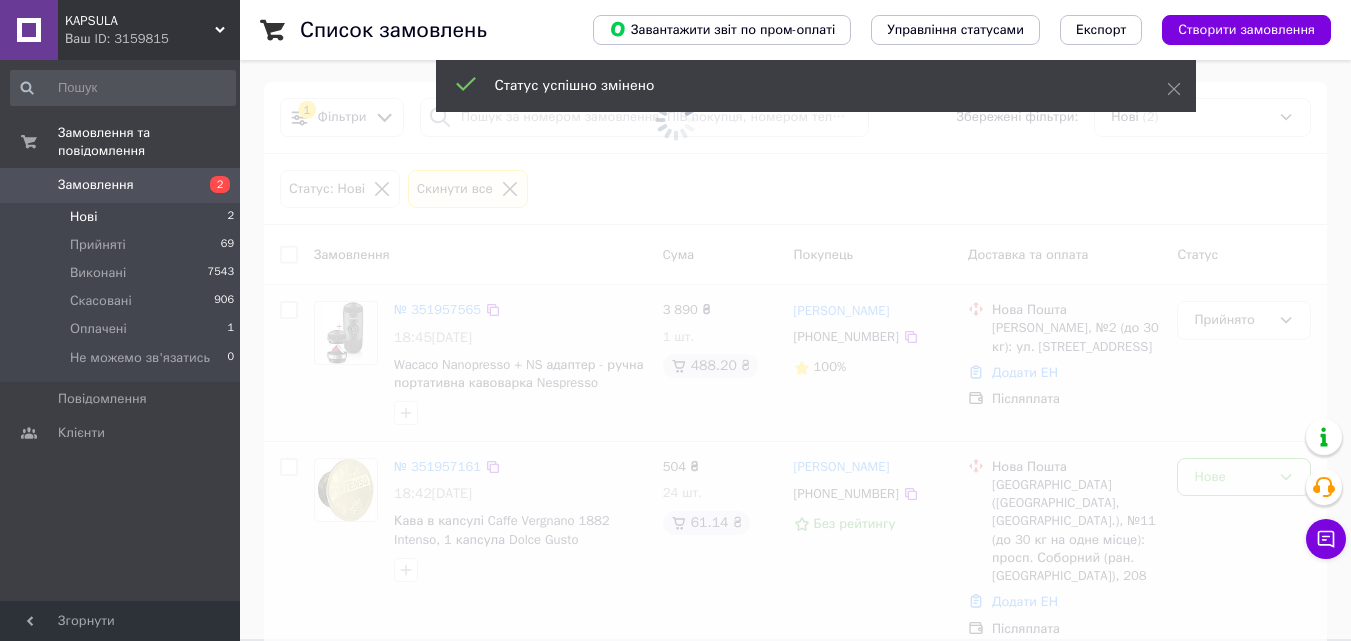 scroll, scrollTop: 3, scrollLeft: 0, axis: vertical 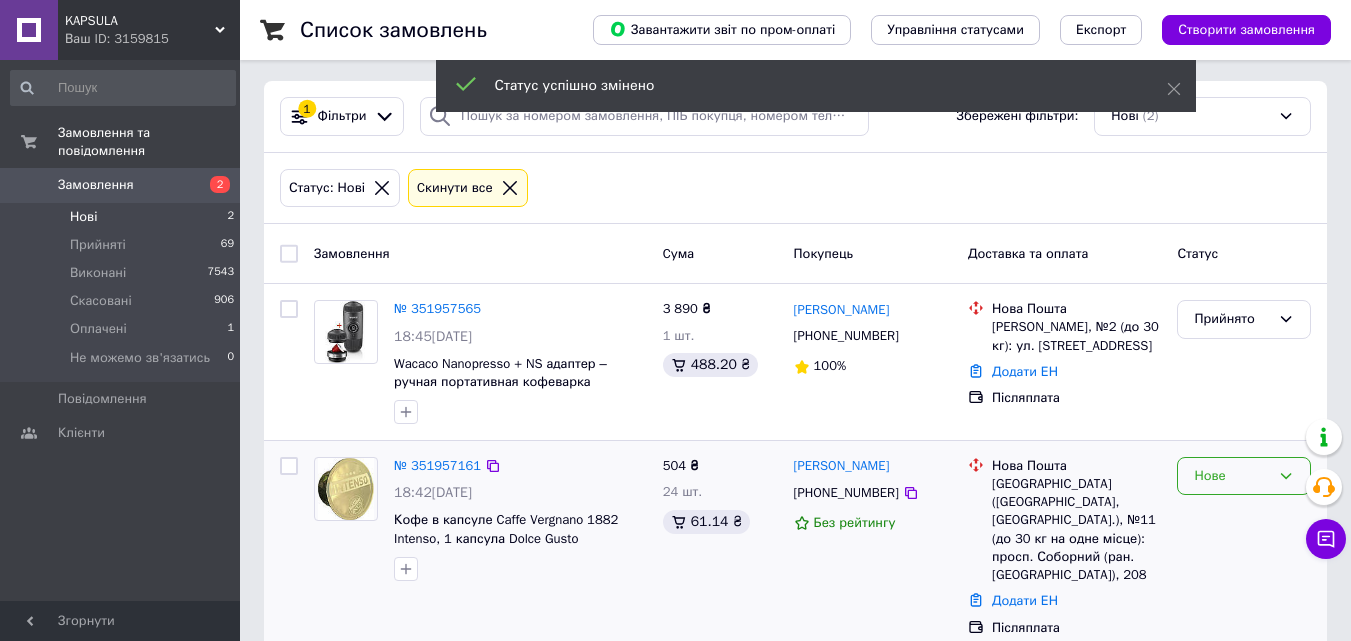 click on "Нове" at bounding box center [1244, 476] 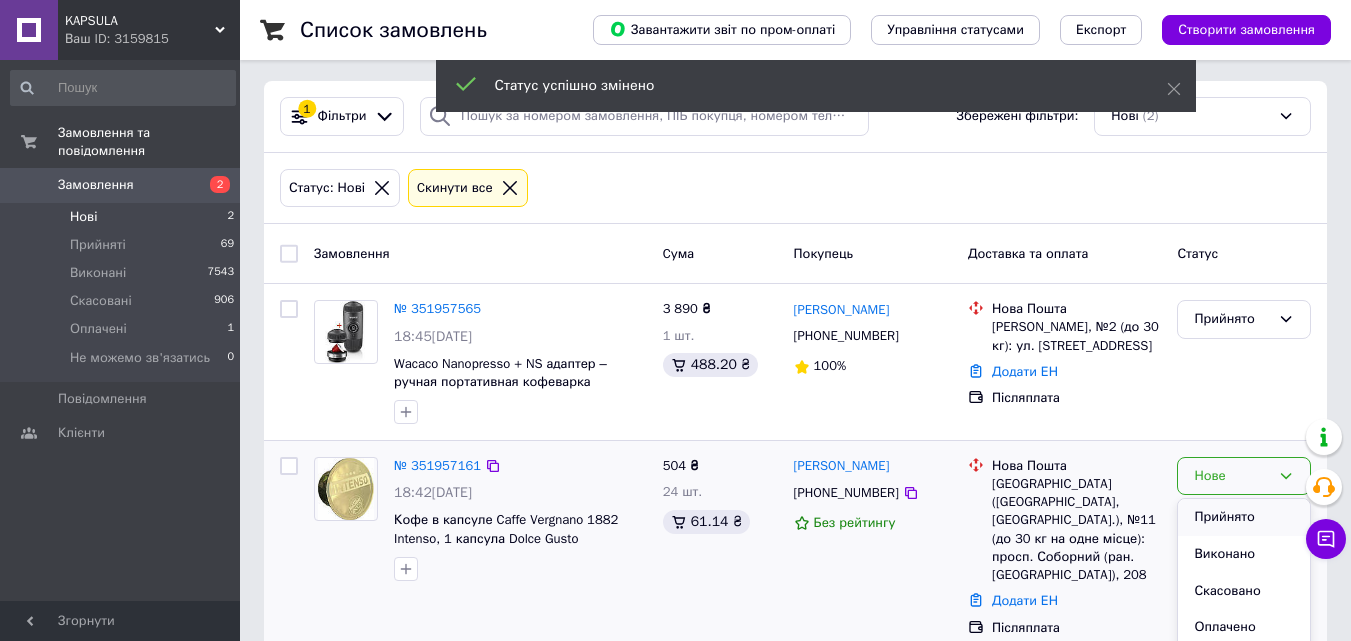 click on "Прийнято" at bounding box center [1244, 517] 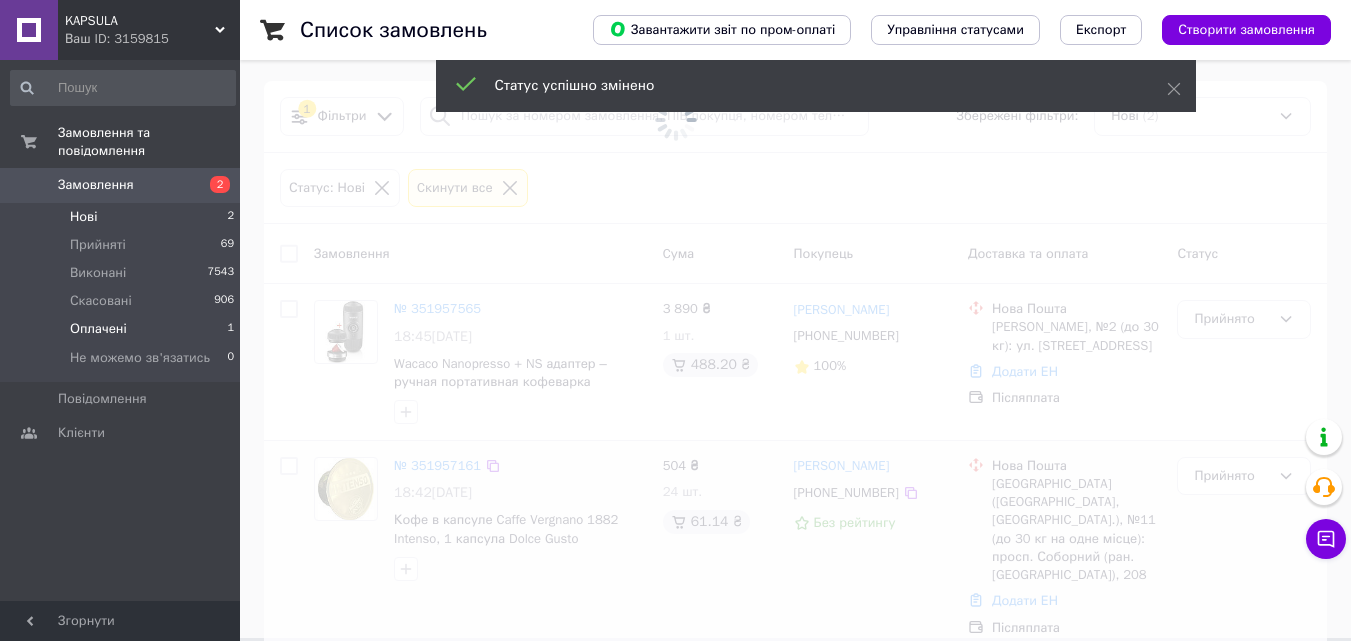 click on "Оплачені 1" at bounding box center [123, 329] 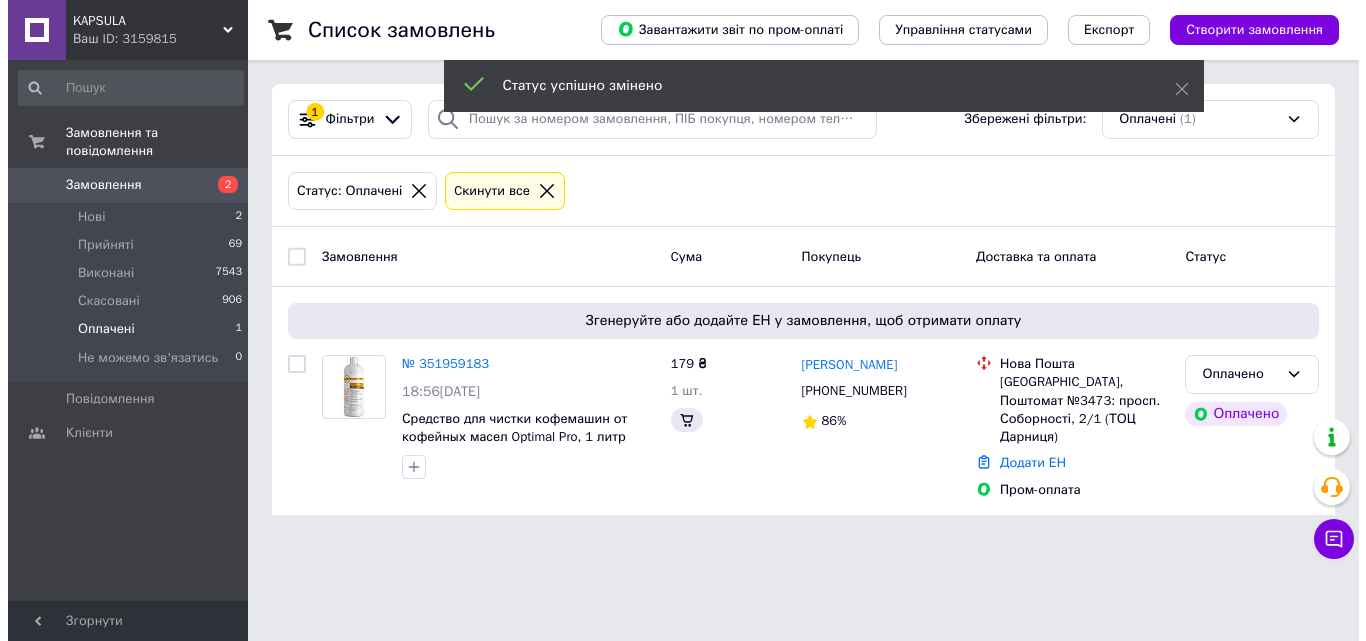 scroll, scrollTop: 0, scrollLeft: 0, axis: both 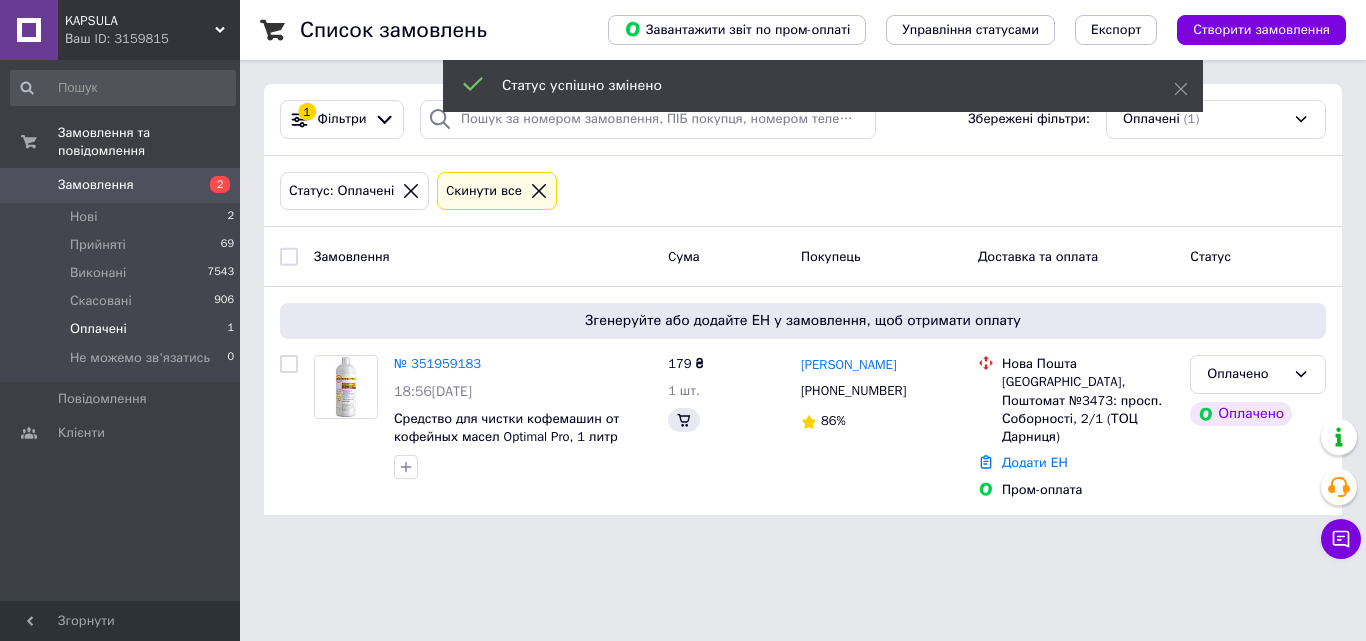 click on "Оплачені 1" at bounding box center [123, 329] 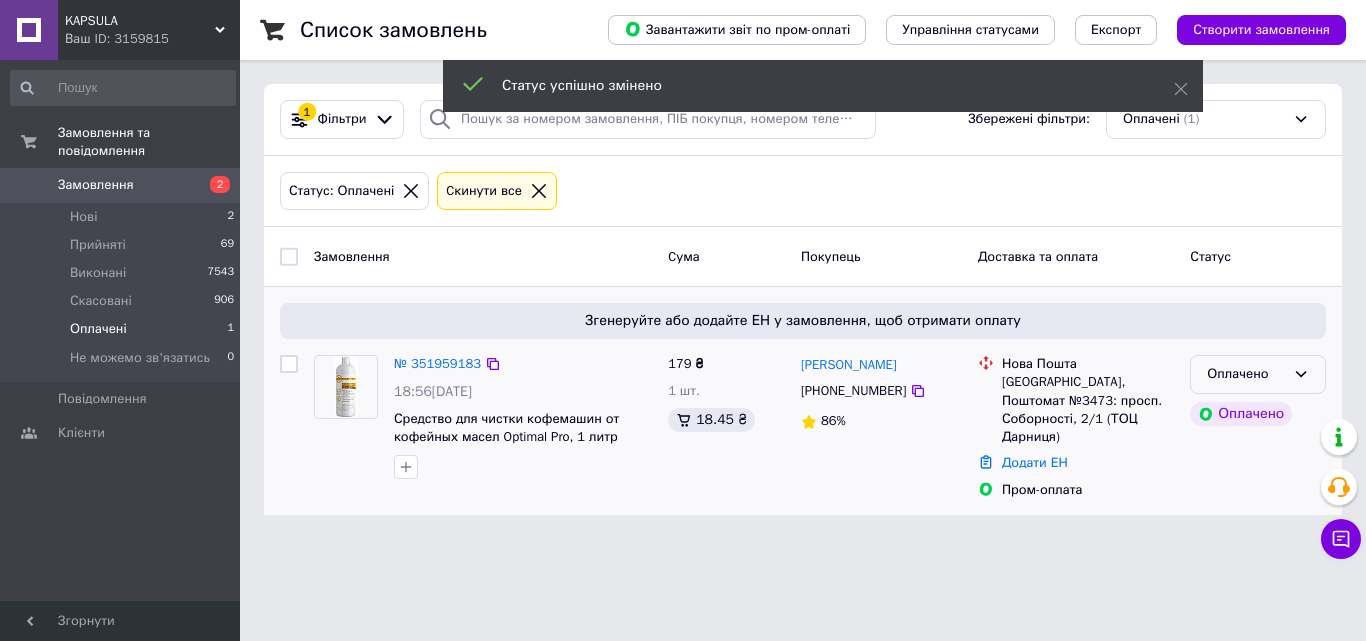 click on "Оплачено" at bounding box center [1246, 374] 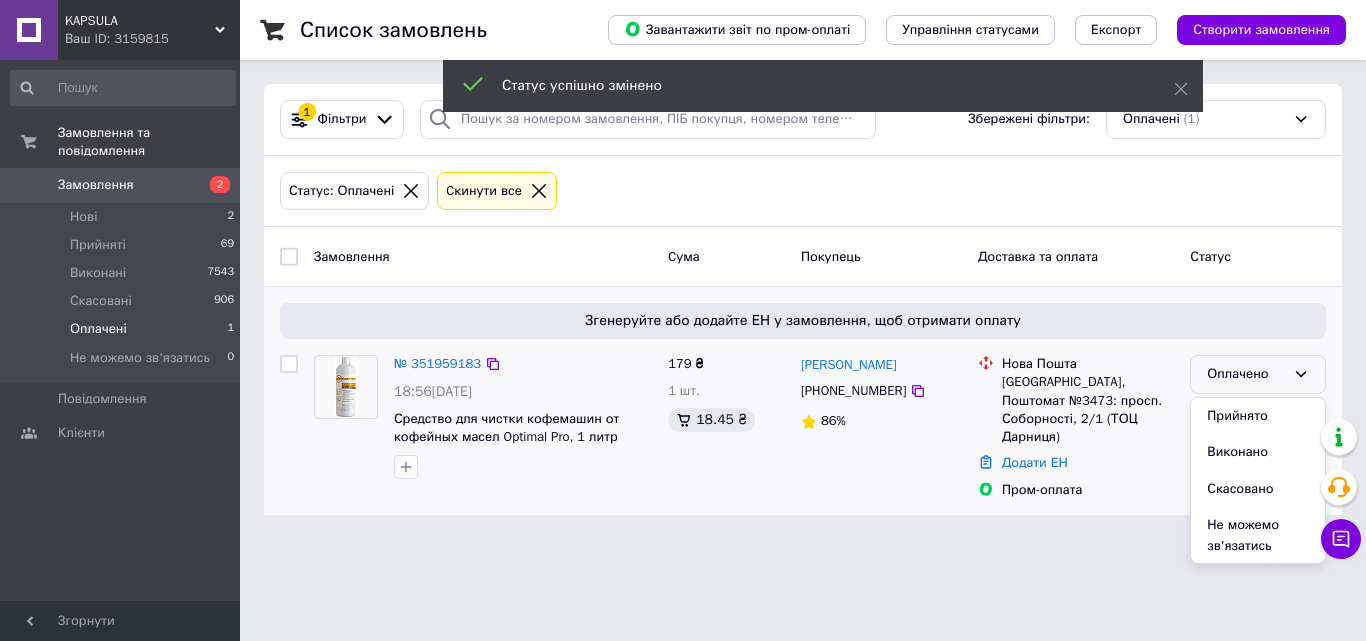 drag, startPoint x: 1220, startPoint y: 421, endPoint x: 1320, endPoint y: 475, distance: 113.64858 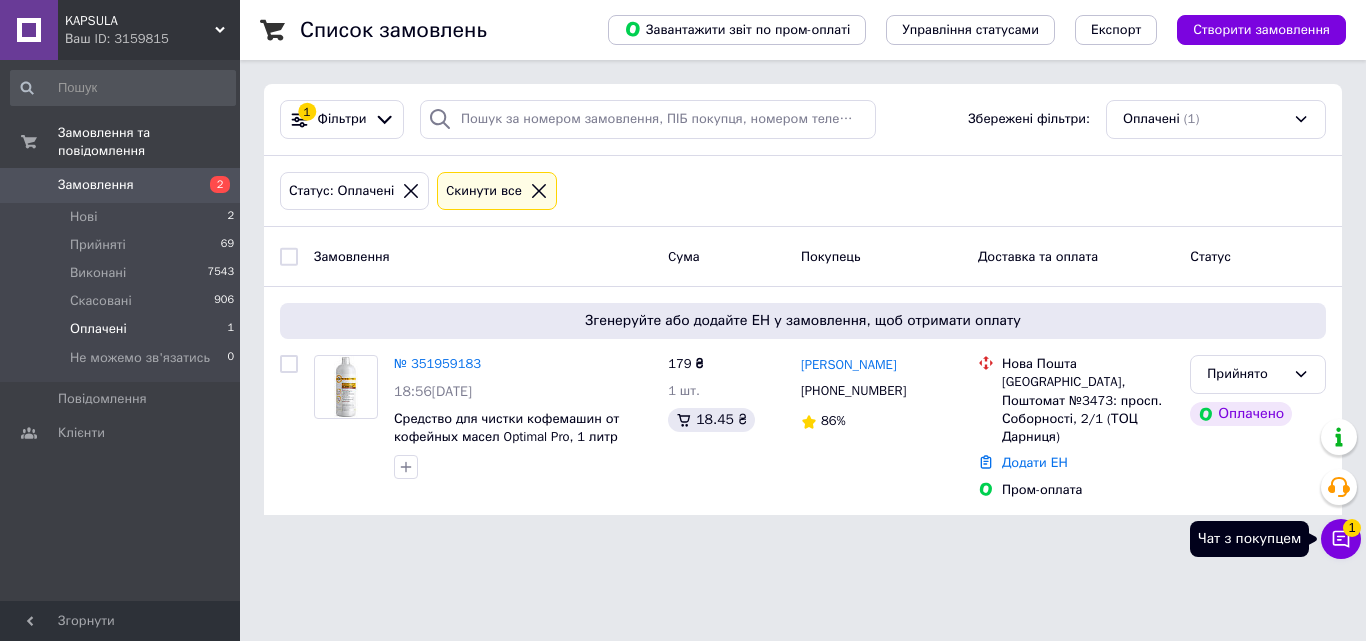 click 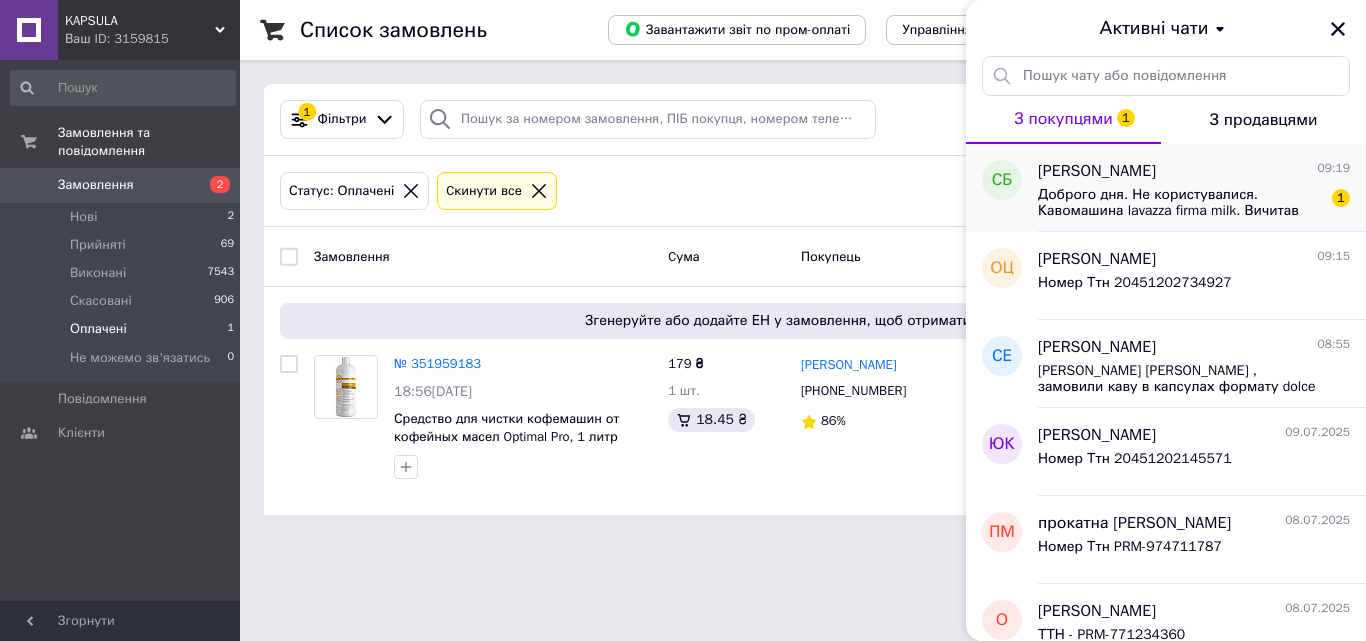 click on "[PERSON_NAME] 09:19 Доброго дня. Не користувалися. Кавомашина lavazza firma milk. Вичитав що повинні підійти 1" at bounding box center [1202, 188] 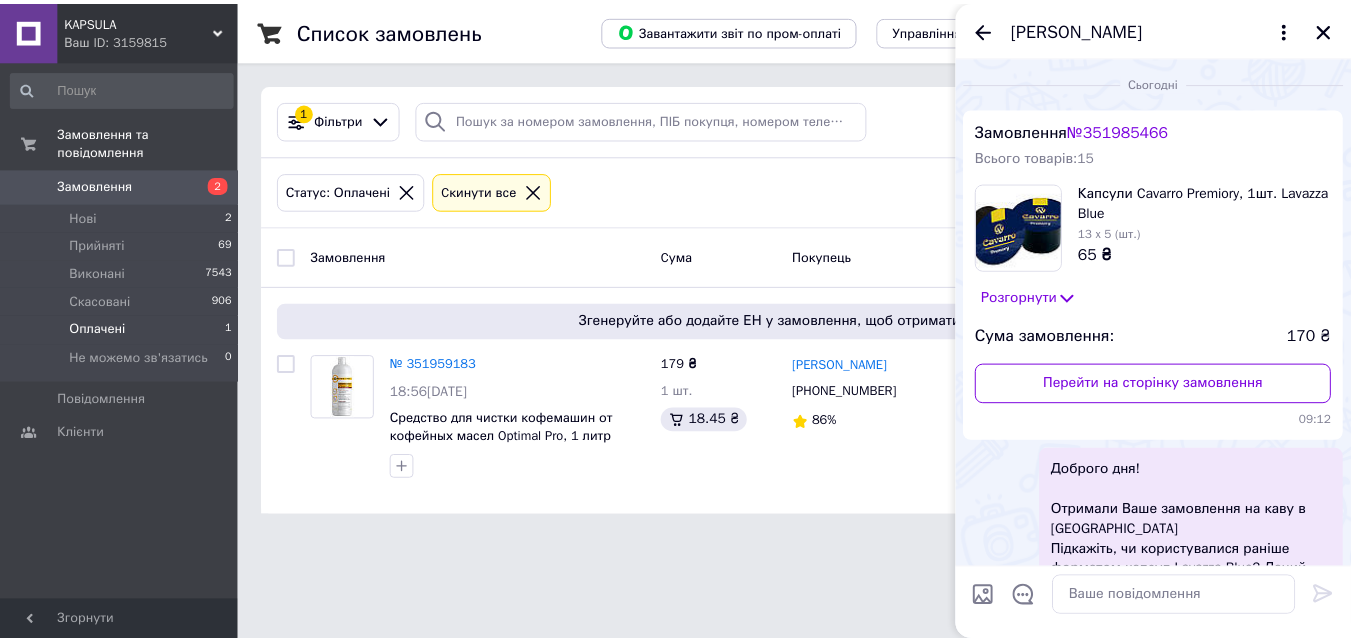 scroll, scrollTop: 223, scrollLeft: 0, axis: vertical 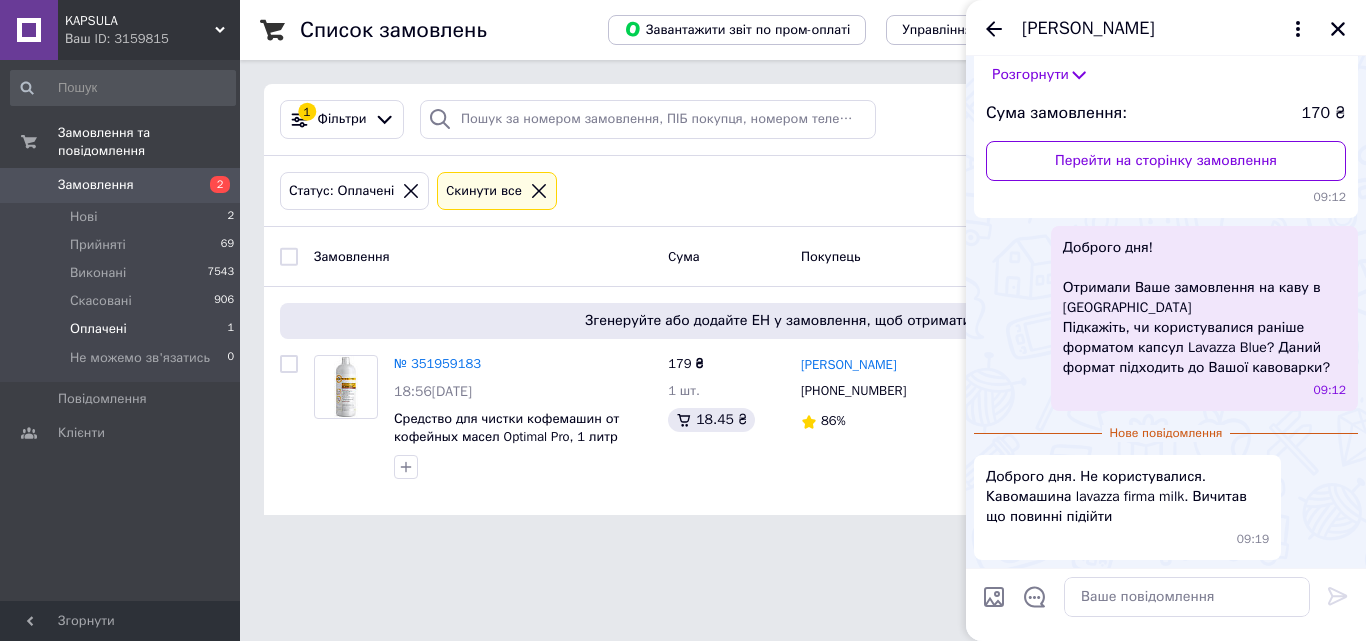click on "[PERSON_NAME]" at bounding box center [1166, 28] 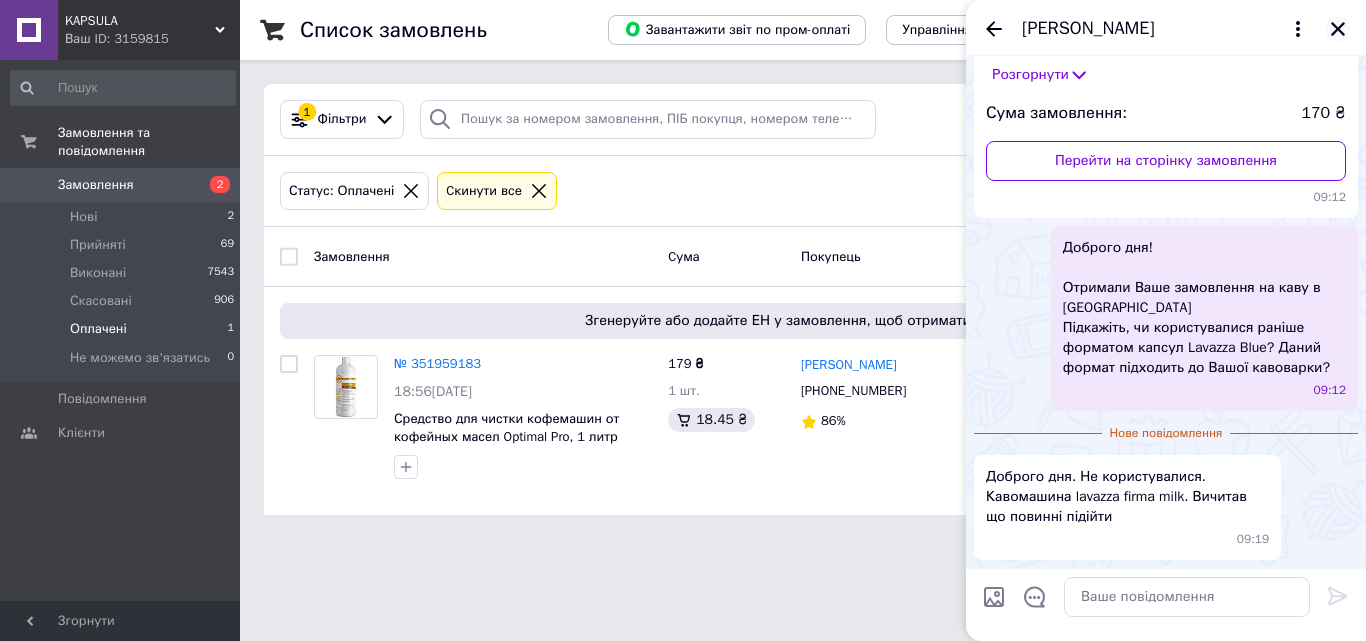 click 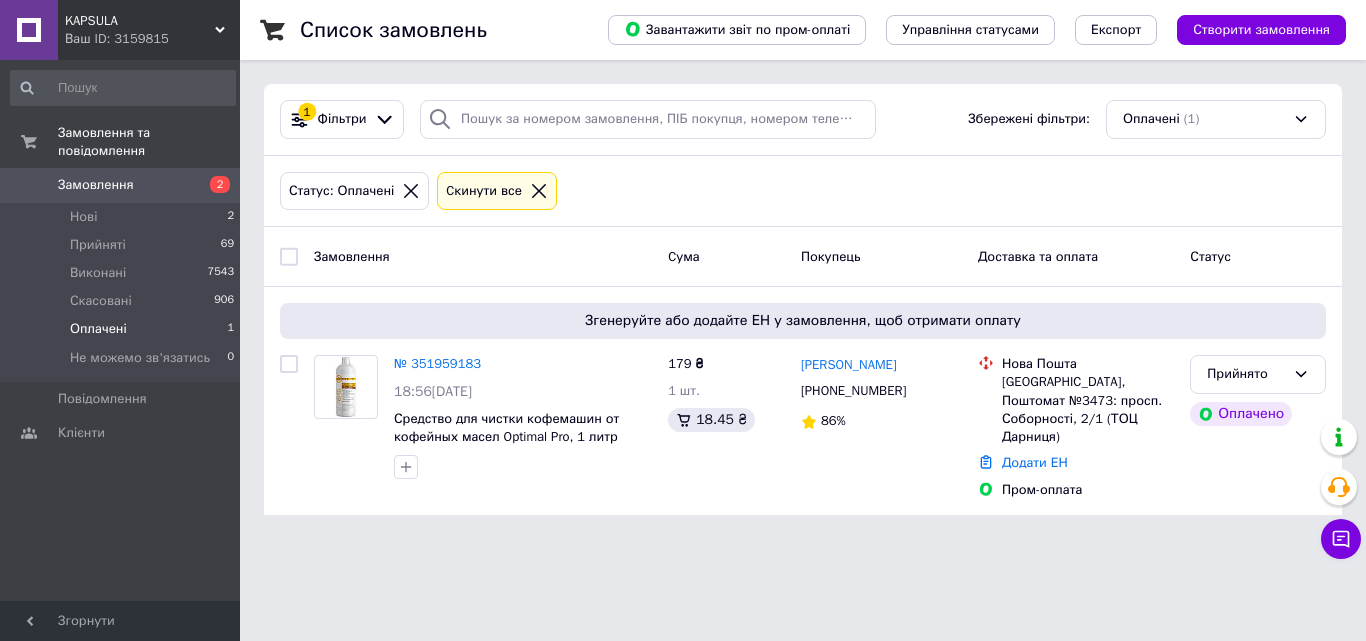 click on "KAPSULA Ваш ID: 3159815 Сайт KAPSULA Кабінет покупця Перевірити стан системи Сторінка на порталі Довідка Вийти Замовлення та повідомлення Замовлення 2 Нові 2 Прийняті 69 Виконані 7543 Скасовані 906 Оплачені 1 Не можемо зв'язатись 0 Повідомлення 0 Клієнти Згорнути
Список замовлень   Завантажити звіт по пром-оплаті Управління статусами Експорт Створити замовлення 1 Фільтри Збережені фільтри: Оплачені (1) Статус: Оплачені Cкинути все Замовлення Cума Покупець Доставка та оплата Статус № 351959183 18:56[DATE] 179 ₴ 1 шт. 86%" at bounding box center [683, 269] 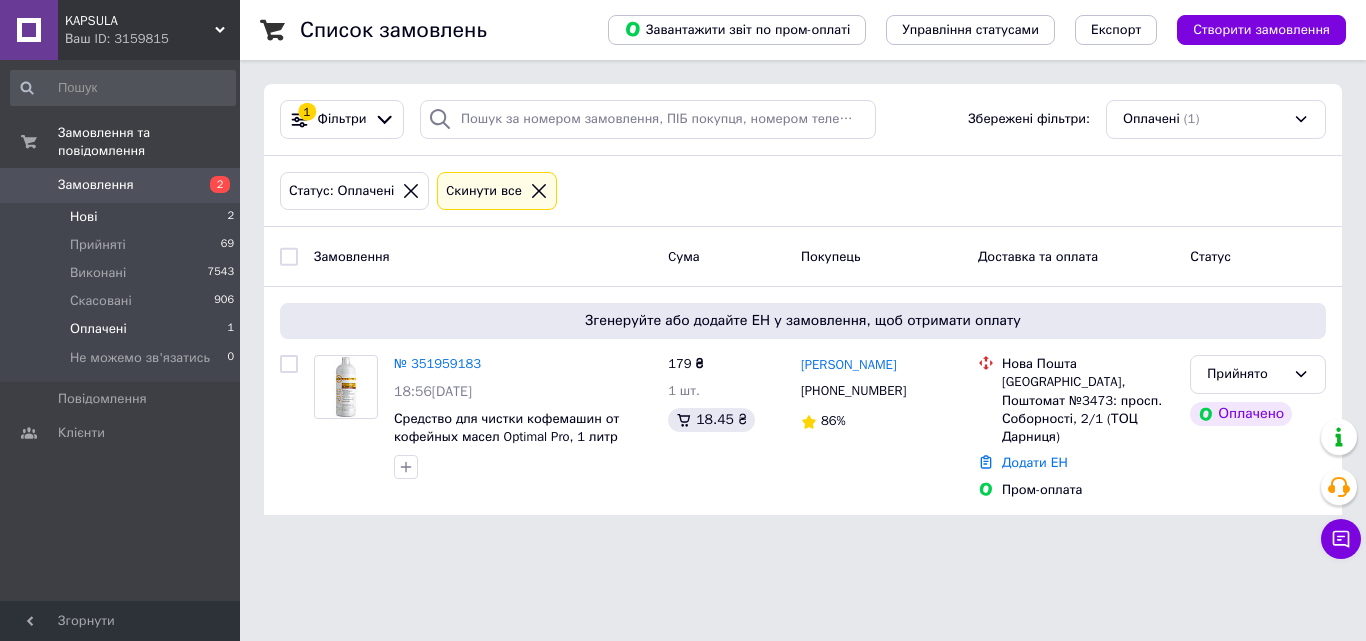click on "Нові 2" at bounding box center (123, 217) 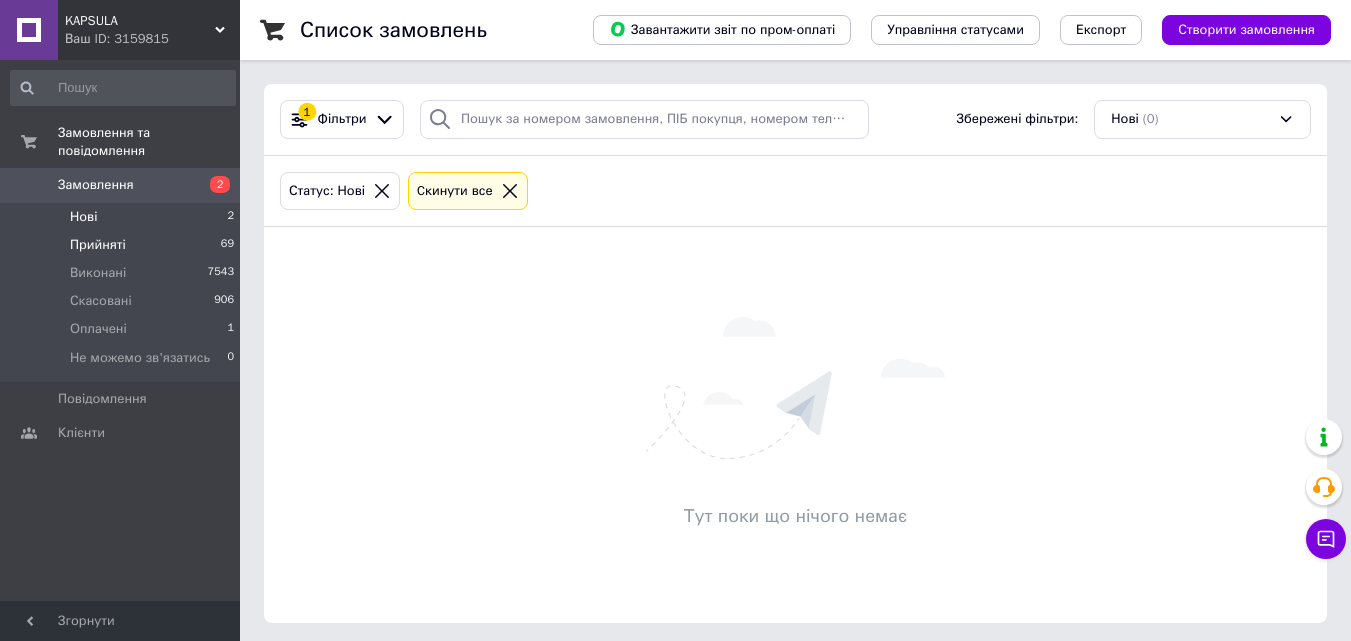 click on "Прийняті" at bounding box center (98, 245) 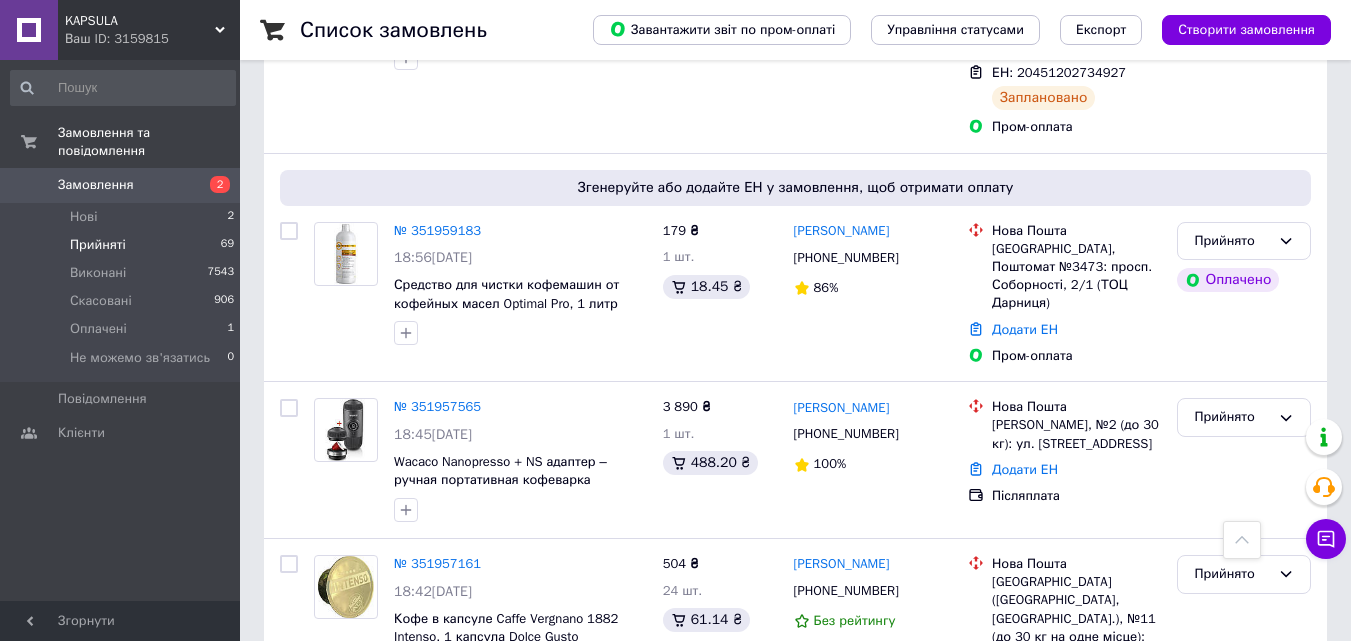 scroll, scrollTop: 700, scrollLeft: 0, axis: vertical 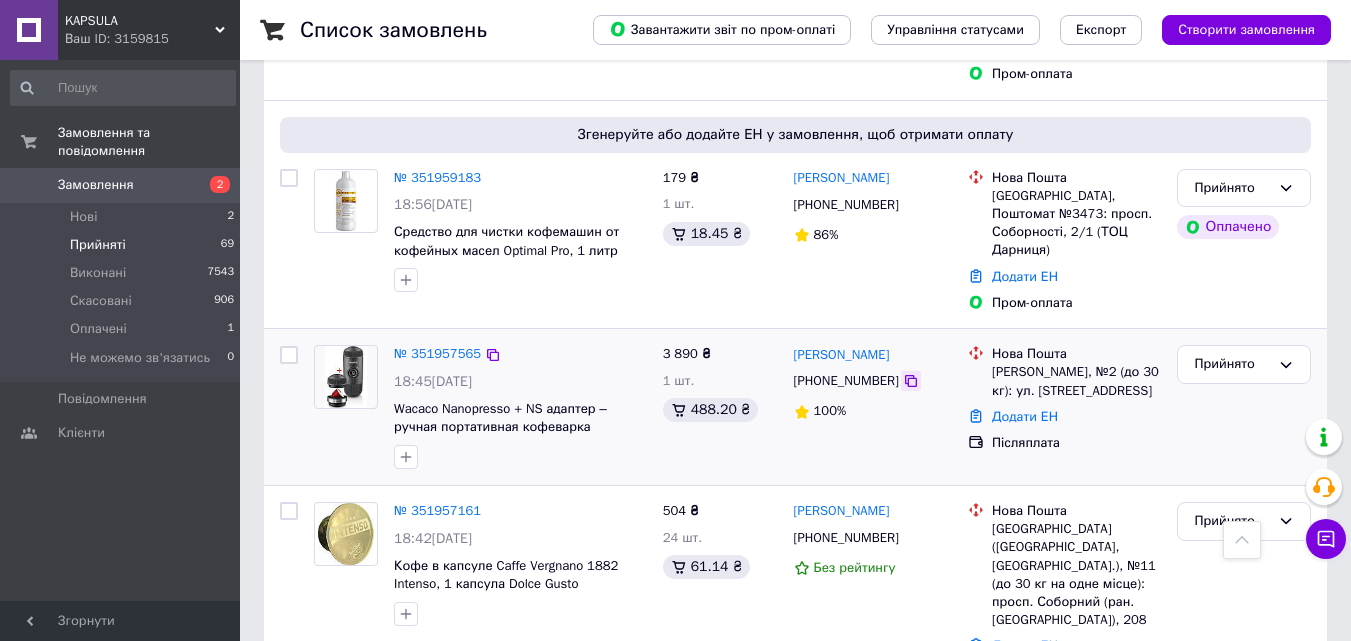 click 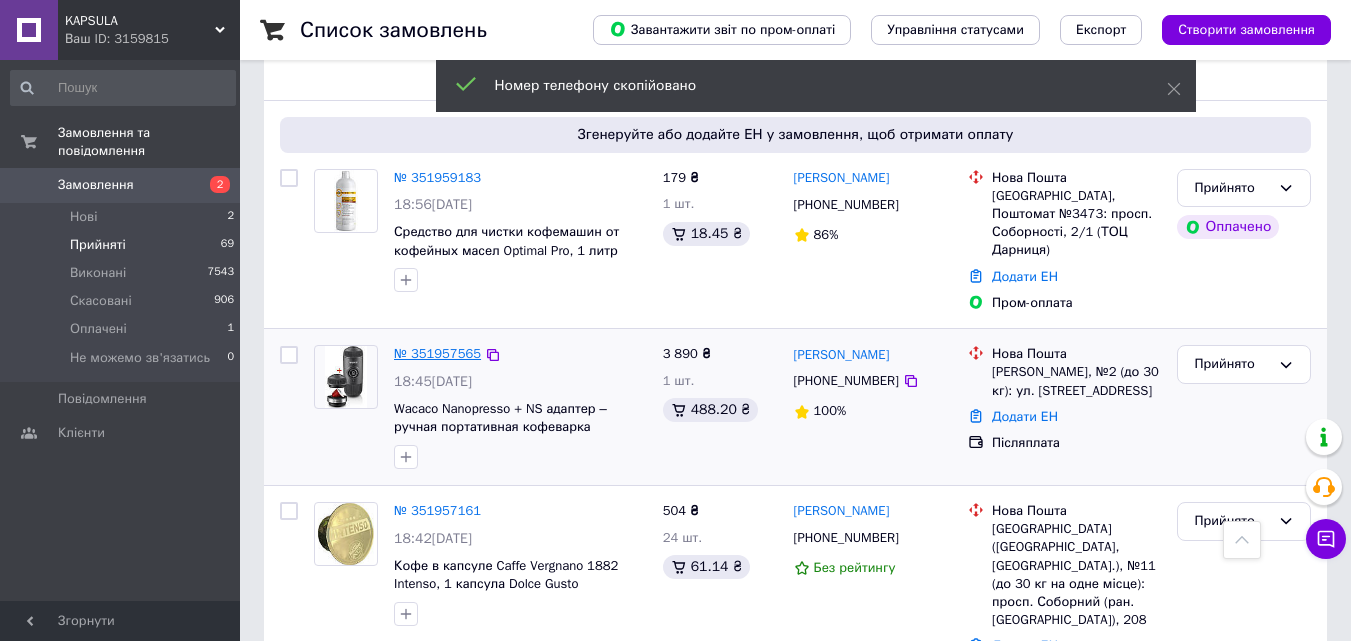 click on "№ 351957565" at bounding box center [437, 353] 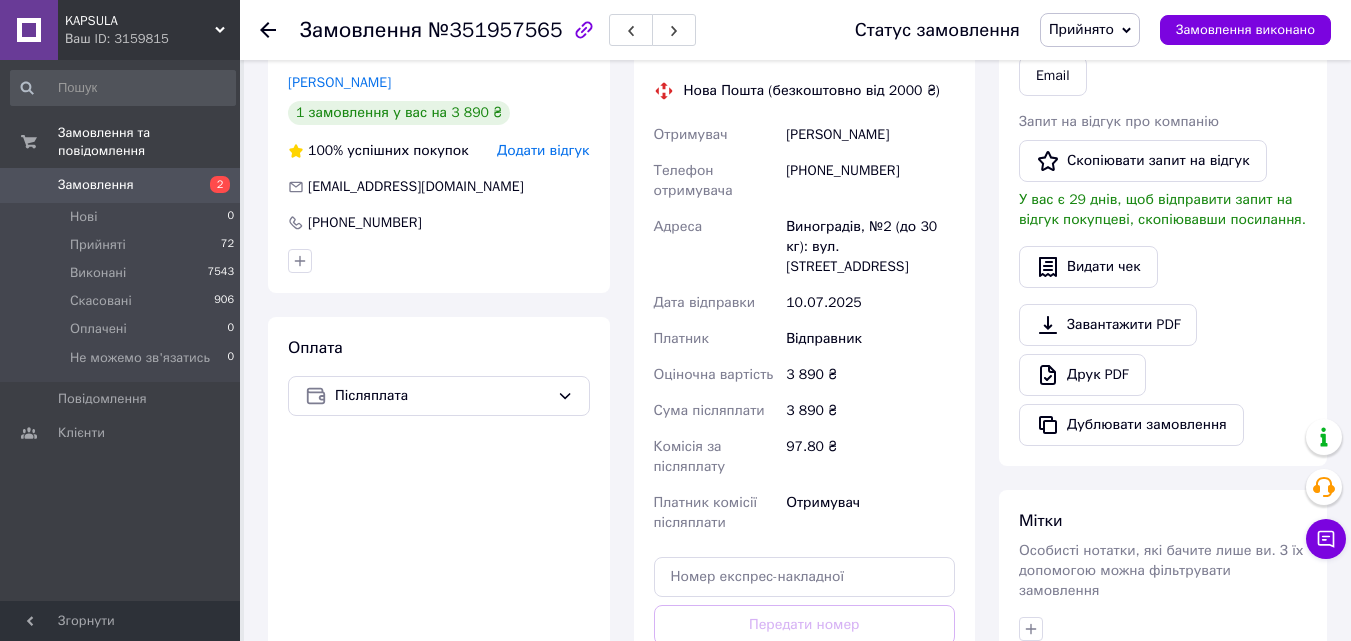 scroll, scrollTop: 200, scrollLeft: 0, axis: vertical 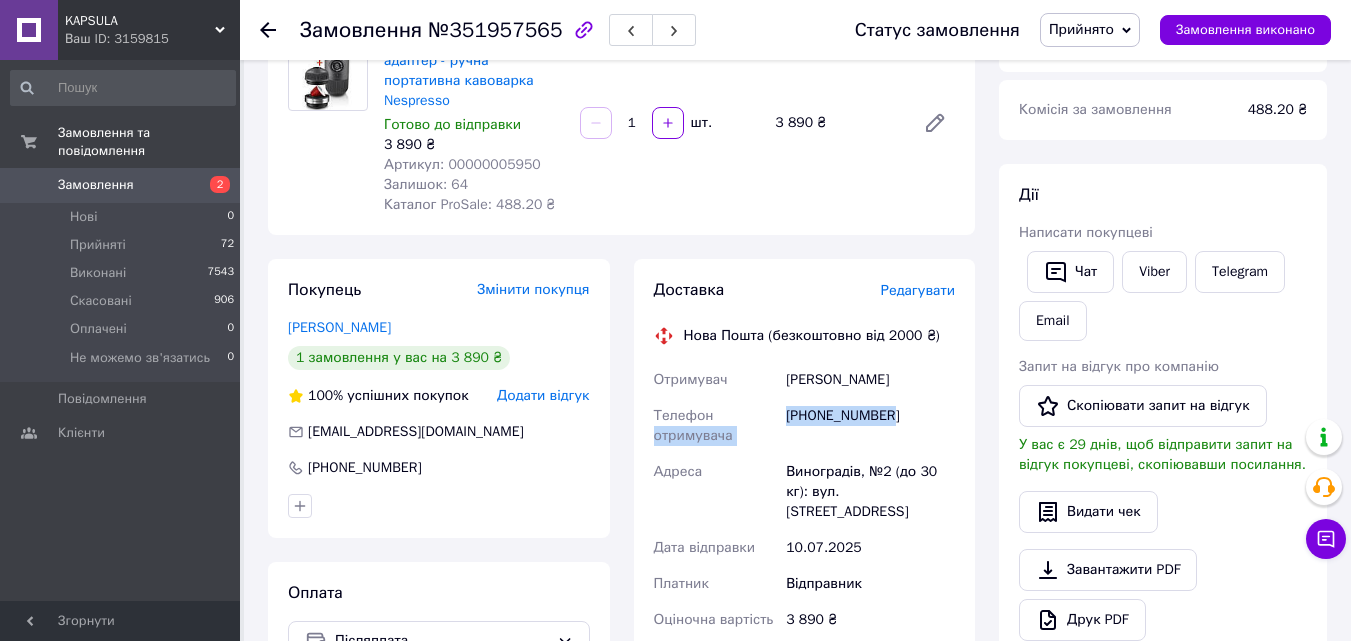 drag, startPoint x: 898, startPoint y: 414, endPoint x: 778, endPoint y: 416, distance: 120.01666 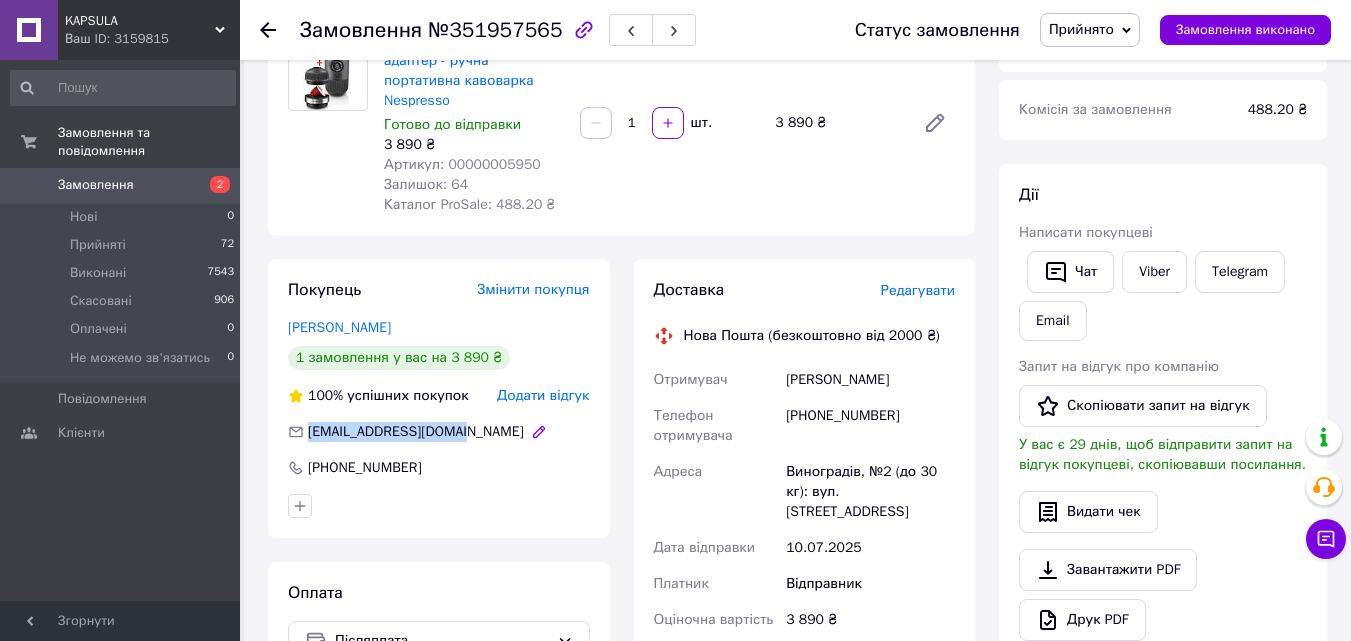 drag, startPoint x: 476, startPoint y: 435, endPoint x: 307, endPoint y: 428, distance: 169.14491 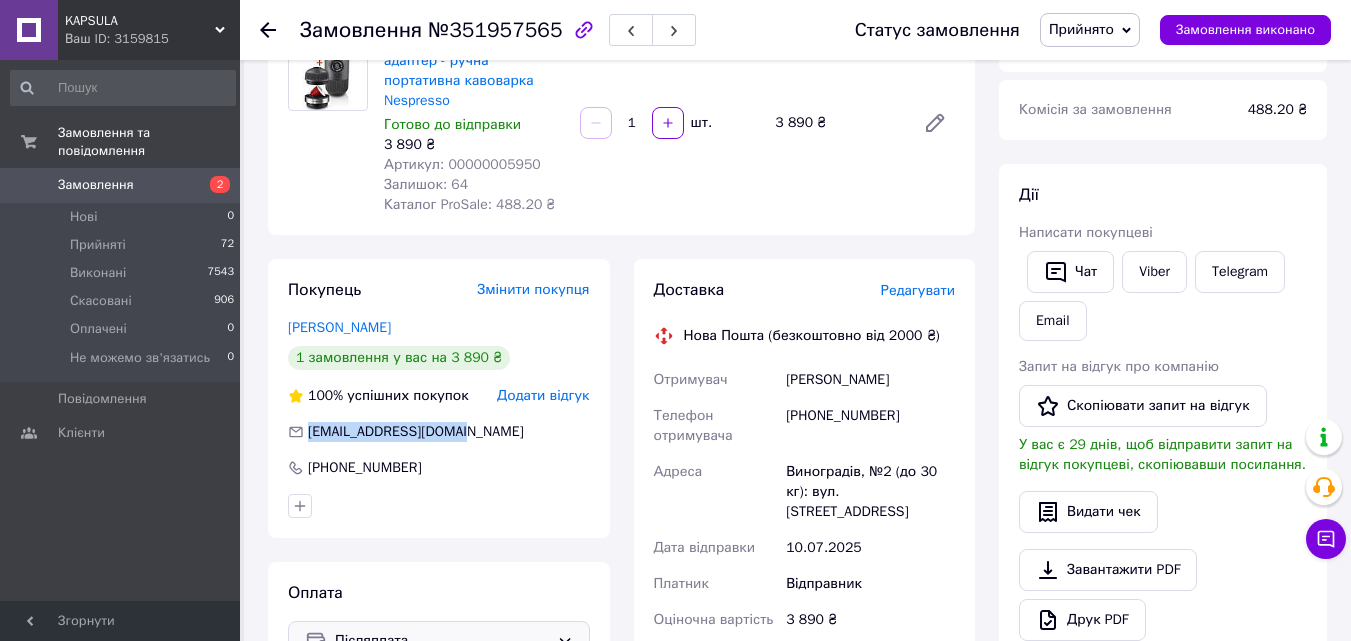 copy on "[EMAIL_ADDRESS][DOMAIN_NAME]" 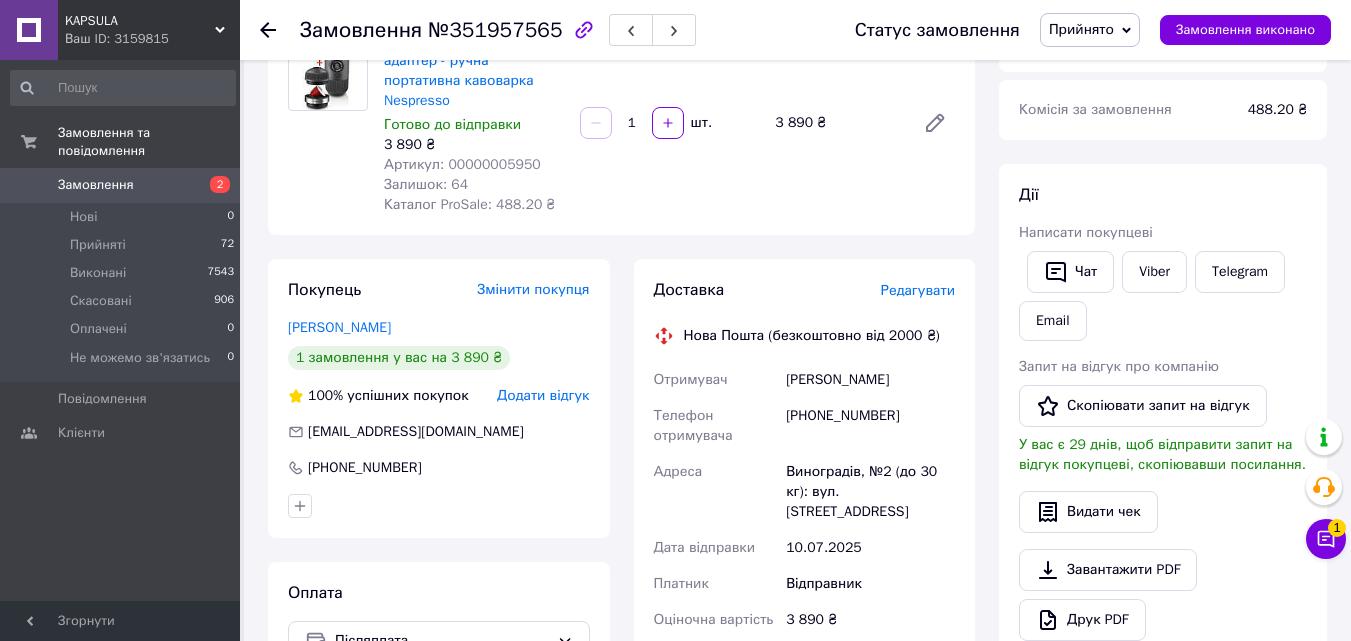 click 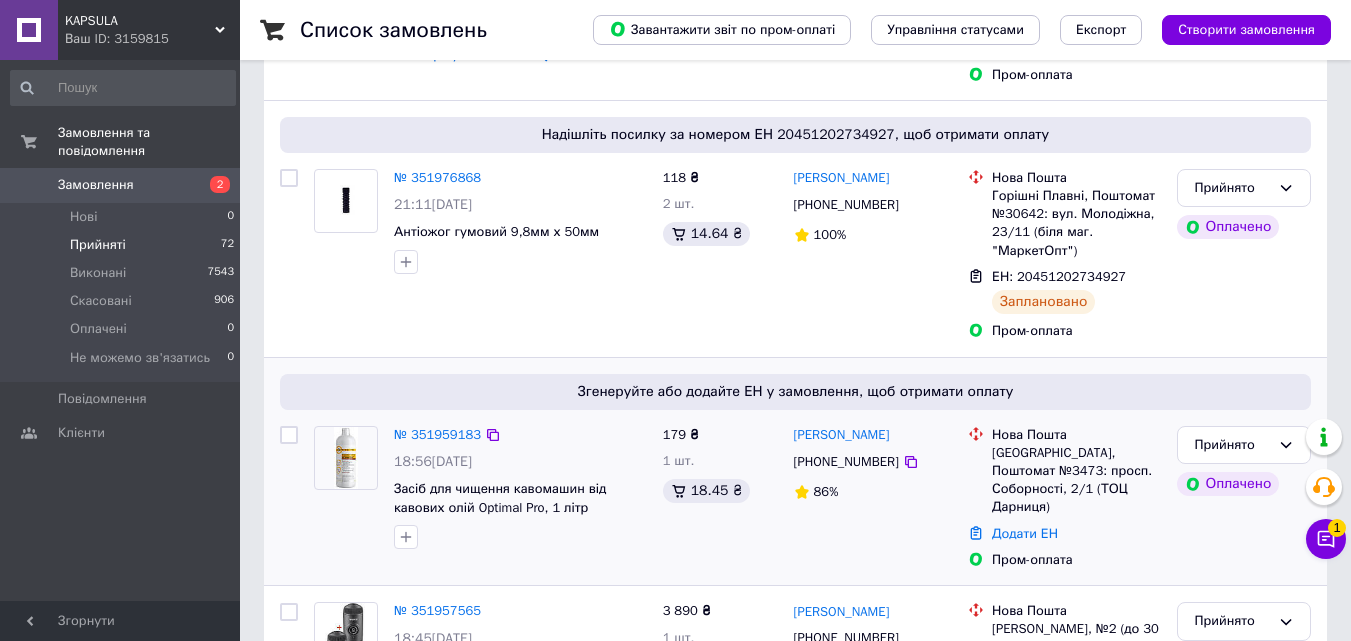 scroll, scrollTop: 700, scrollLeft: 0, axis: vertical 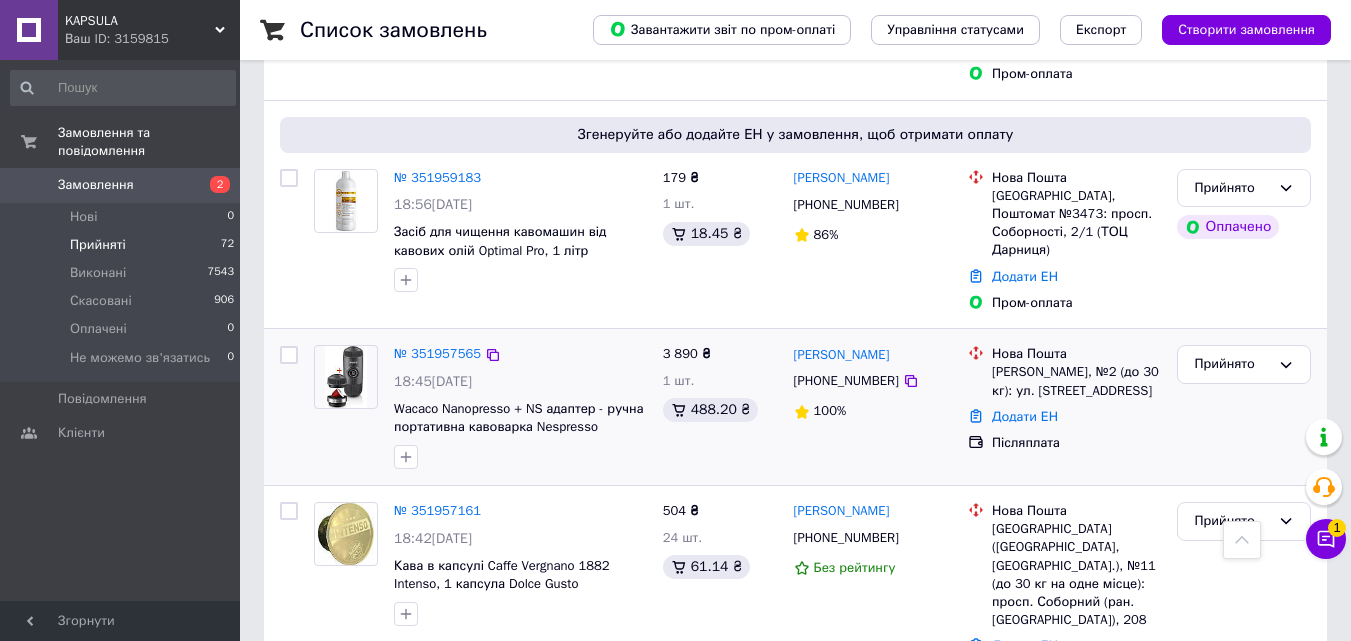 drag, startPoint x: 901, startPoint y: 349, endPoint x: 894, endPoint y: 388, distance: 39.623226 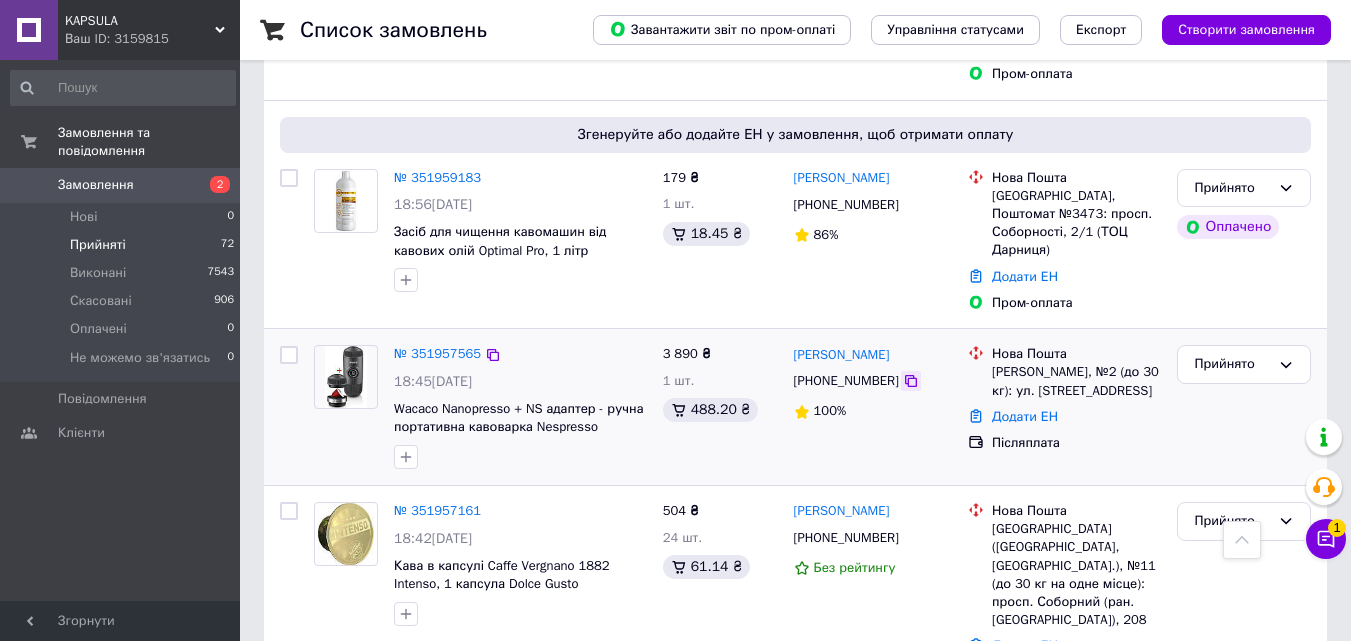 click 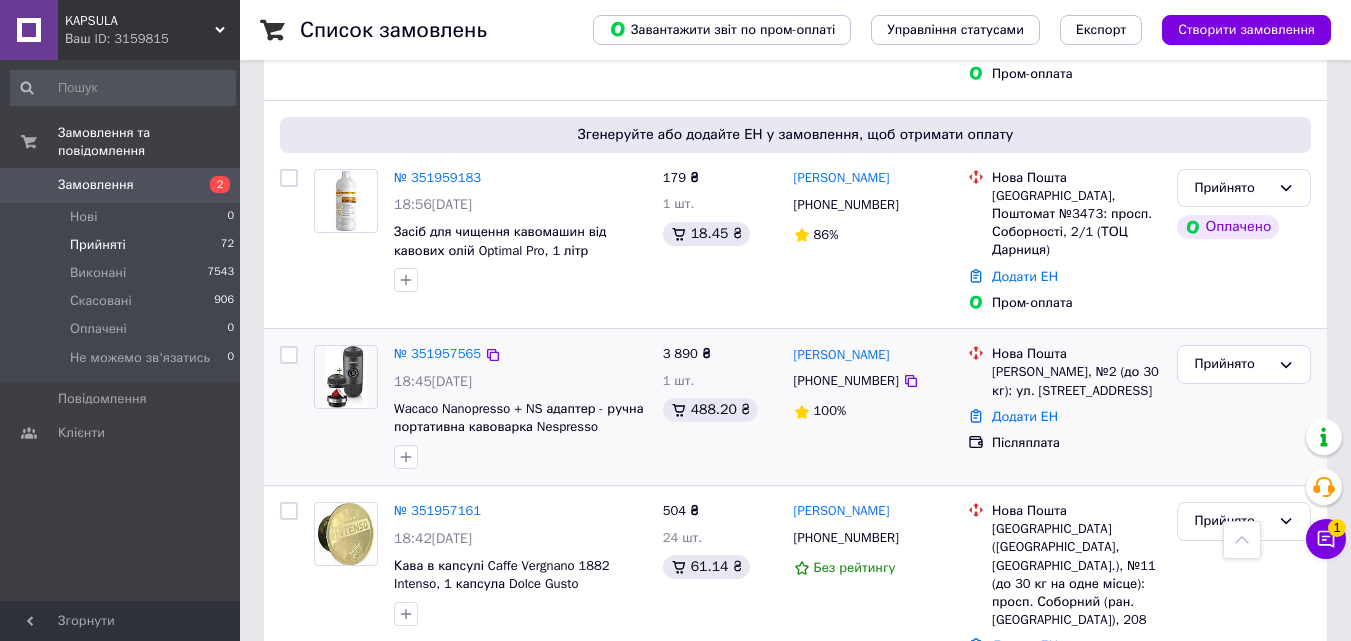 click on "[PERSON_NAME], №2 (до 30 кг): ул. [STREET_ADDRESS]" at bounding box center (1076, 381) 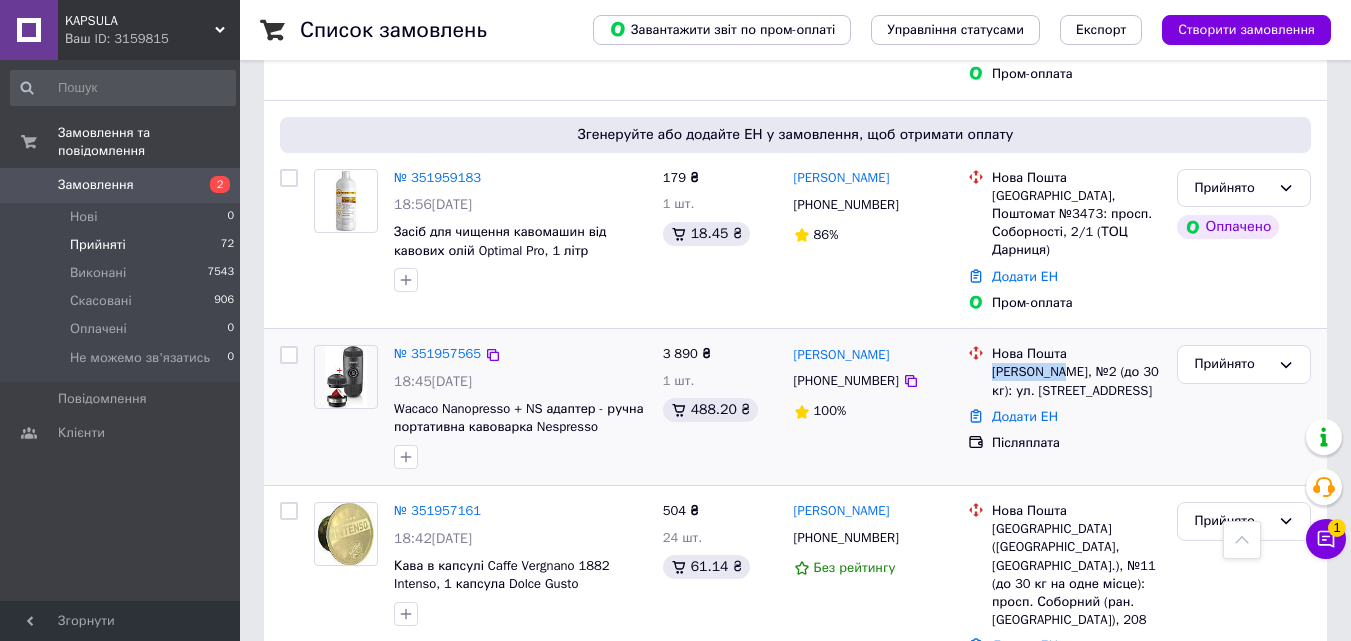 click on "[PERSON_NAME], №2 (до 30 кг): ул. [STREET_ADDRESS]" at bounding box center (1076, 381) 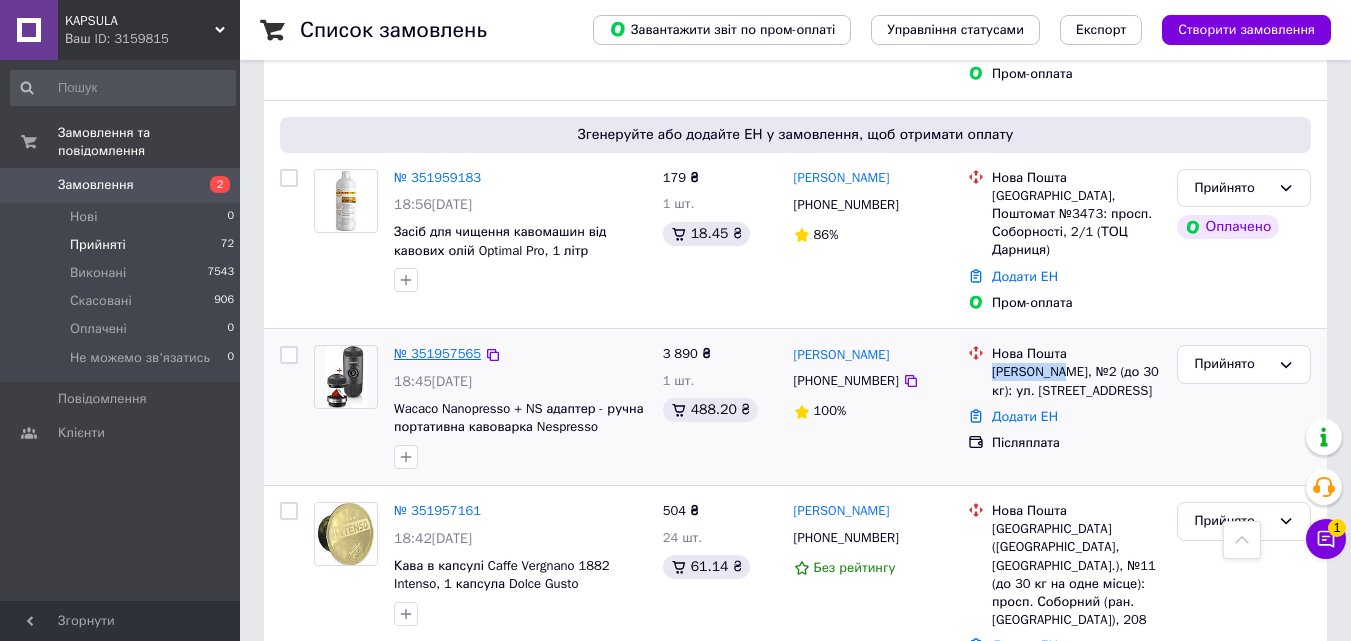 click on "№ 351957565" at bounding box center (437, 353) 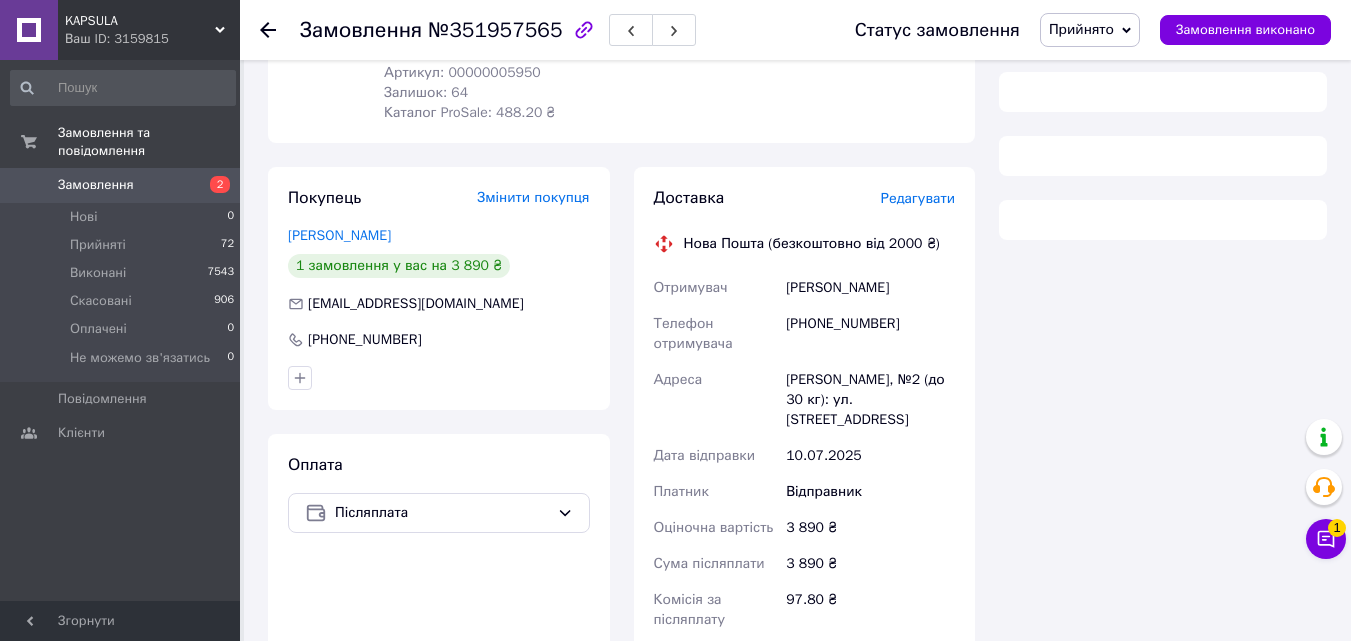 scroll, scrollTop: 700, scrollLeft: 0, axis: vertical 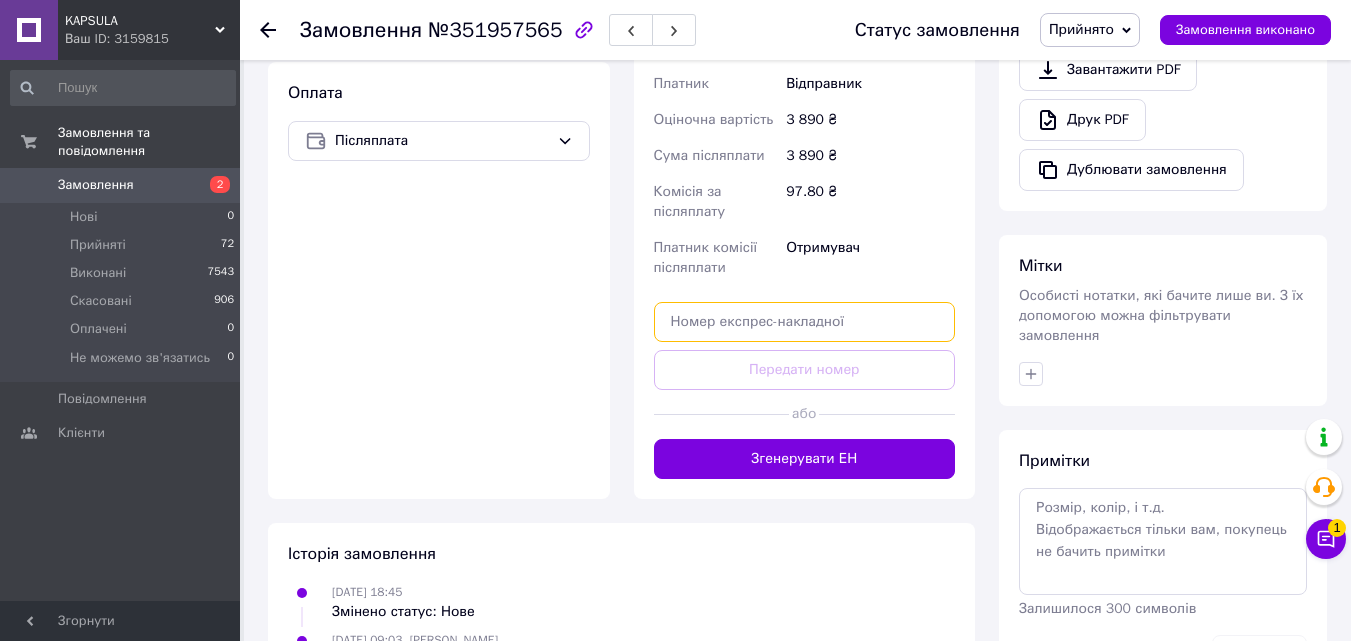 click at bounding box center [805, 322] 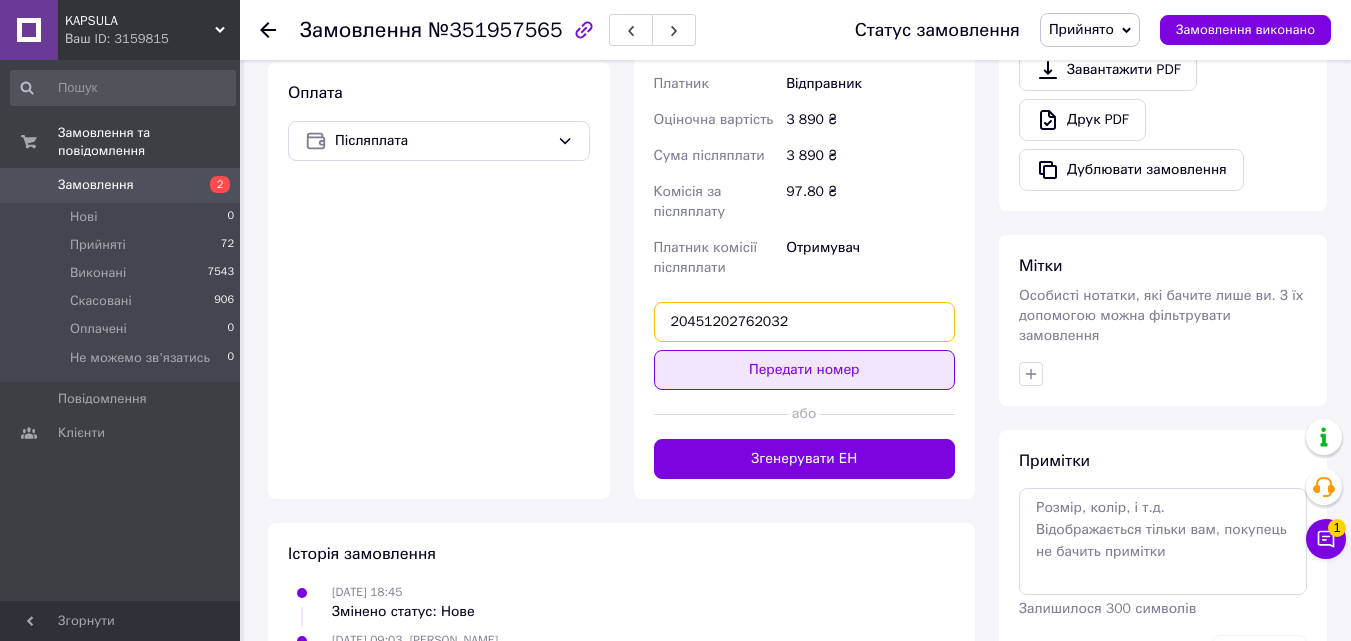 type on "20451202762032" 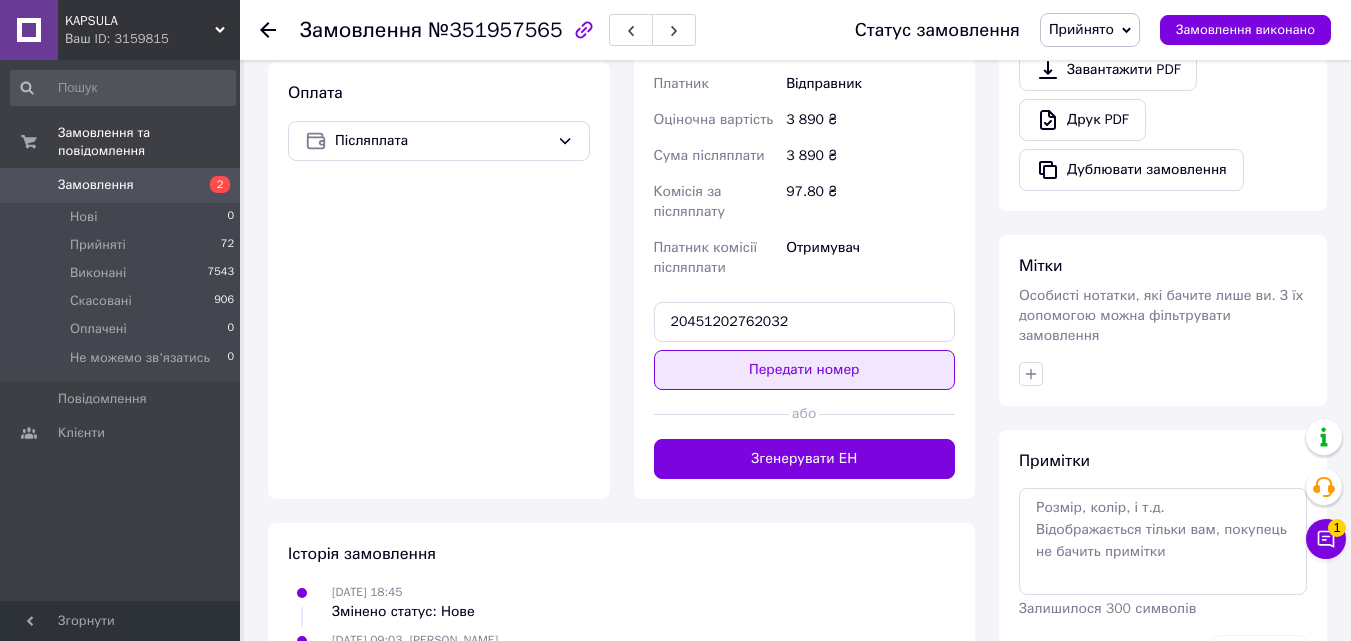 click on "Передати номер" at bounding box center [805, 370] 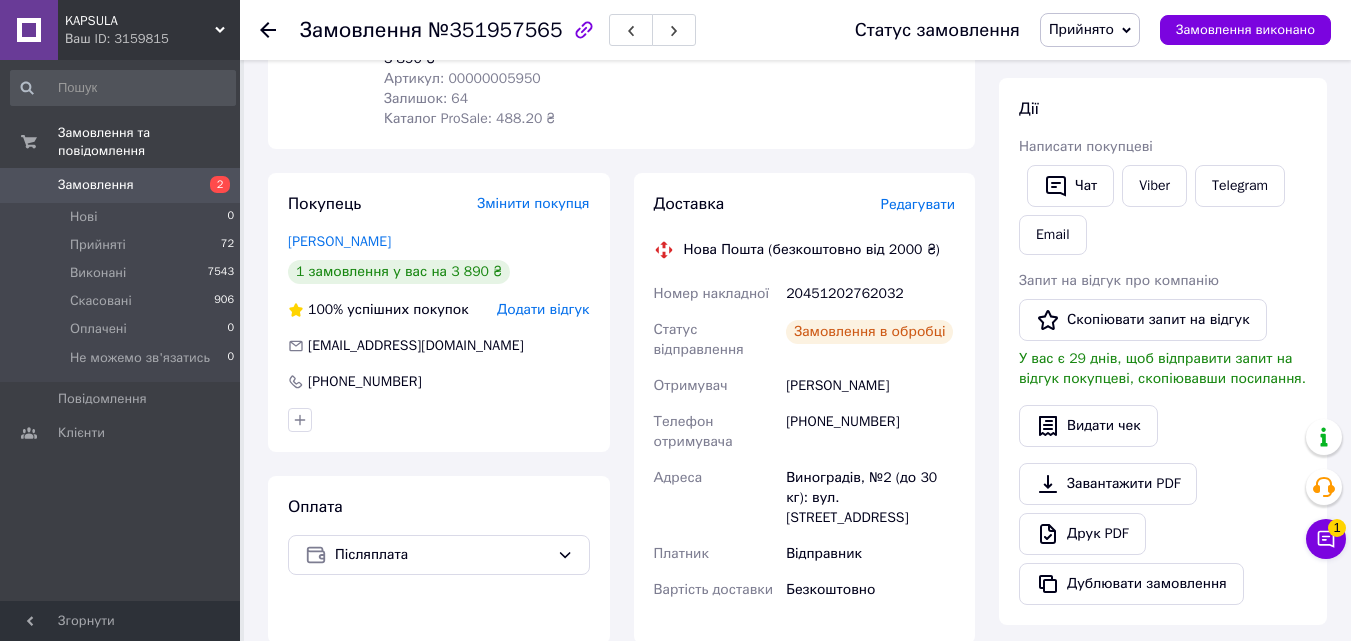 scroll, scrollTop: 200, scrollLeft: 0, axis: vertical 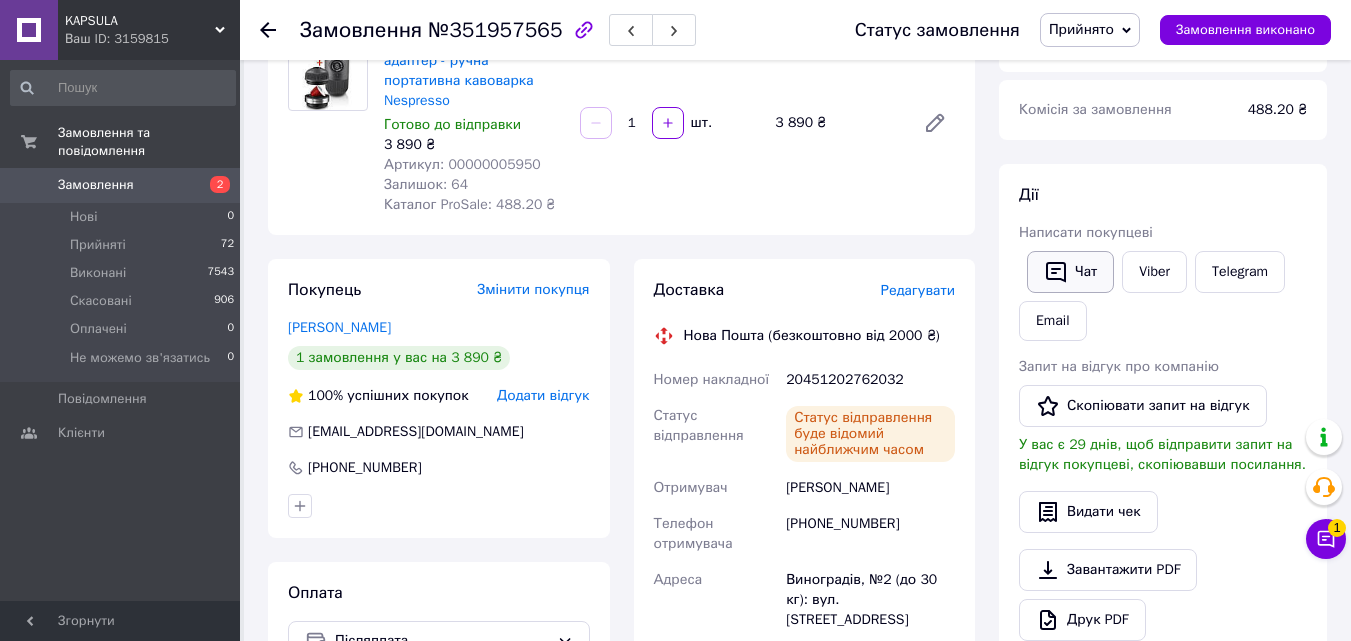 click on "Чат" at bounding box center (1070, 272) 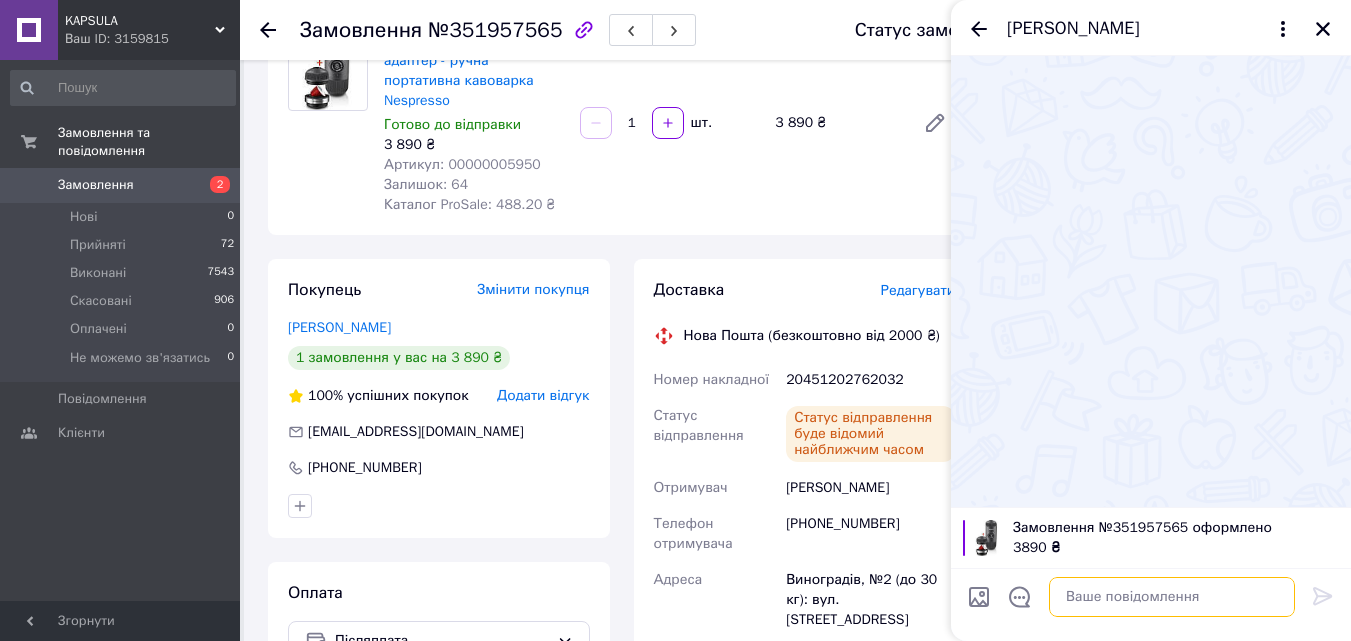 click at bounding box center (1172, 597) 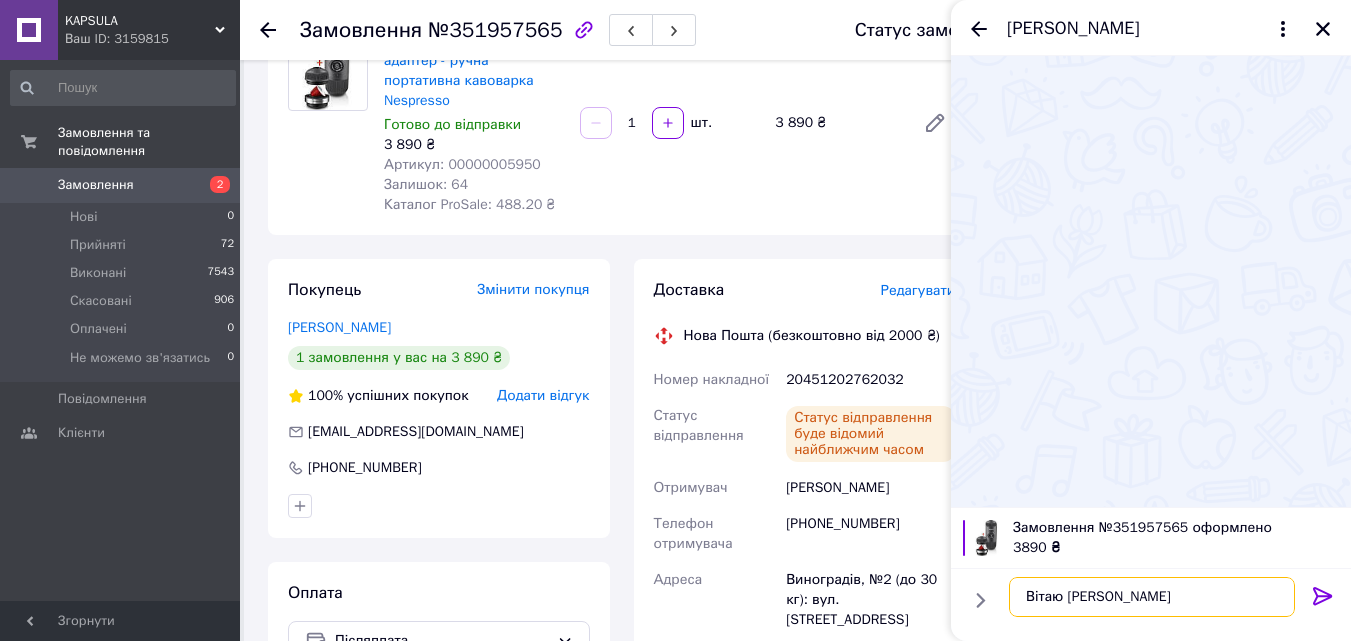 paste on "Сьогодні ваше замовлення відправимо за адресою яку вказали при створенні замовлення , а саме до" 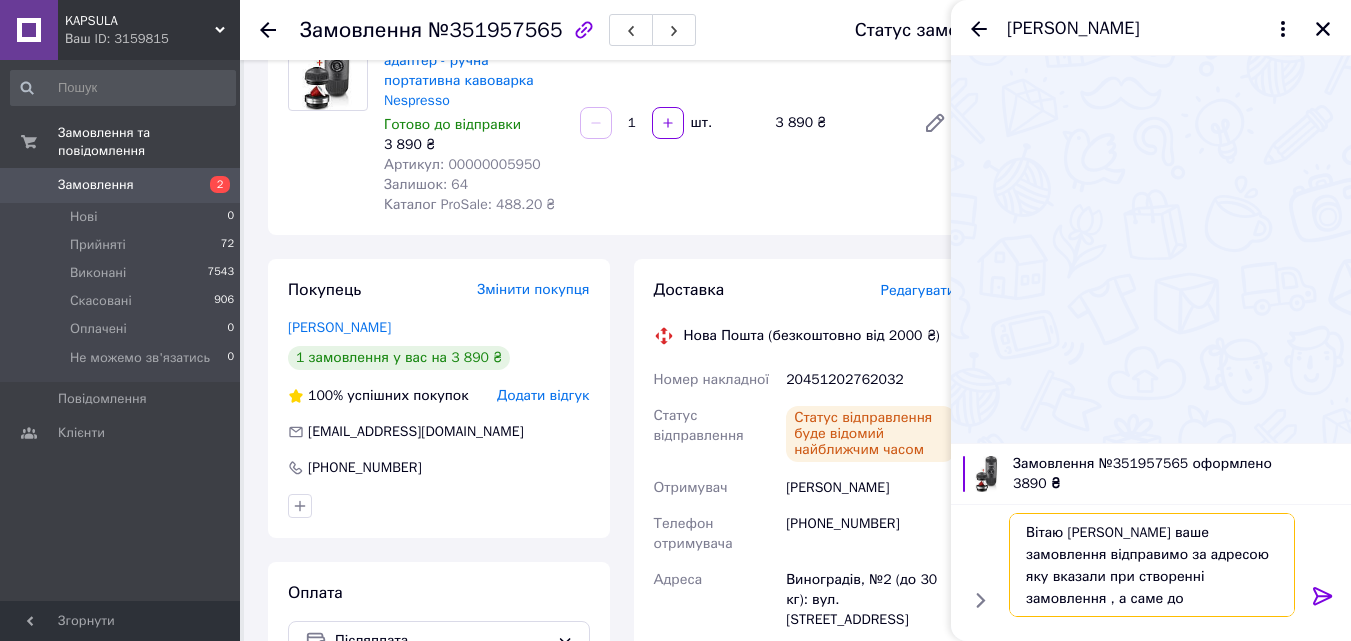 click on "Вітаю [PERSON_NAME] ваше замовлення відправимо за адресою яку вказали при створенні замовлення , а саме до" at bounding box center [1152, 565] 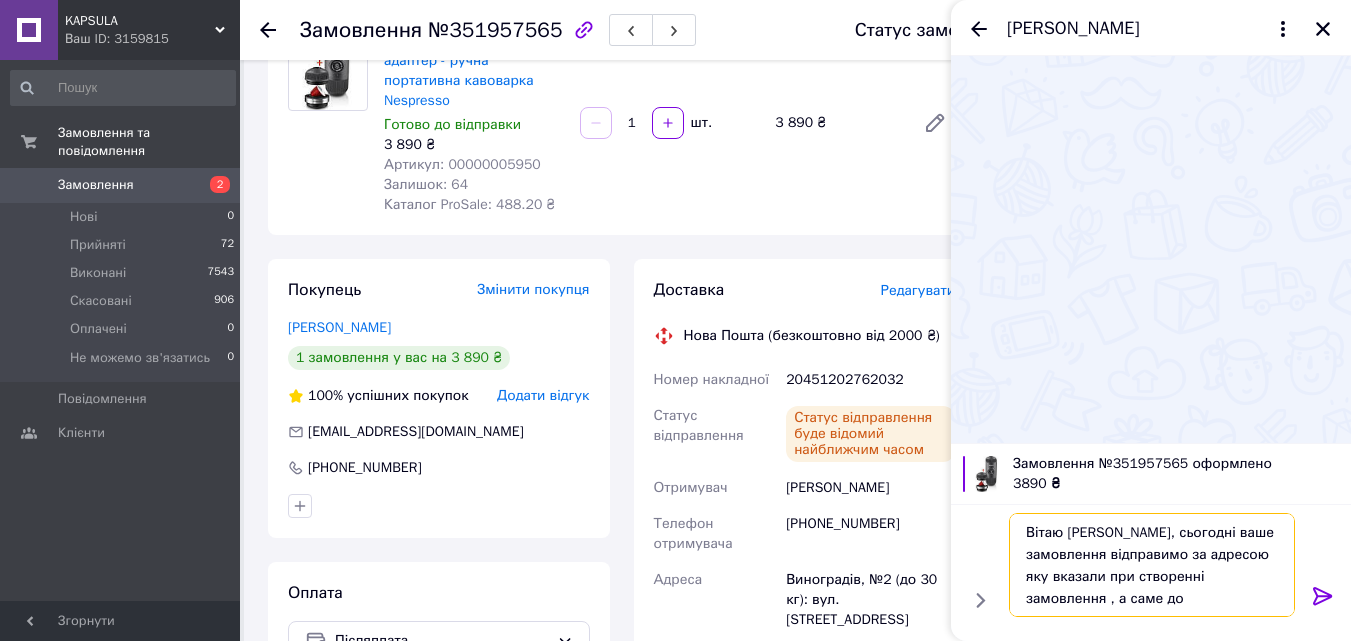 click on "Вітаю [PERSON_NAME], сьогодні ваше замовлення відправимо за адресою яку вказали при створенні замовлення , а саме до" at bounding box center (1152, 565) 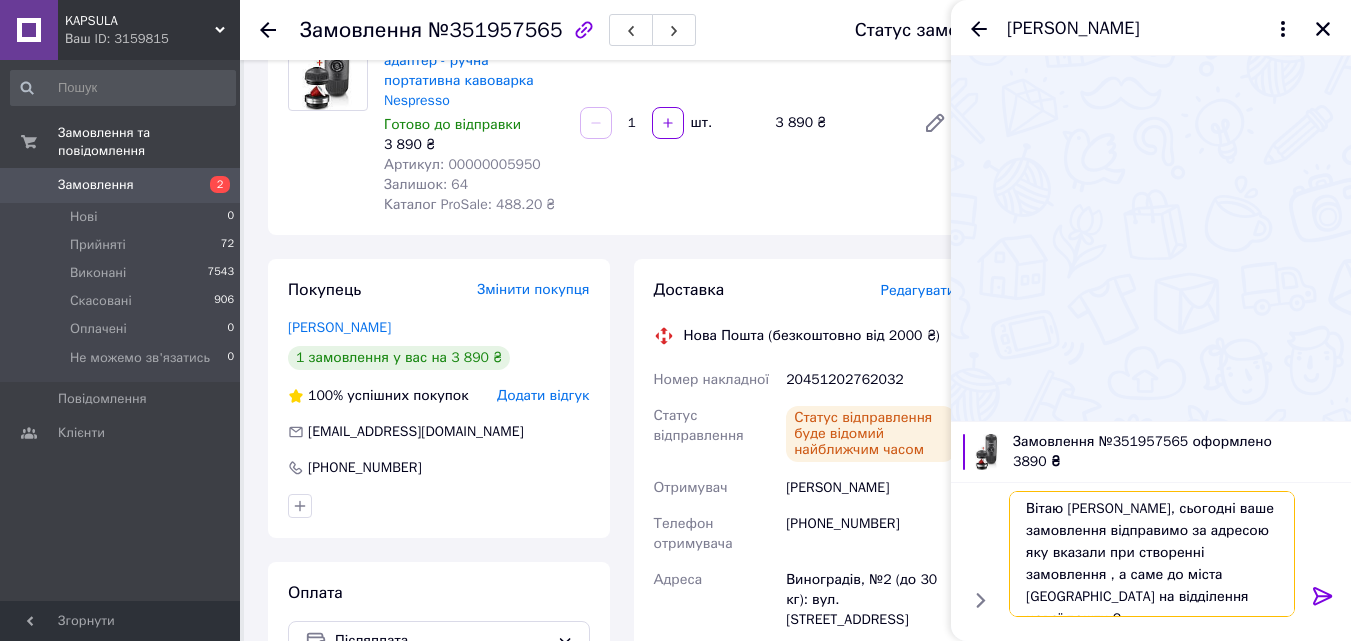 scroll, scrollTop: 14, scrollLeft: 0, axis: vertical 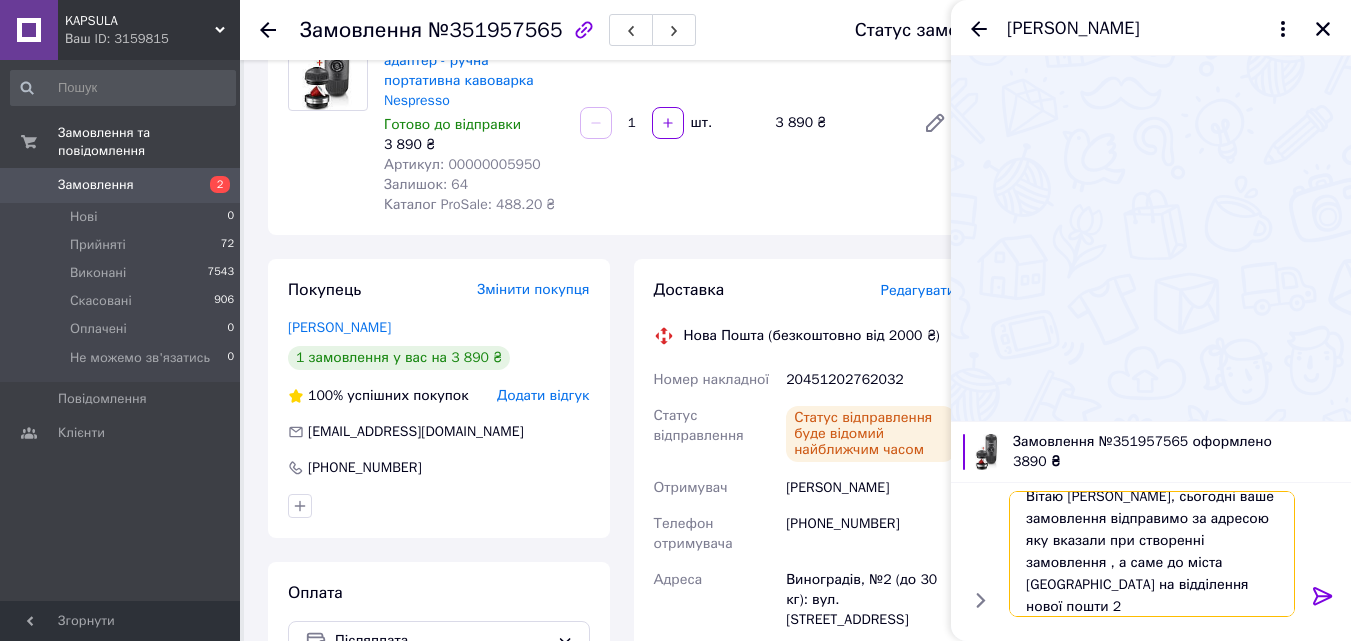 type on "Вітаю [PERSON_NAME], сьогодні ваше замовлення відправимо за адресою яку вказали при створенні замовлення , а саме до міста [GEOGRAPHIC_DATA] на відділення нової пошти 2" 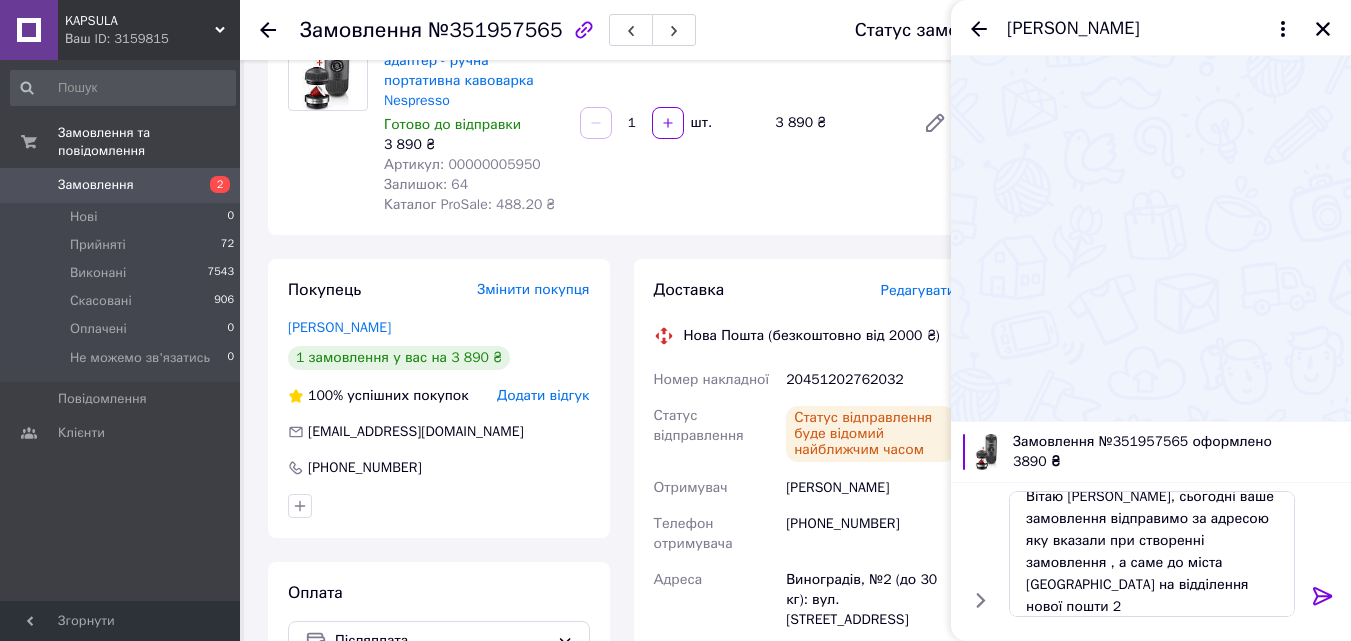click 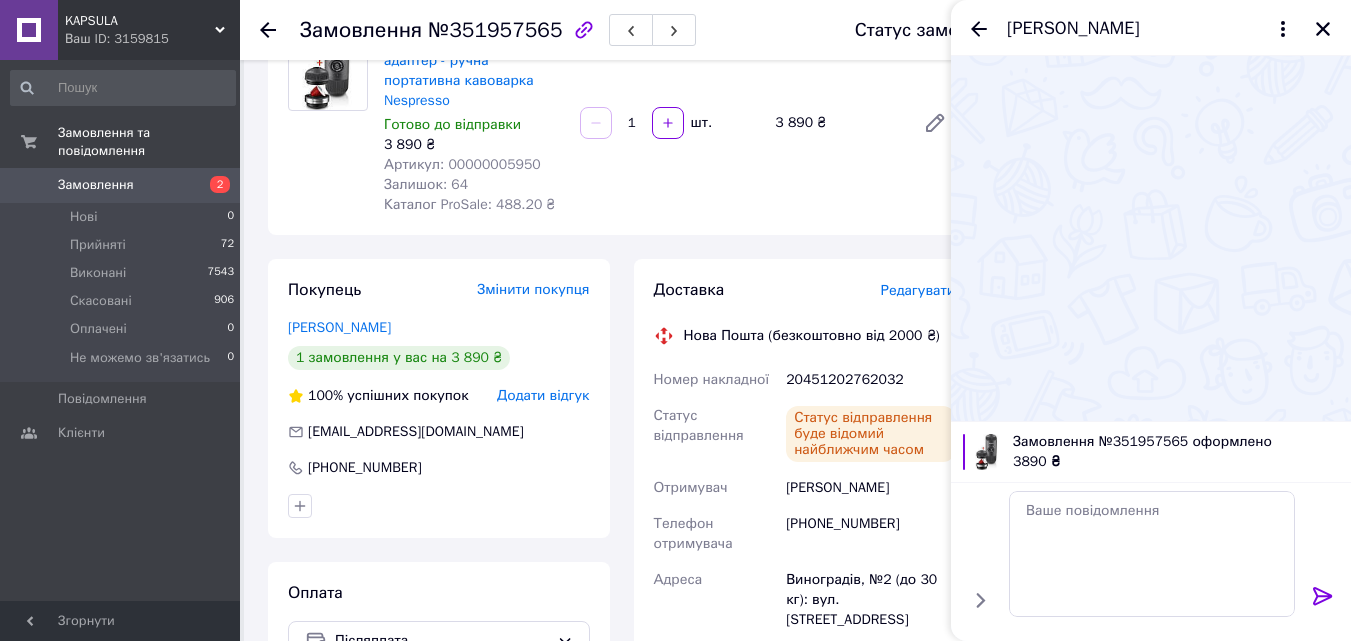 scroll, scrollTop: 0, scrollLeft: 0, axis: both 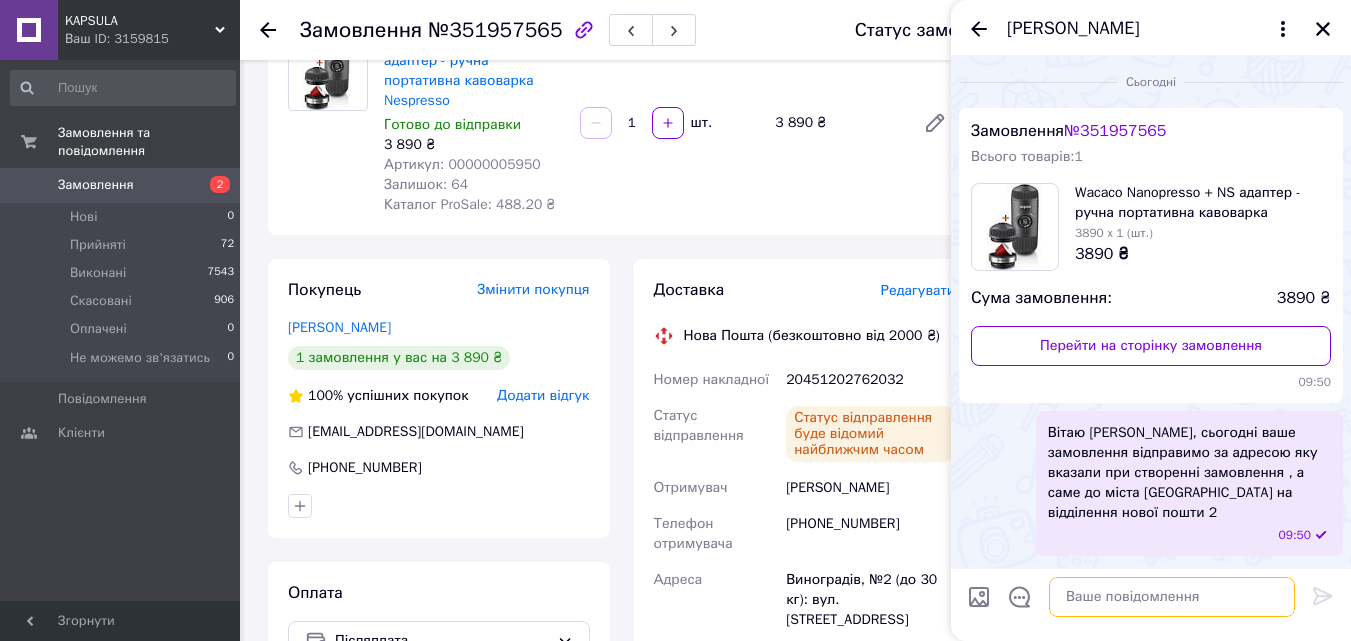click at bounding box center [1172, 597] 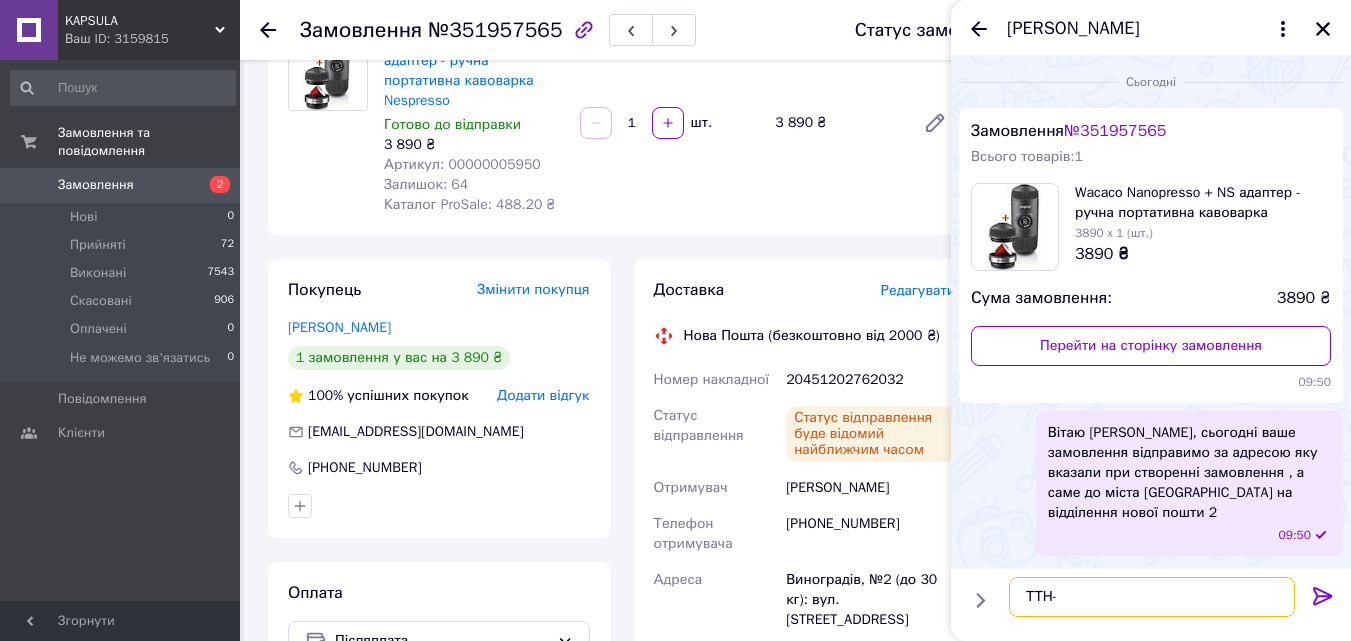 paste on "20451202762032" 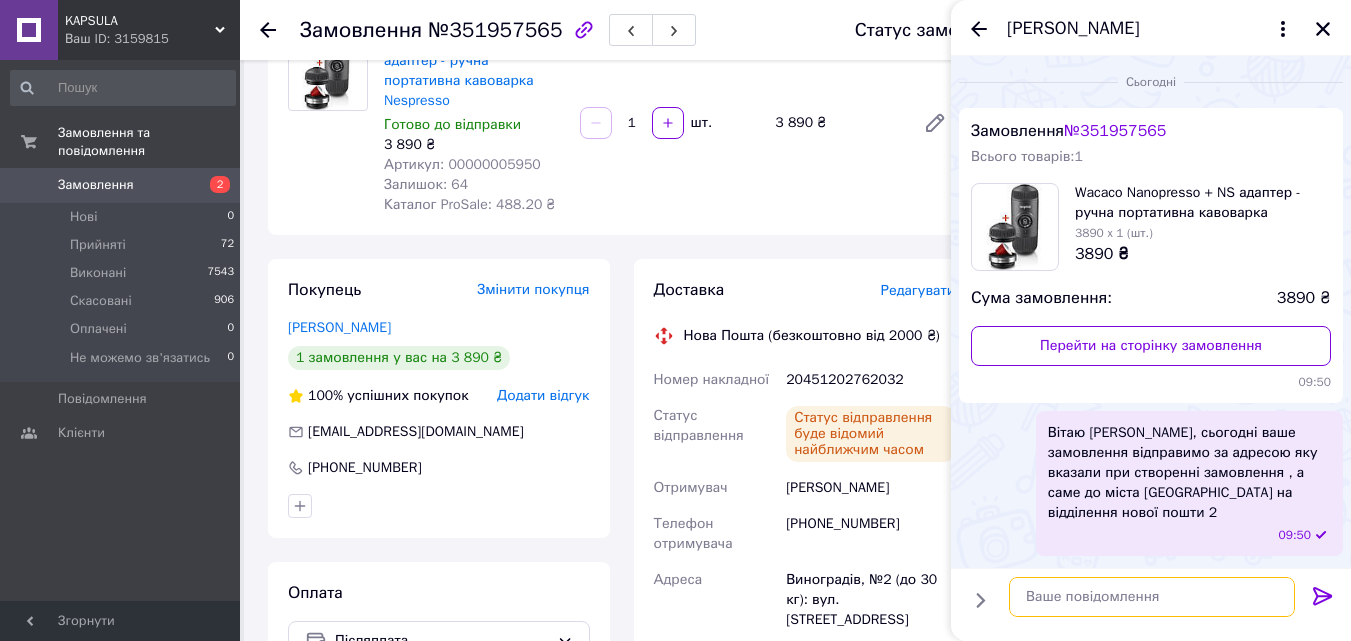 scroll, scrollTop: 29, scrollLeft: 0, axis: vertical 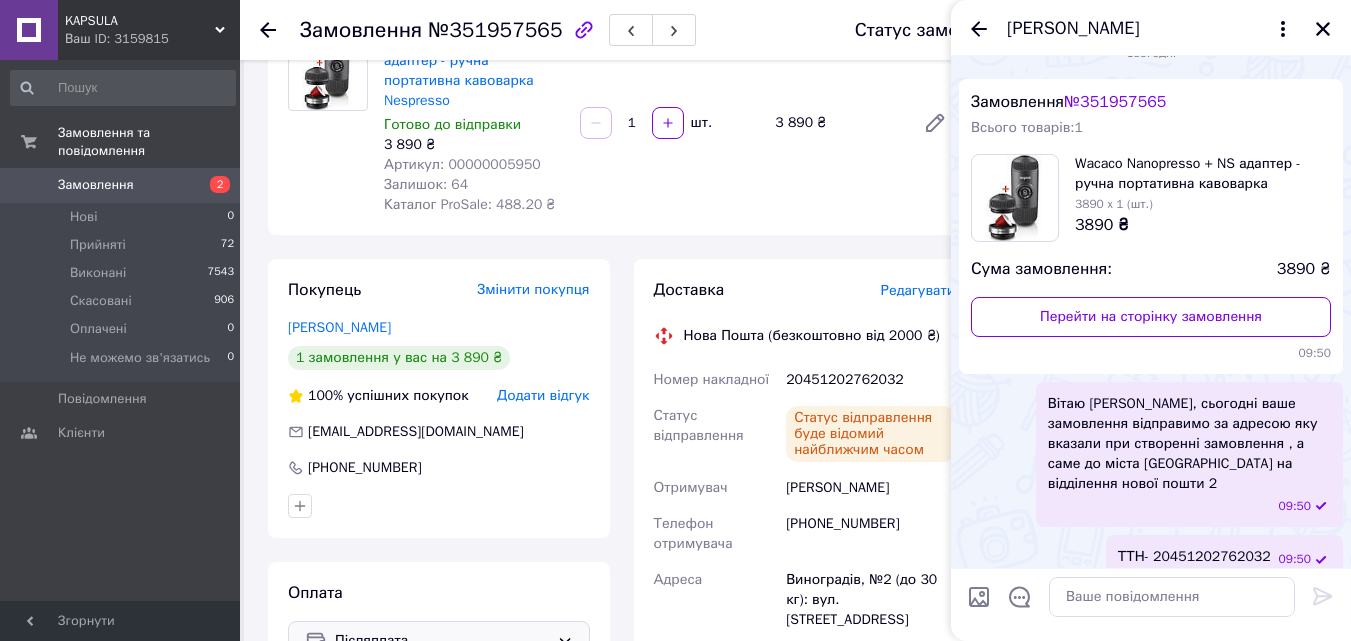 click on "Післяплата" at bounding box center [439, 641] 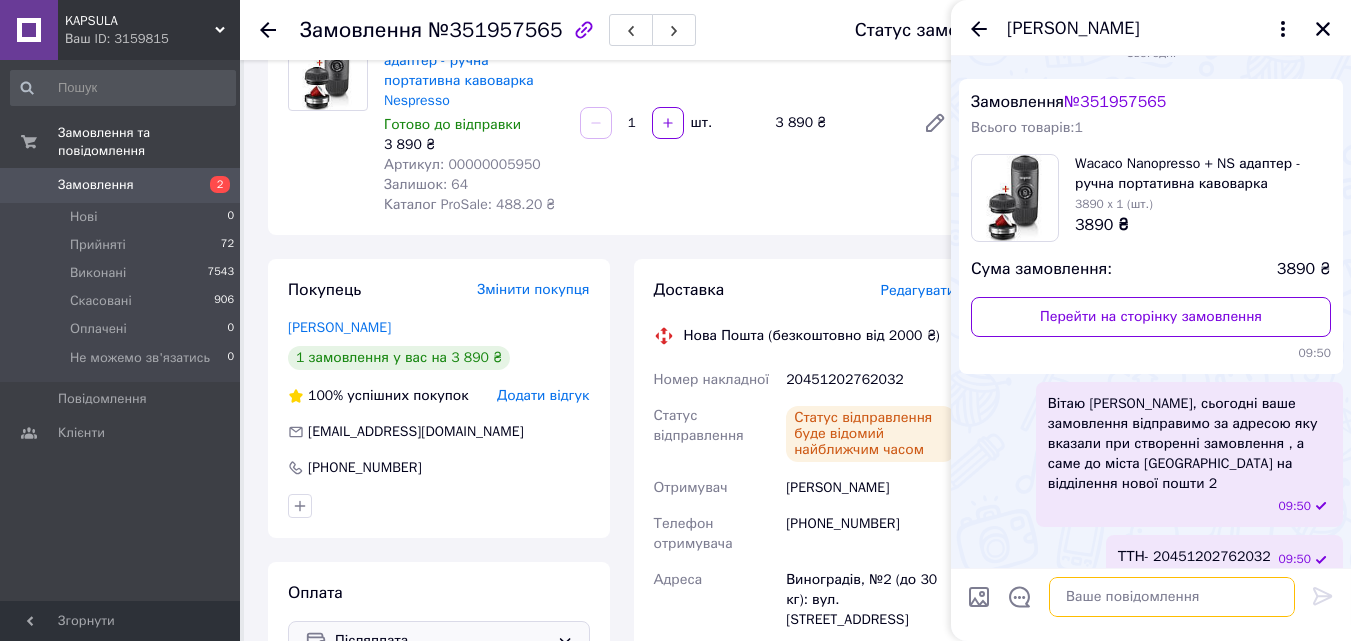 click at bounding box center [1172, 597] 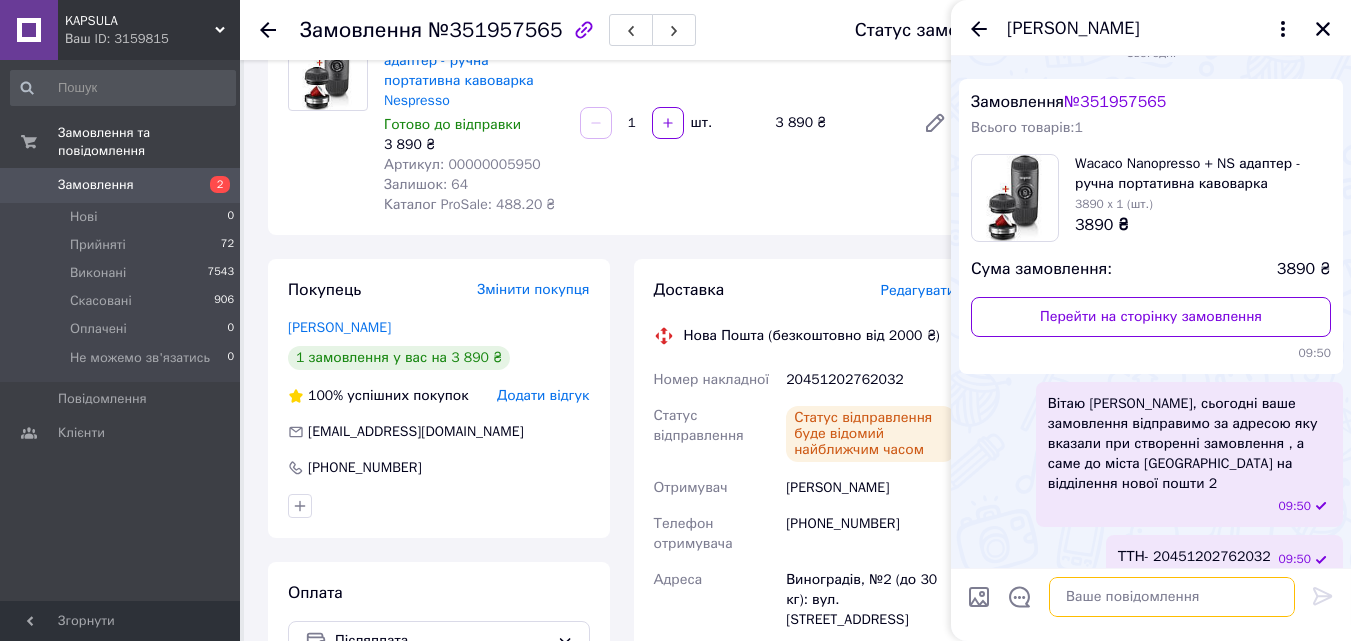 paste on "Відправлення вашого замовлення заплановано на сьогодні  після 17:00.
Після 18:00 ви зможете відстежити його за номером ТТН у застосунку Нової пошти.
Просимо Вас оглядати цілісність товару безпосередньо при отриманні ❗️" 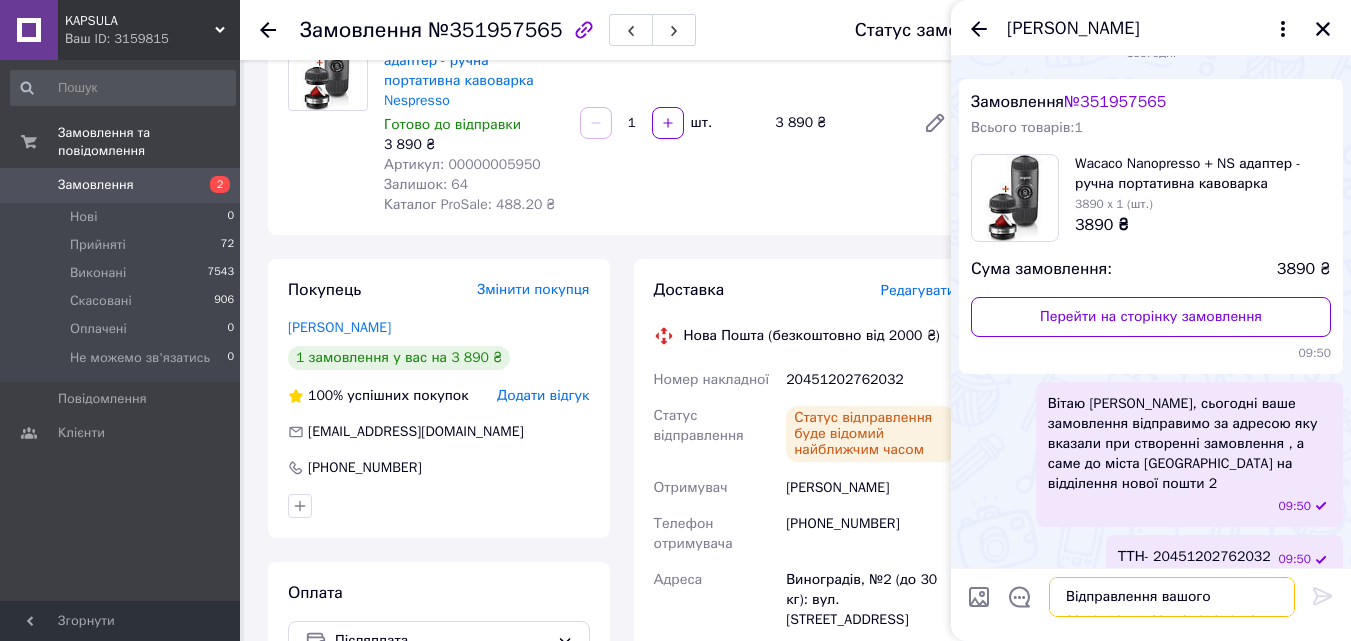 scroll, scrollTop: 24, scrollLeft: 0, axis: vertical 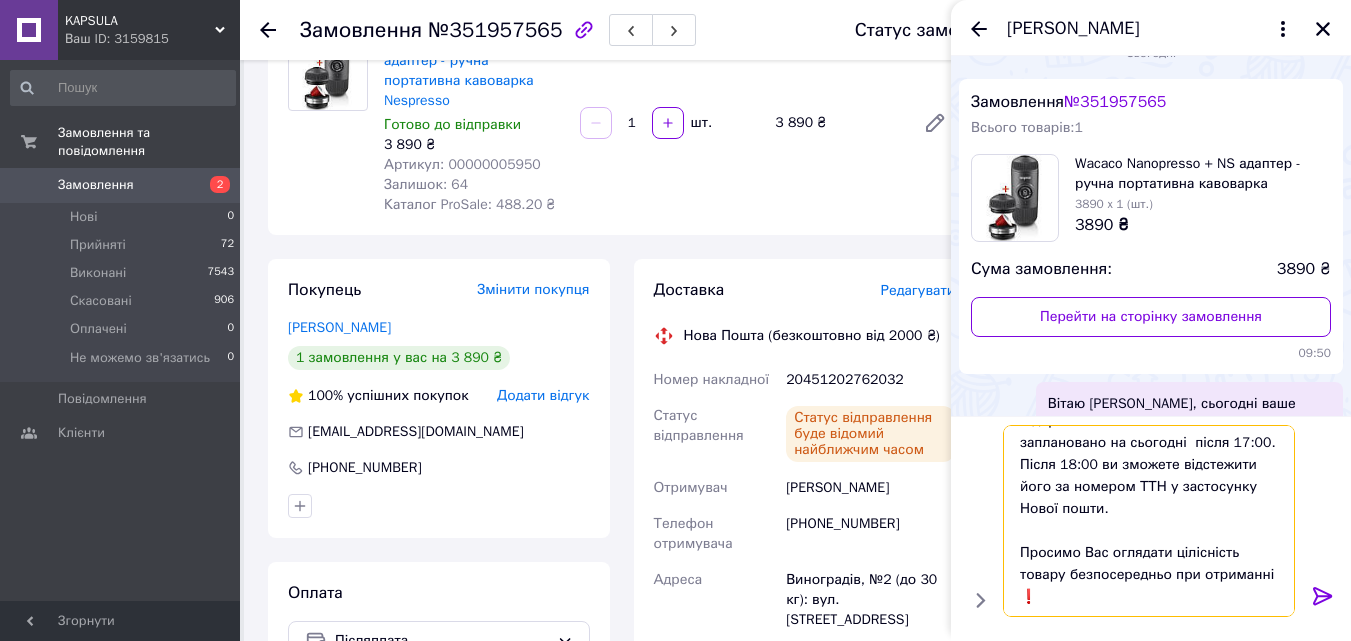 type 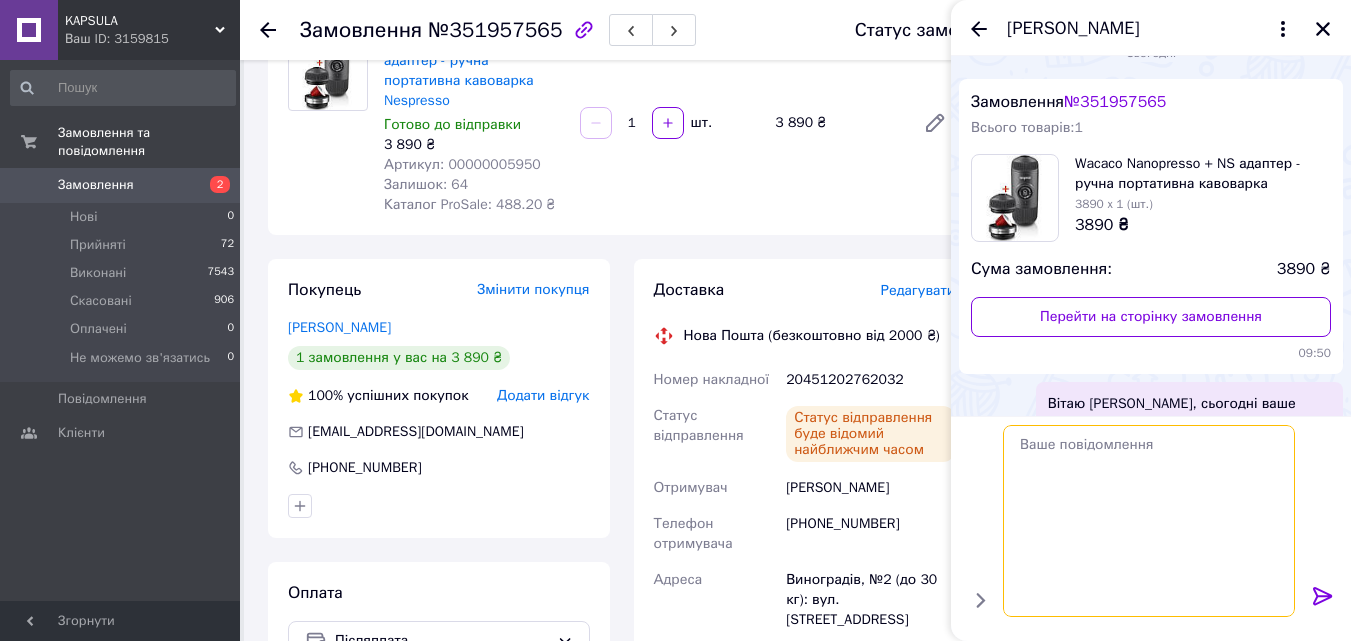 scroll, scrollTop: 0, scrollLeft: 0, axis: both 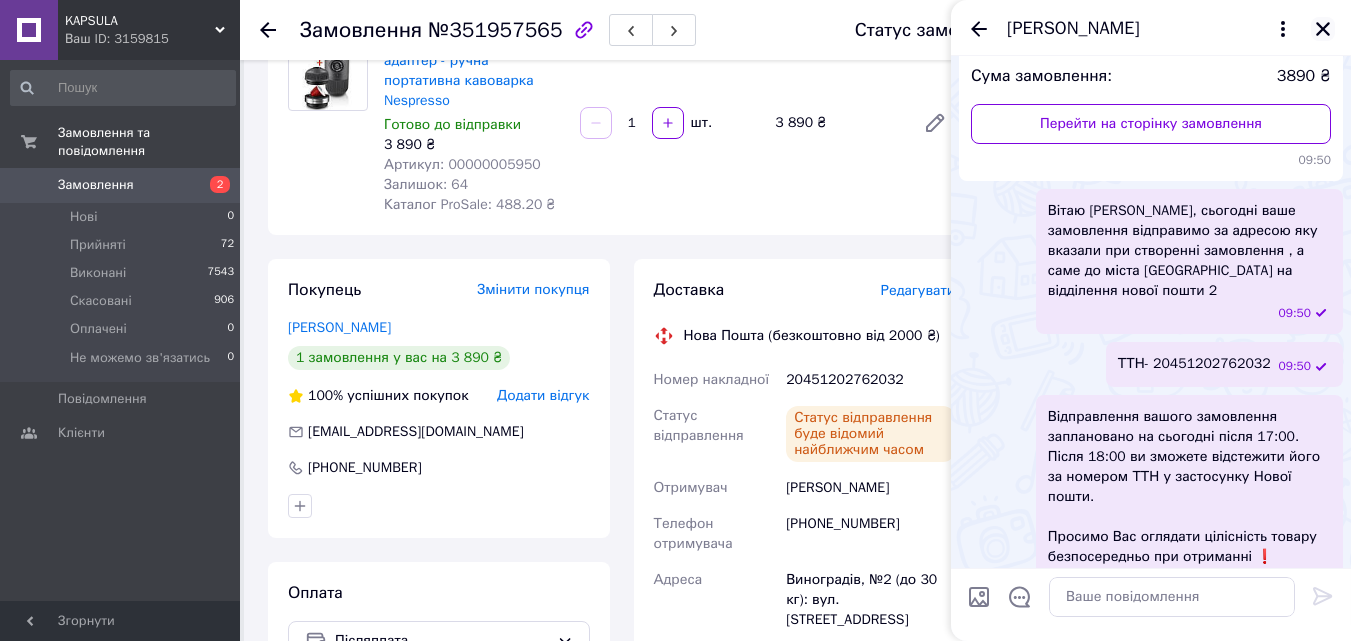 click 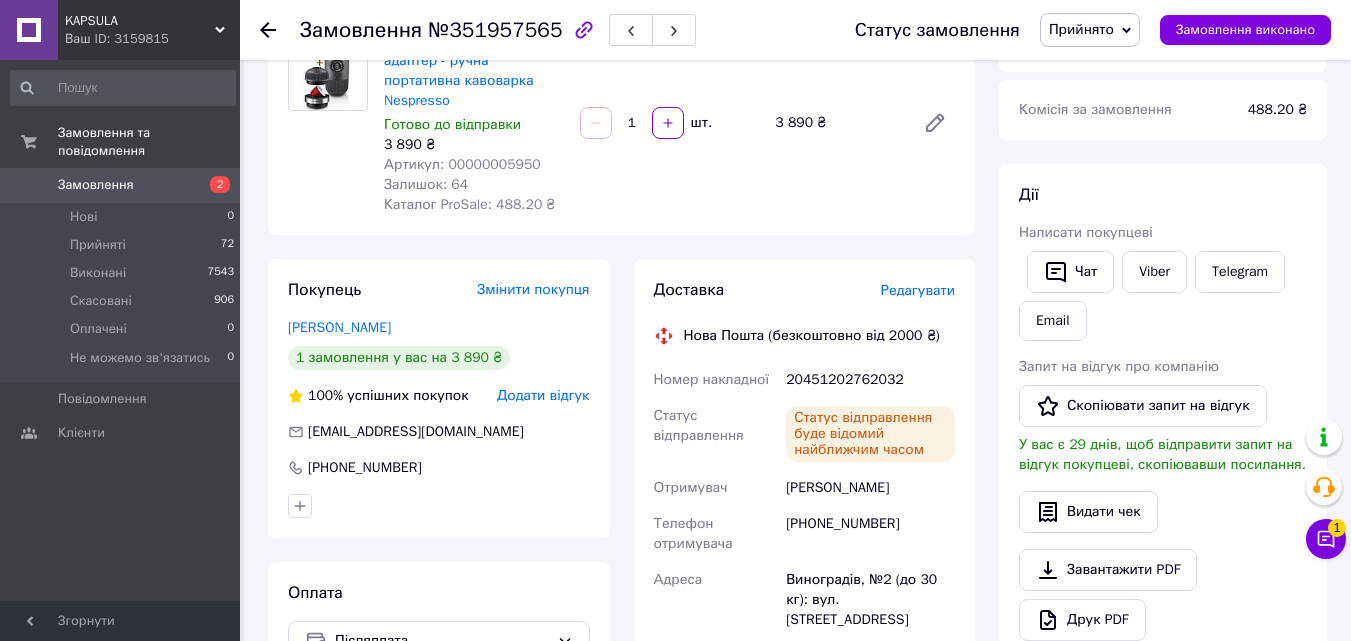 click 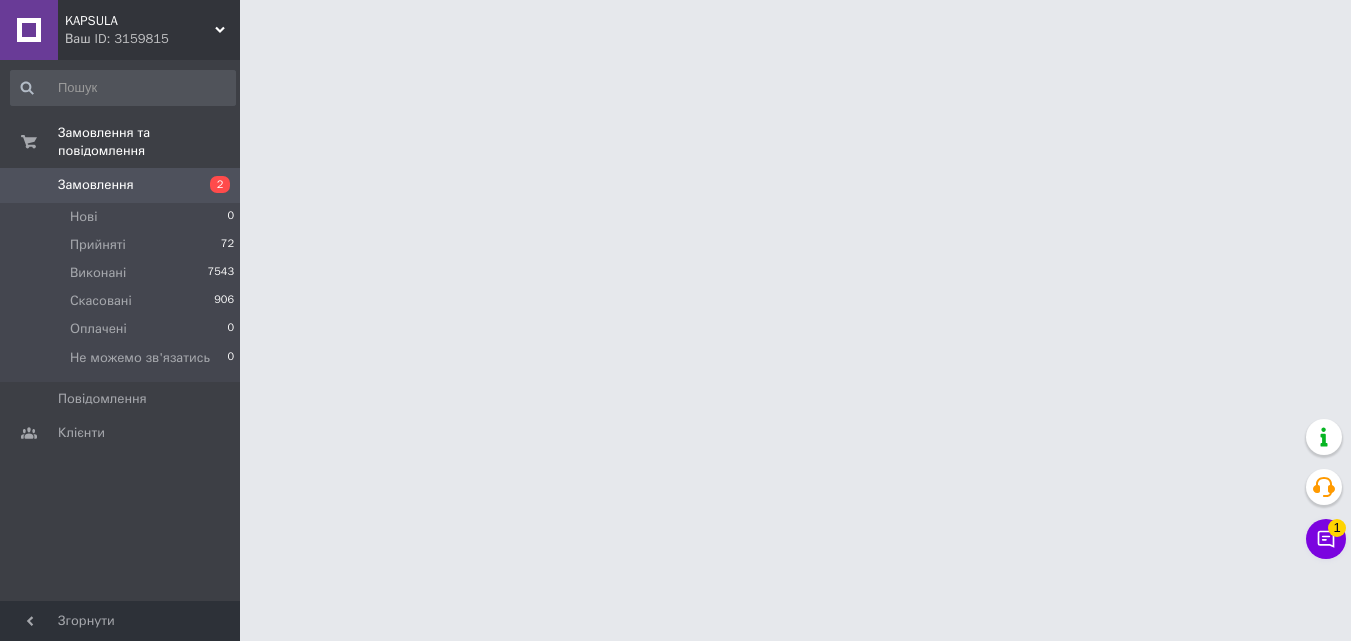 scroll, scrollTop: 0, scrollLeft: 0, axis: both 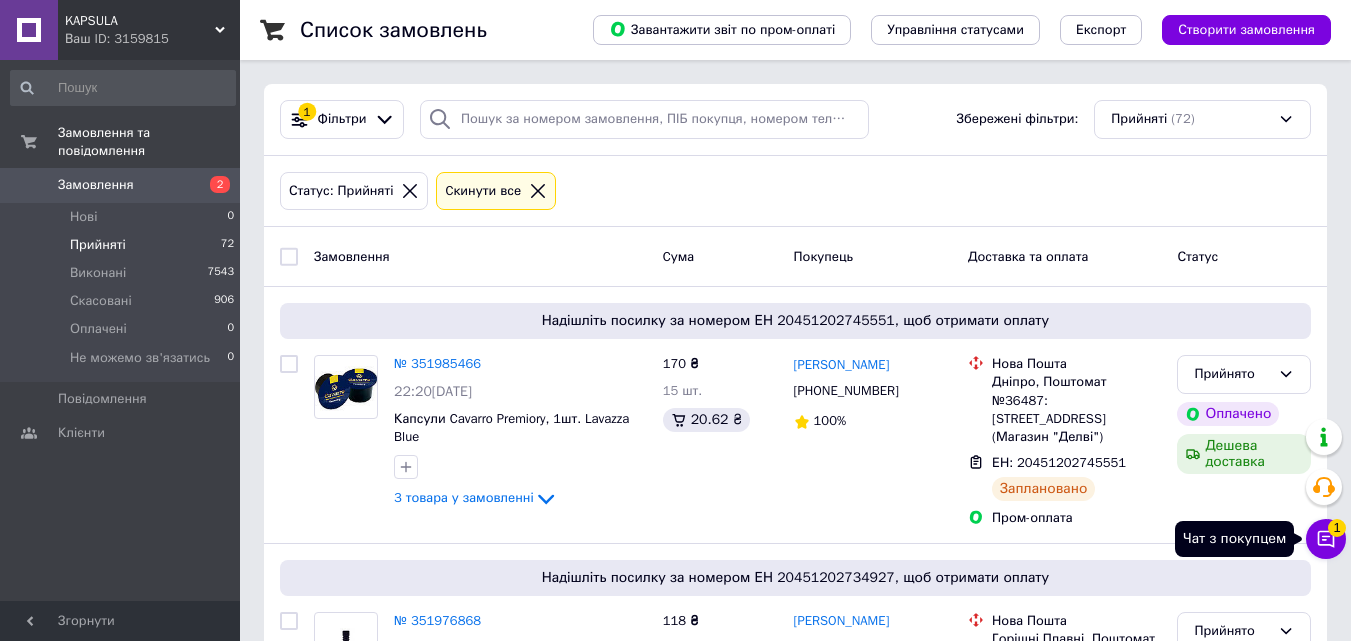 click on "Чат з покупцем 1" at bounding box center [1326, 539] 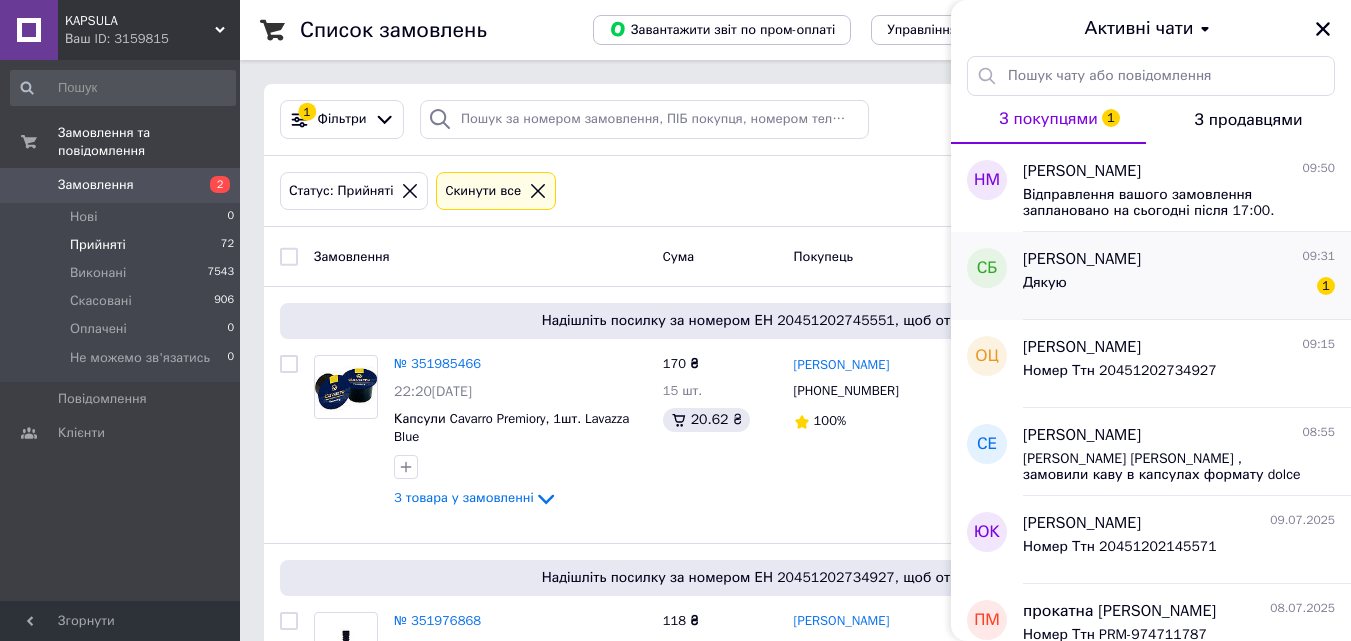 click on "[PERSON_NAME] 09:31" at bounding box center (1179, 259) 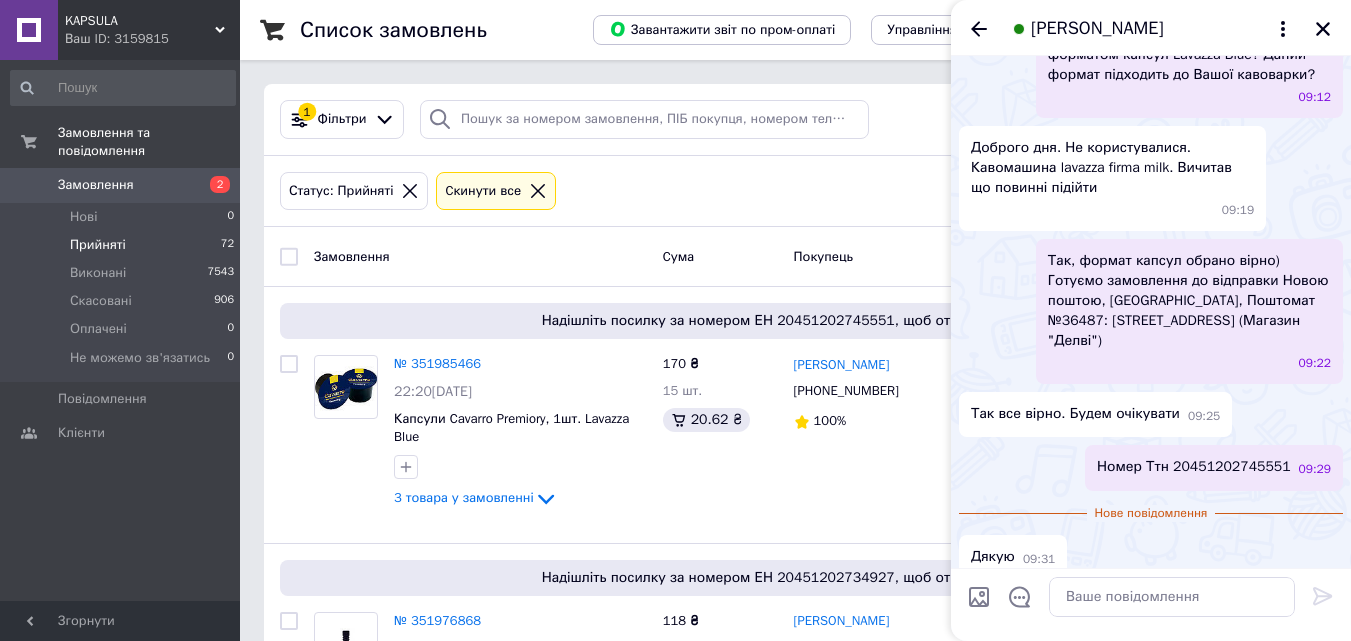 scroll, scrollTop: 116, scrollLeft: 0, axis: vertical 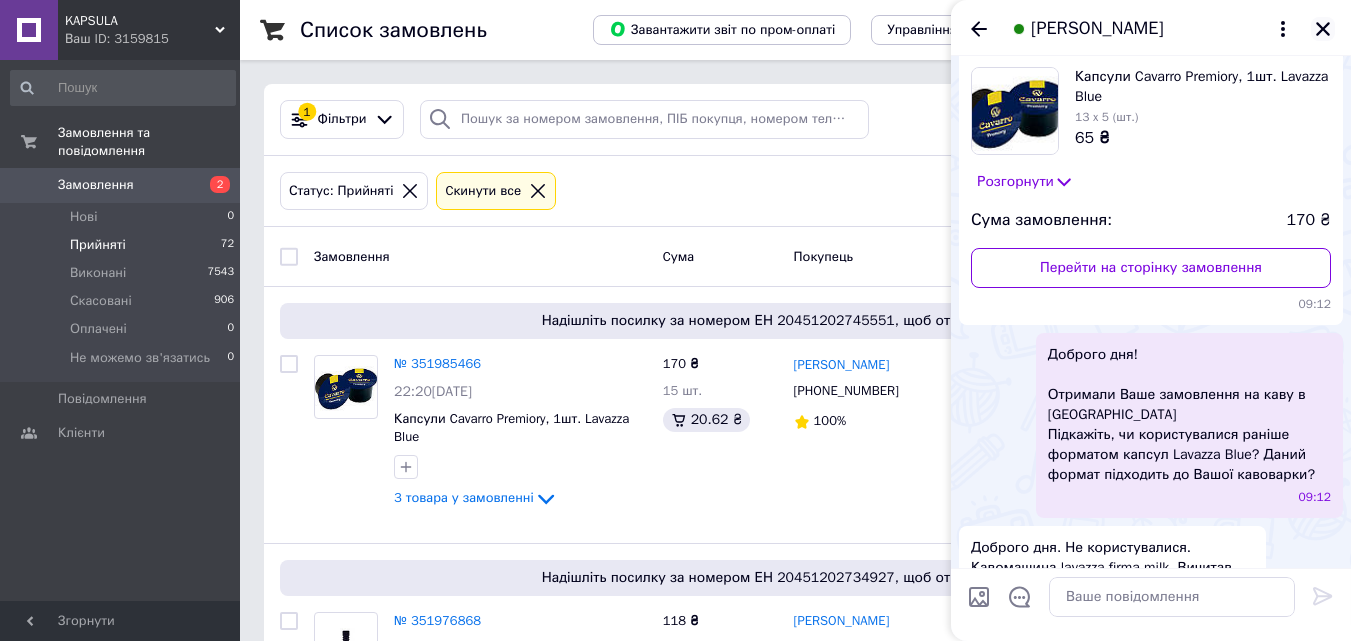 click 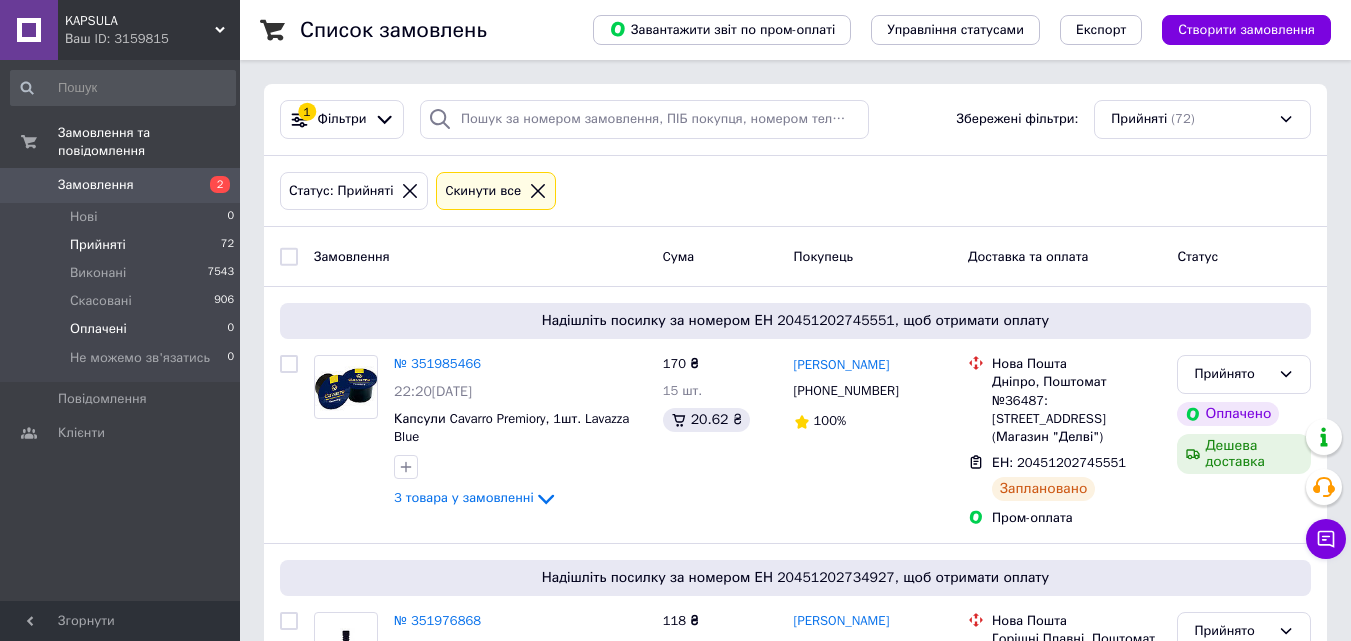 click on "Оплачені 0" at bounding box center (123, 329) 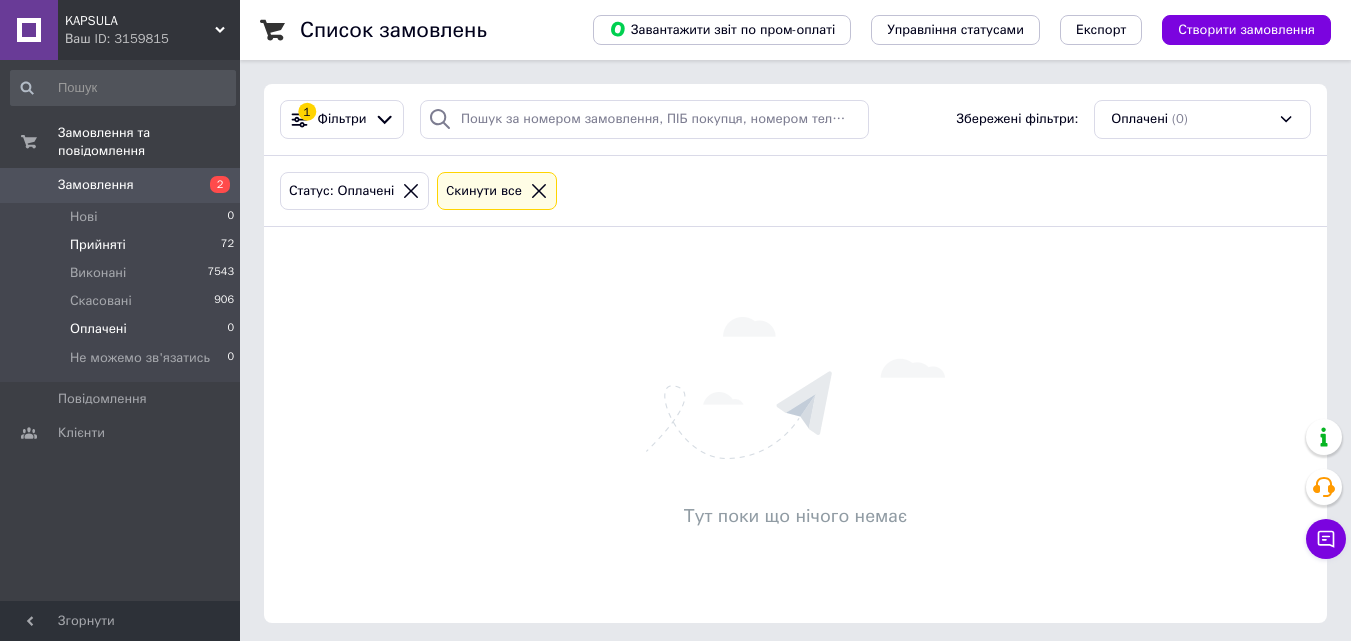click on "Прийняті" at bounding box center (98, 245) 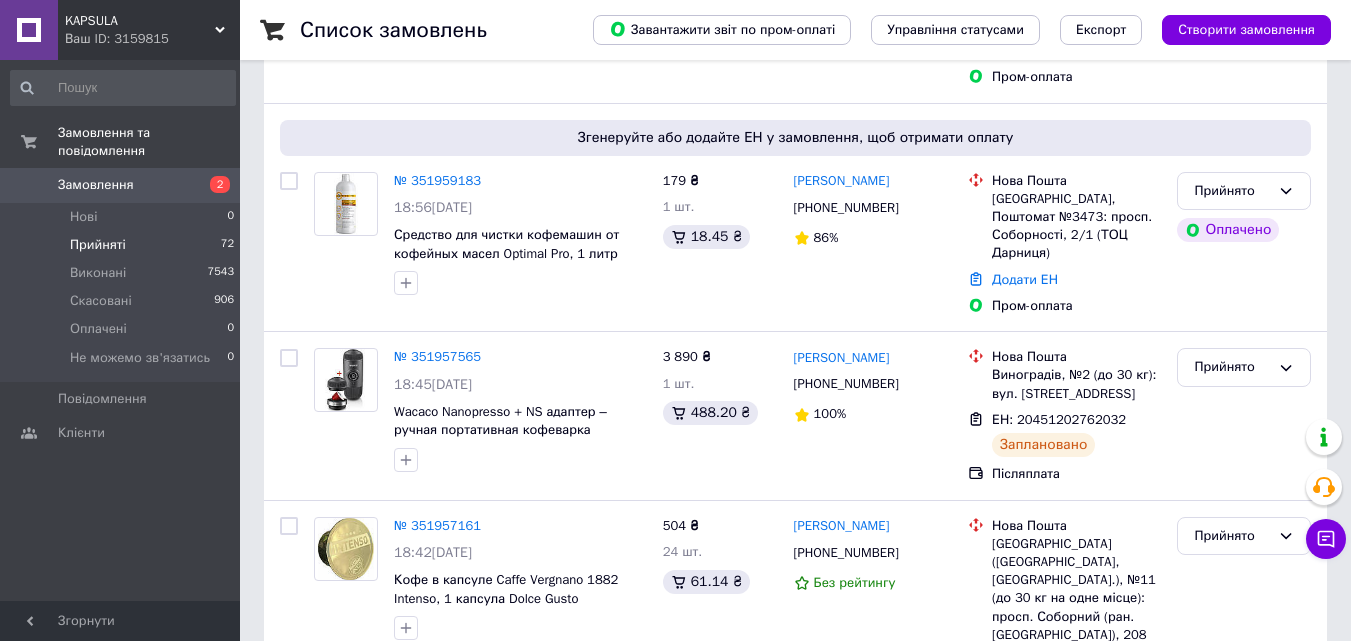 scroll, scrollTop: 700, scrollLeft: 0, axis: vertical 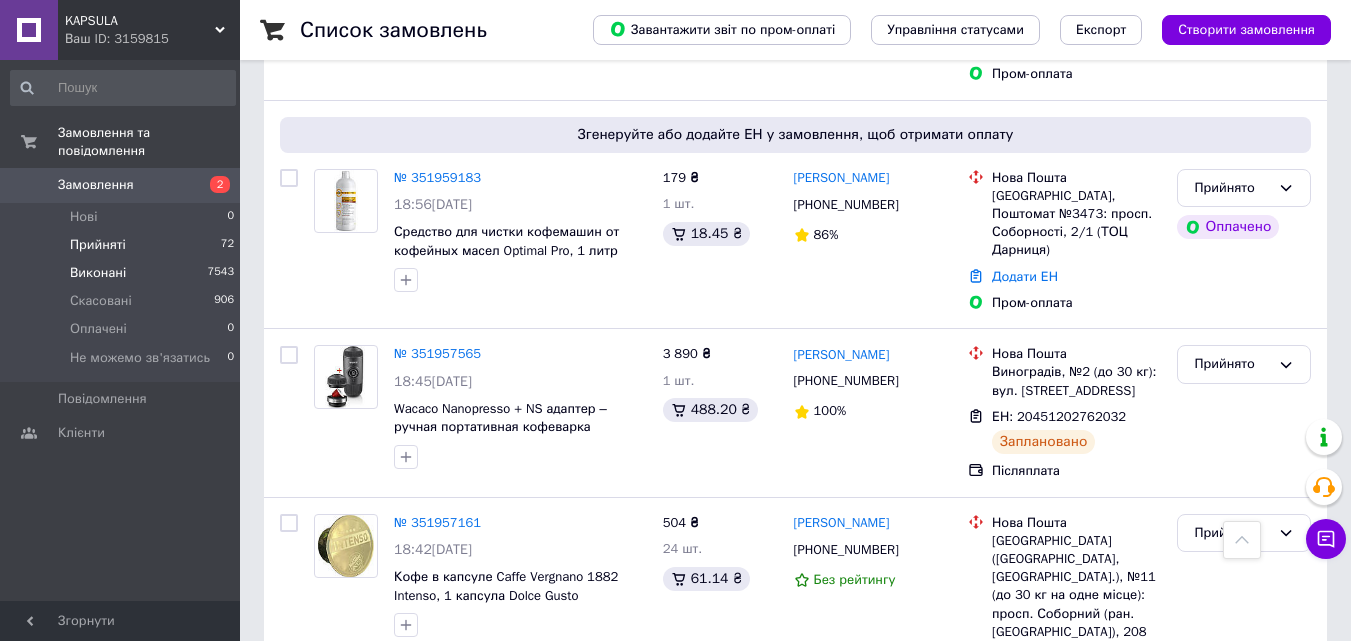 click on "Виконані 7543" at bounding box center (123, 273) 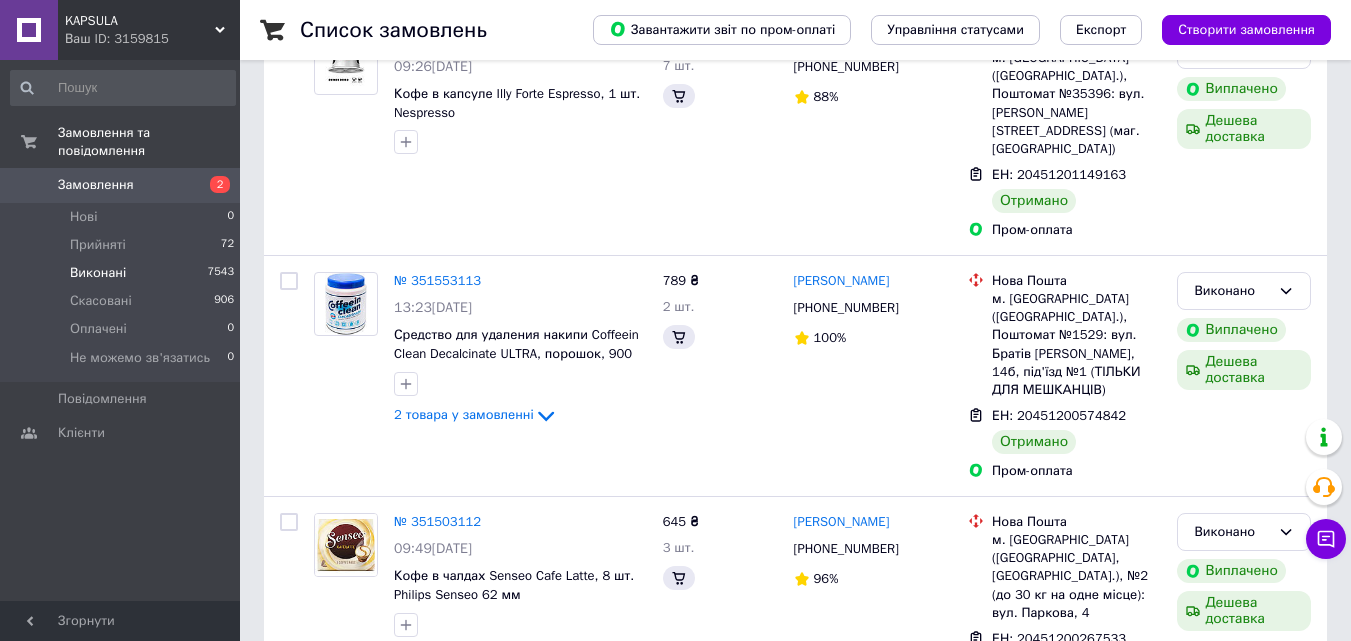 scroll, scrollTop: 0, scrollLeft: 0, axis: both 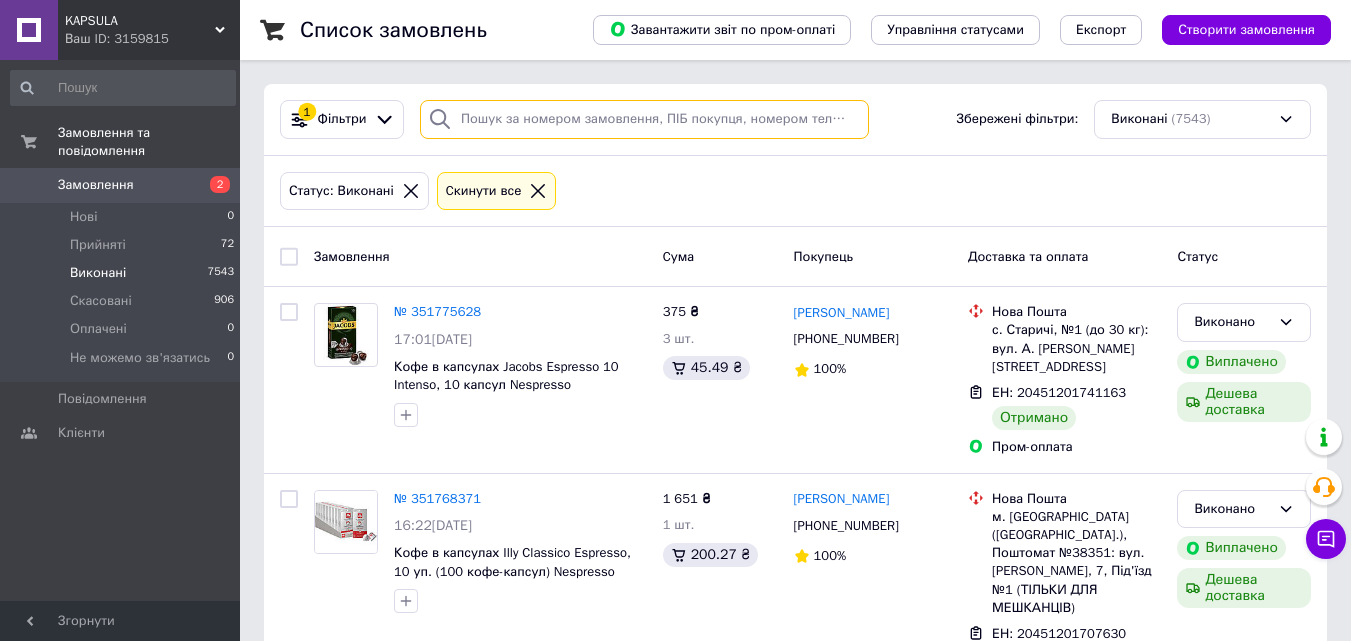 click at bounding box center [644, 119] 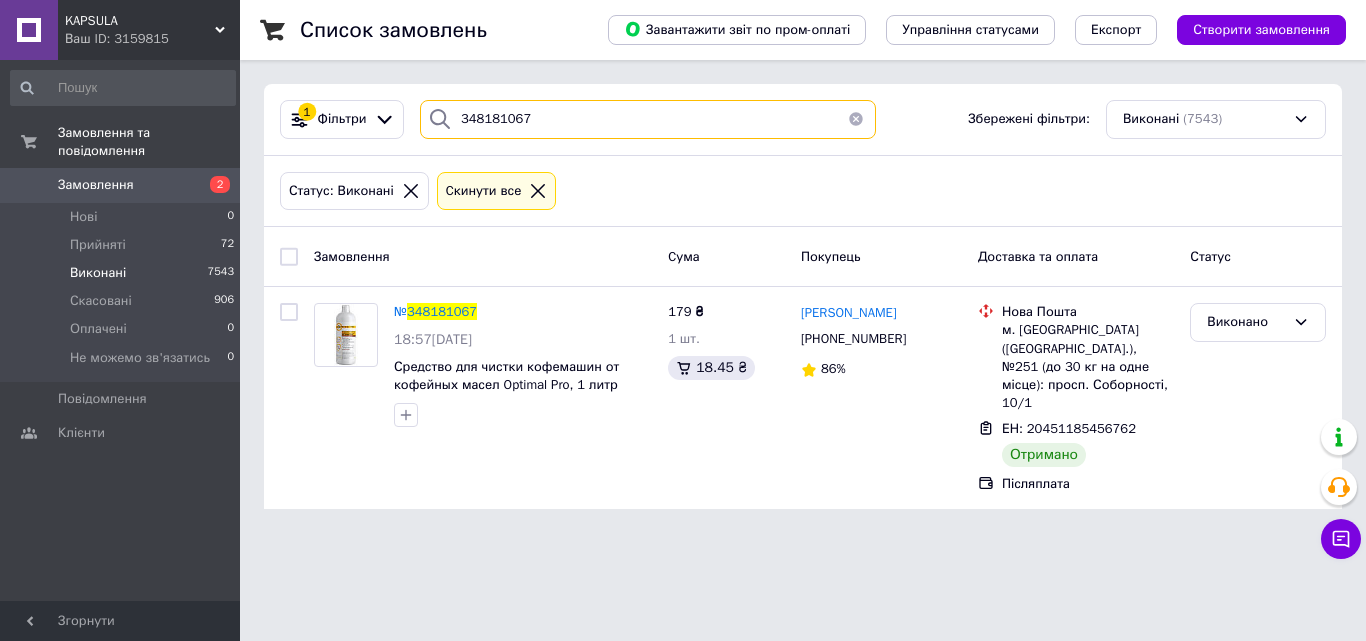 drag, startPoint x: 530, startPoint y: 128, endPoint x: 150, endPoint y: 161, distance: 381.4302 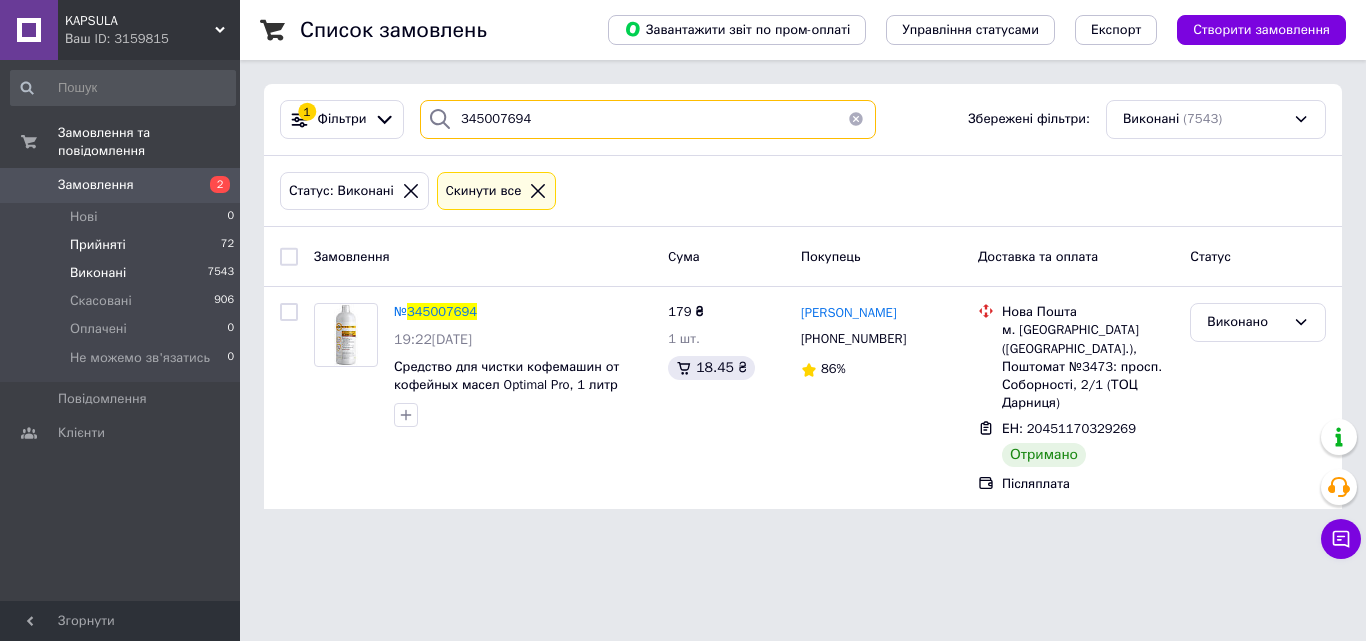 type on "345007694" 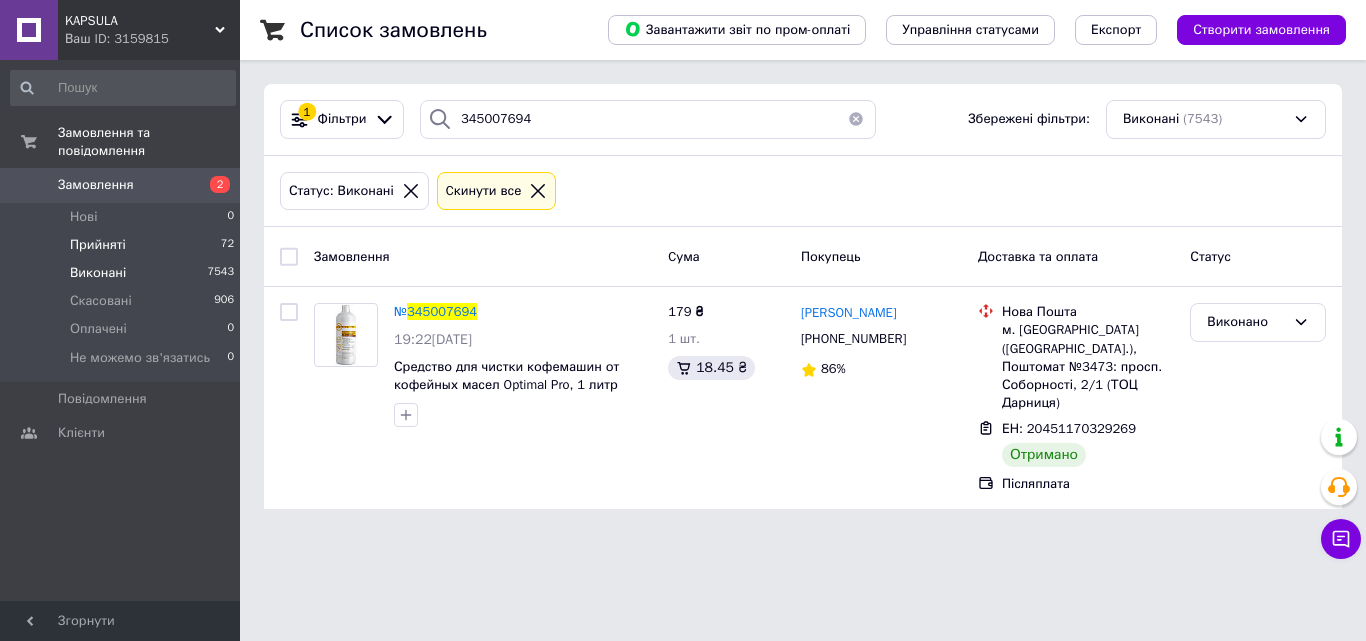 click on "Прийняті" at bounding box center (98, 245) 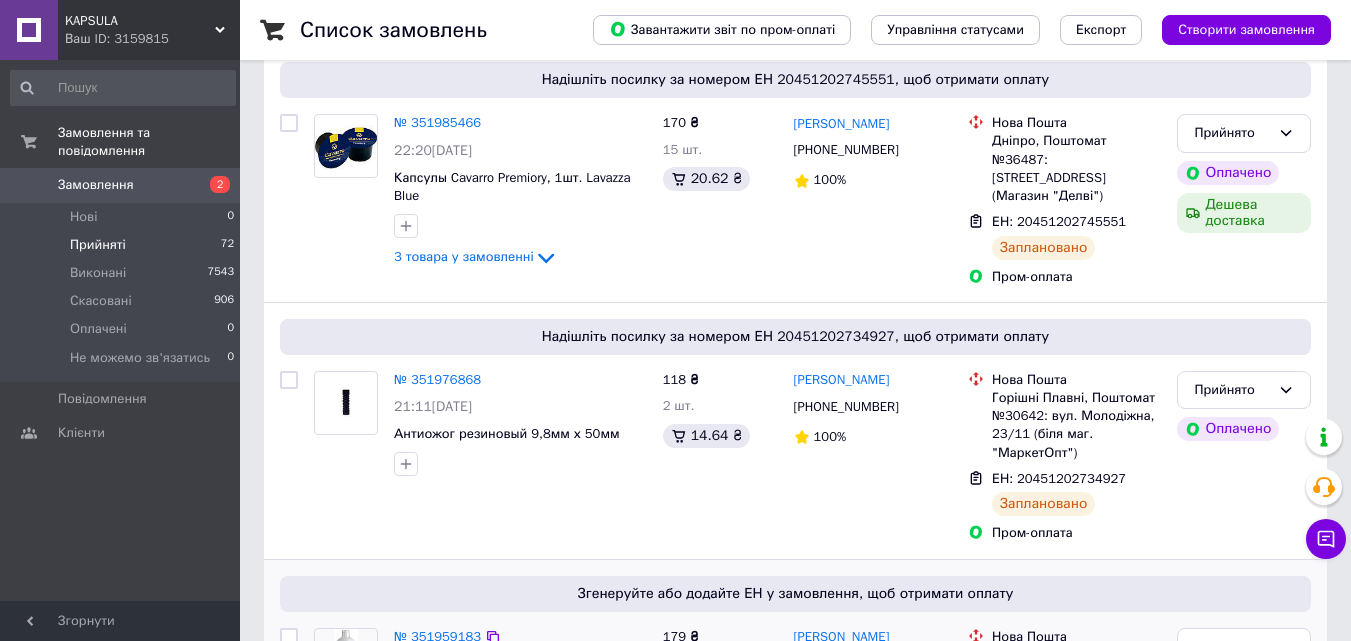 scroll, scrollTop: 500, scrollLeft: 0, axis: vertical 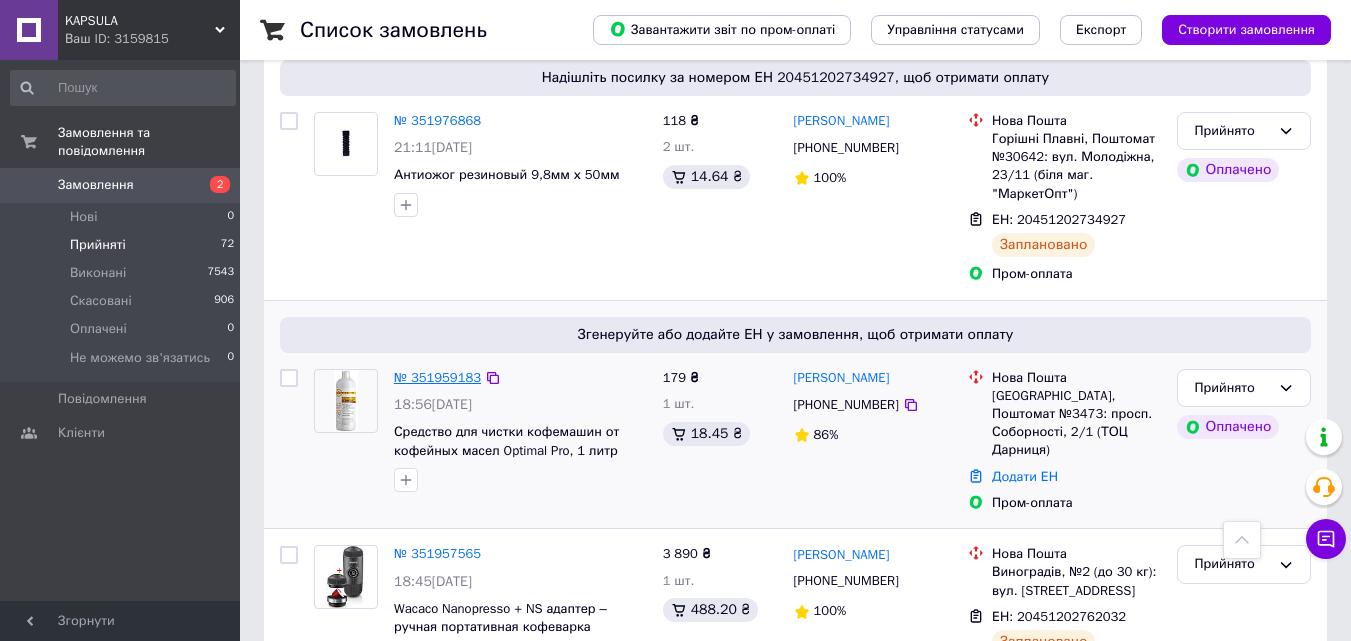 click on "№ 351959183" at bounding box center (437, 377) 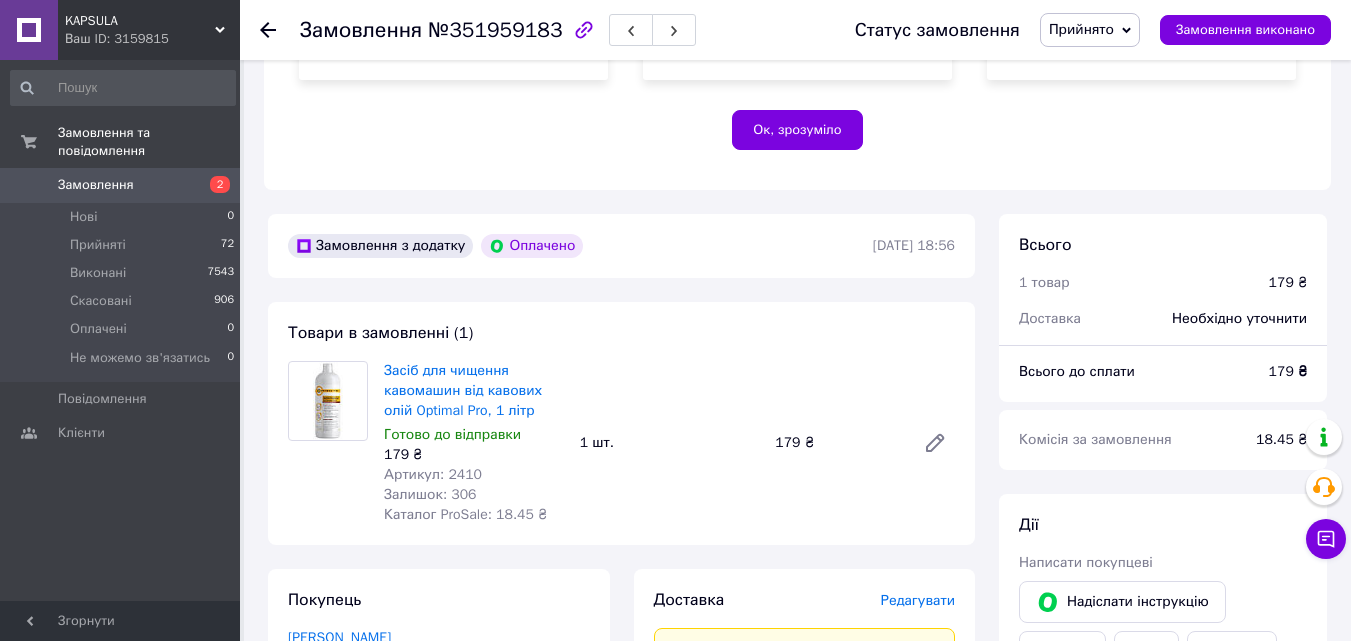 scroll, scrollTop: 600, scrollLeft: 0, axis: vertical 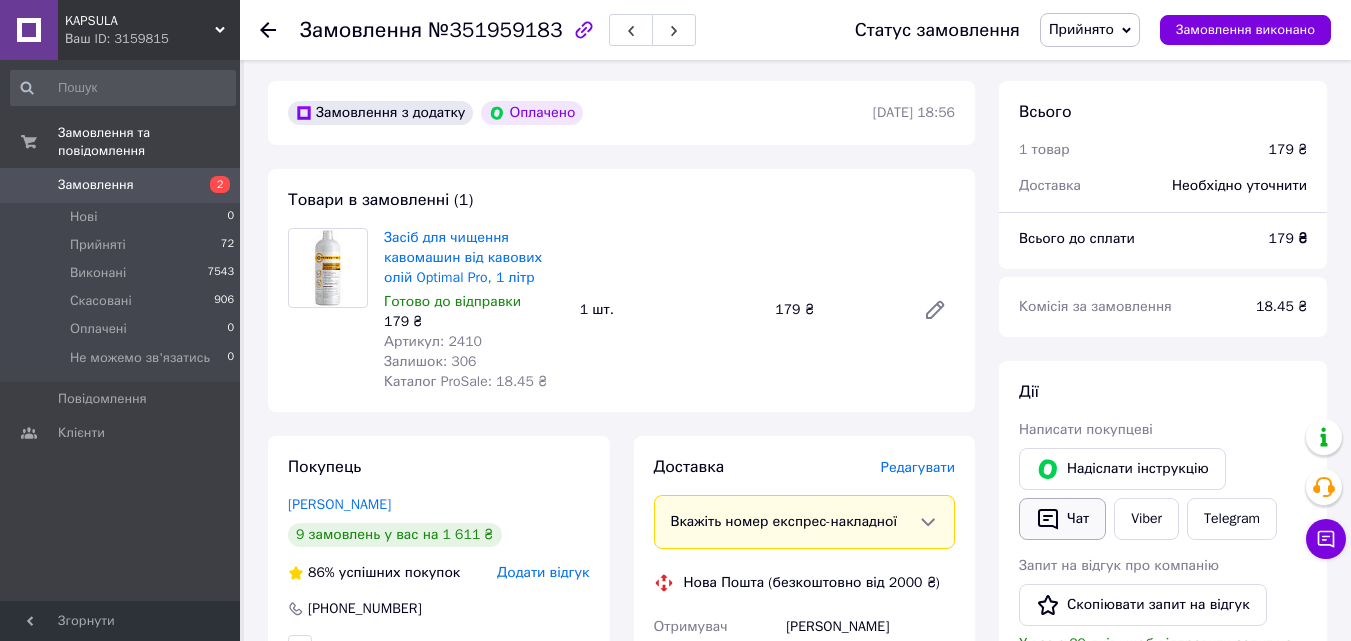 click on "Чат" at bounding box center (1062, 519) 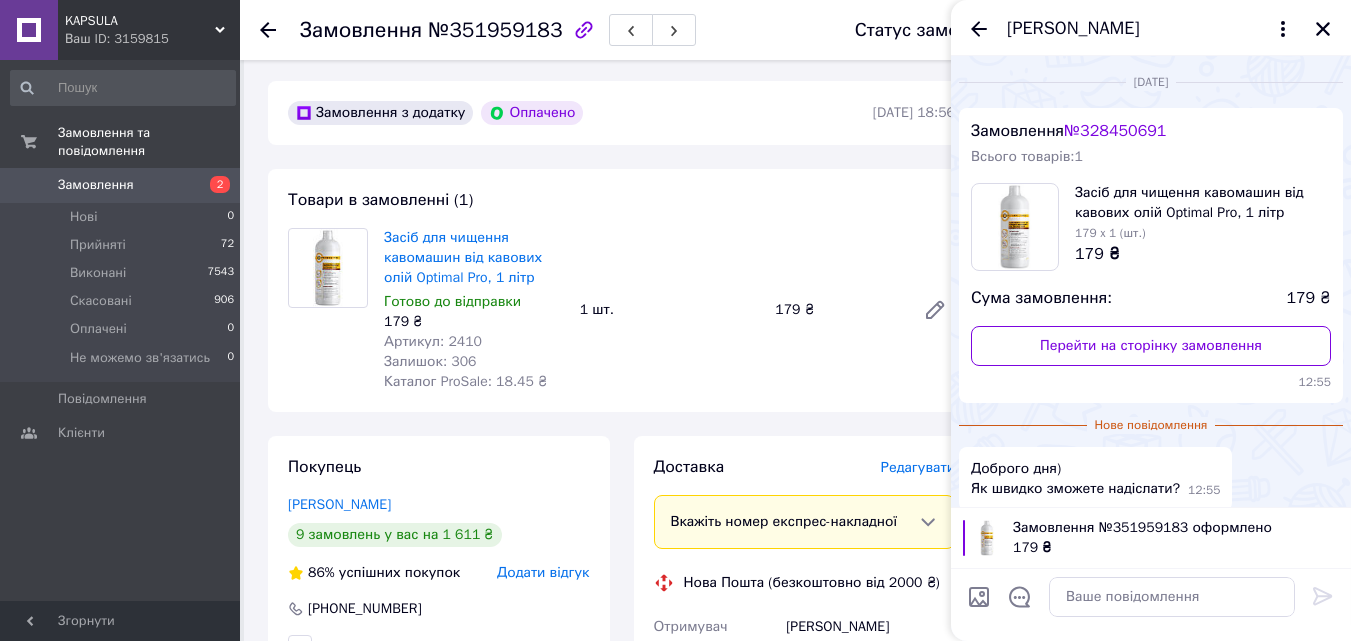 scroll, scrollTop: 246, scrollLeft: 0, axis: vertical 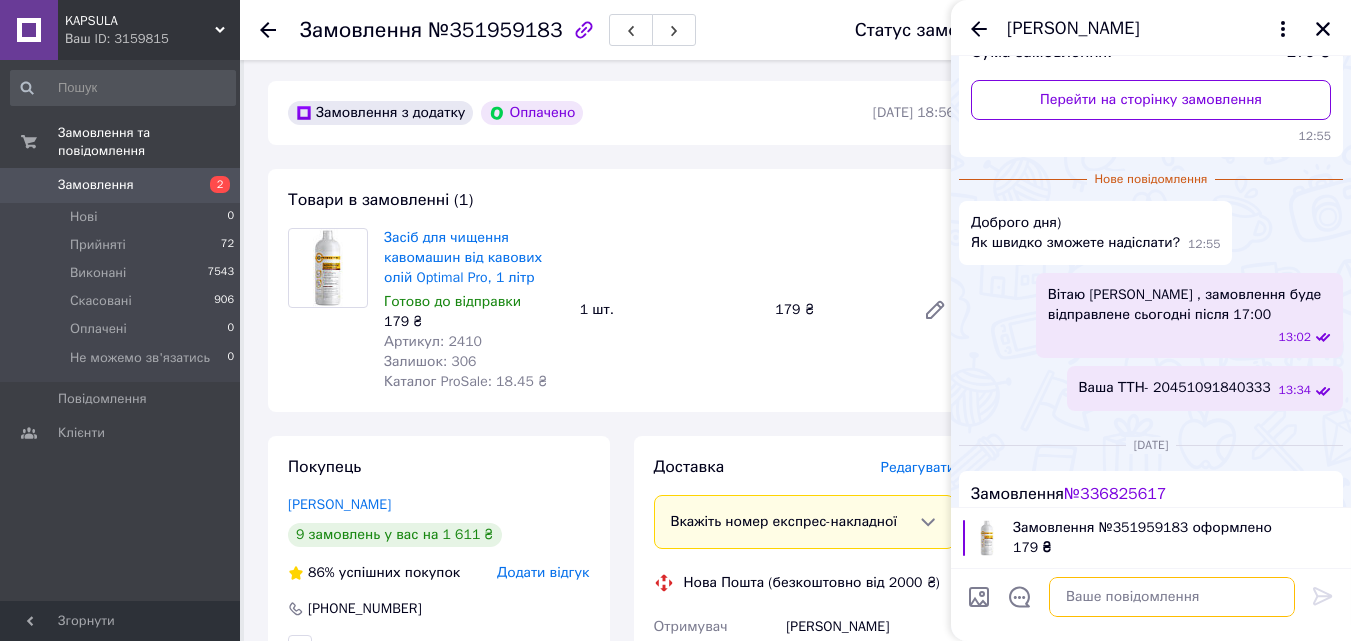 click at bounding box center [1172, 597] 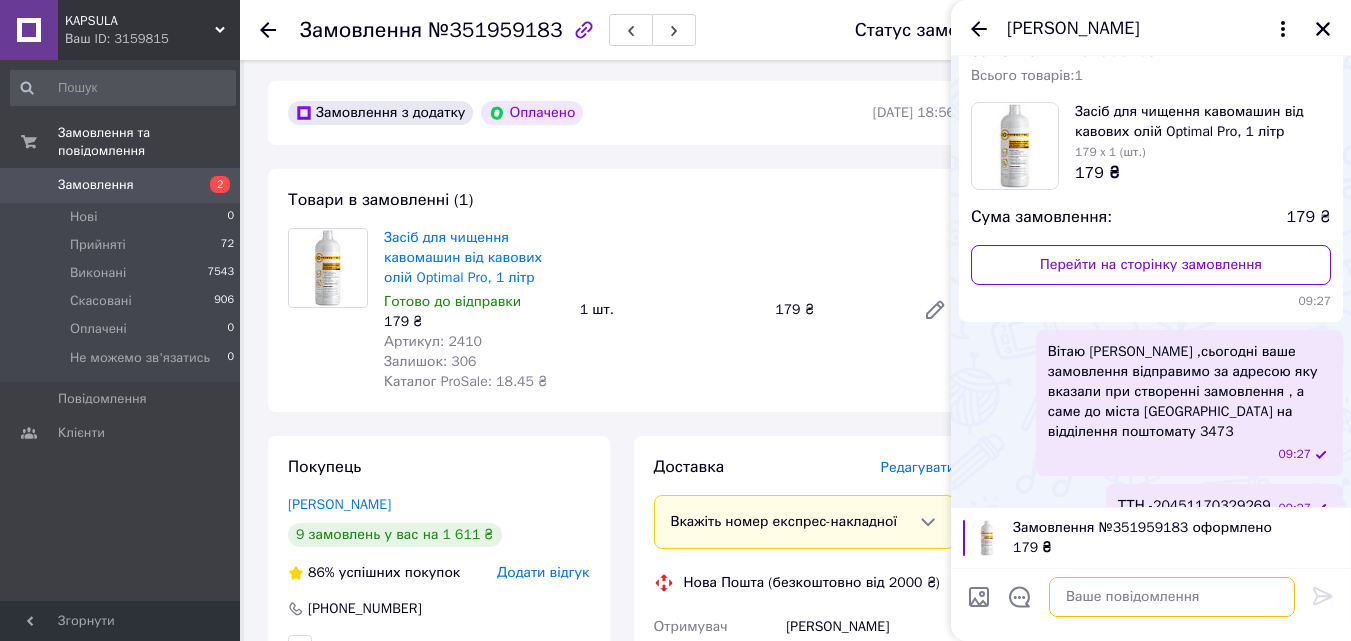 scroll, scrollTop: 2411, scrollLeft: 0, axis: vertical 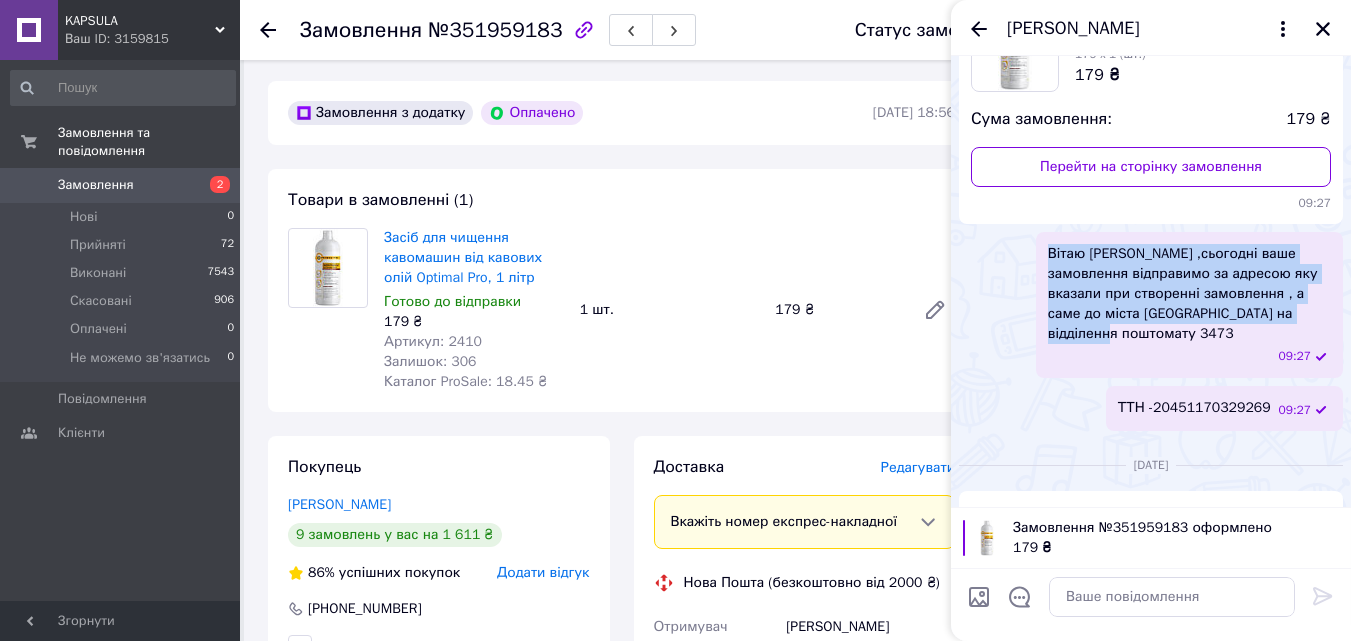 drag, startPoint x: 1330, startPoint y: 270, endPoint x: 1004, endPoint y: 214, distance: 330.77484 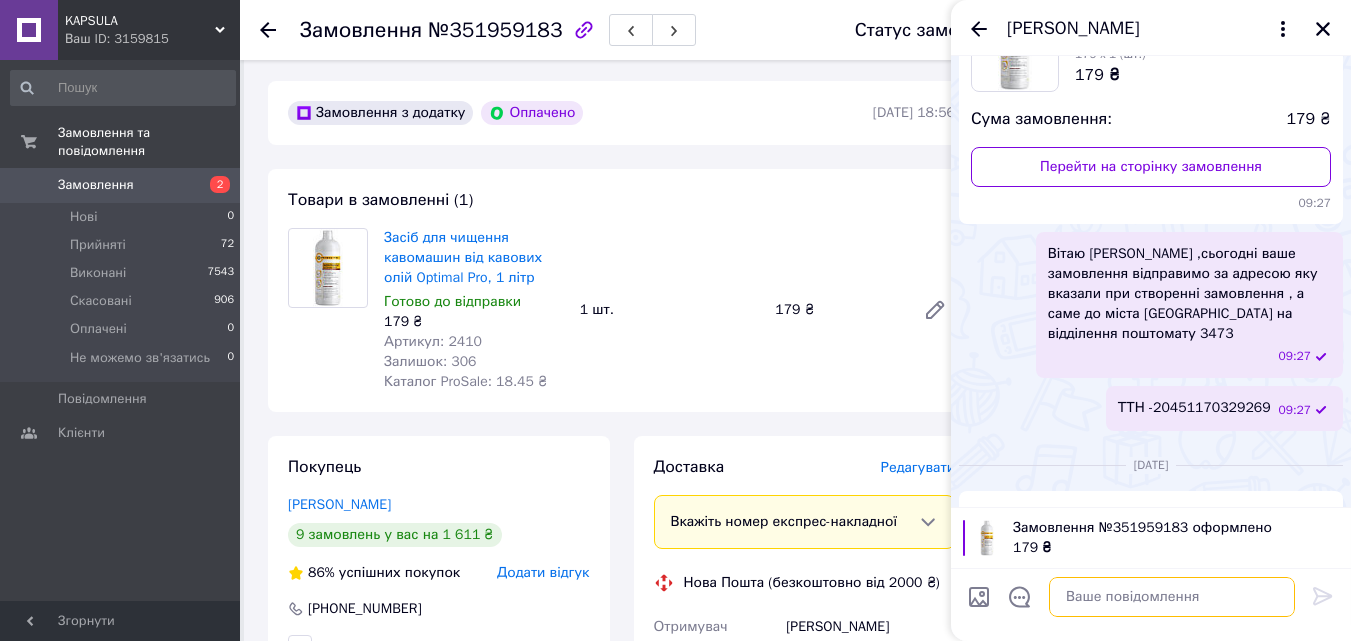 click at bounding box center (1172, 597) 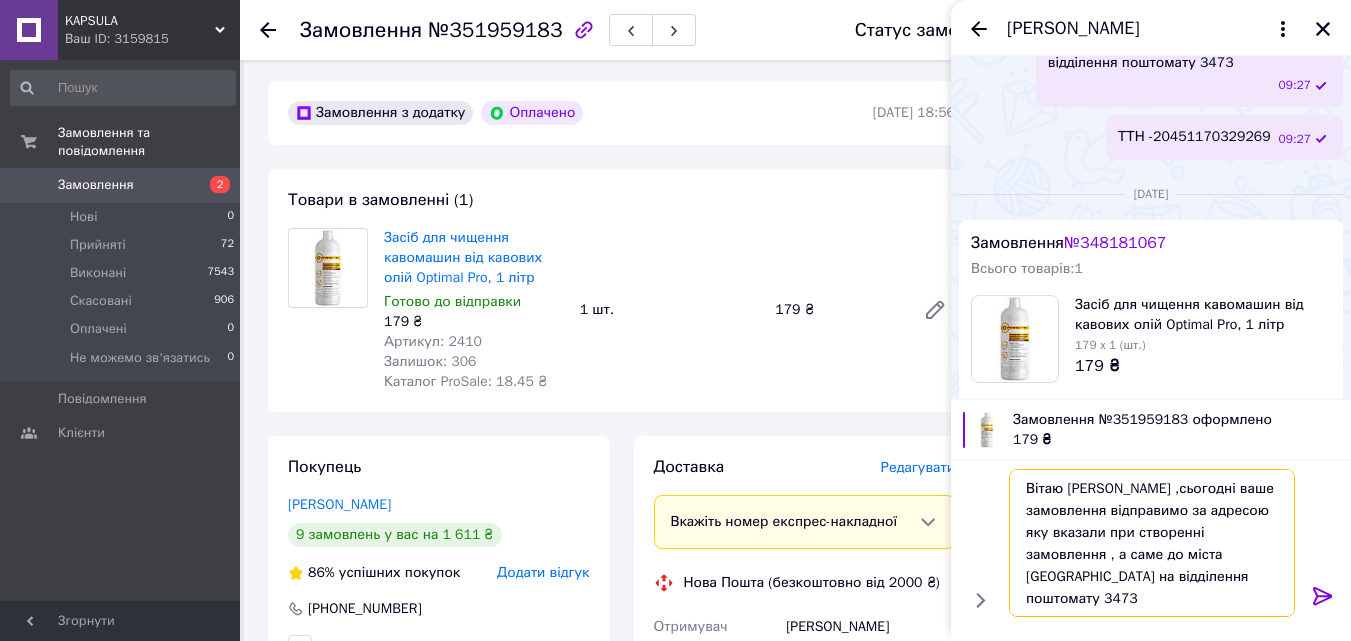 scroll, scrollTop: 2819, scrollLeft: 0, axis: vertical 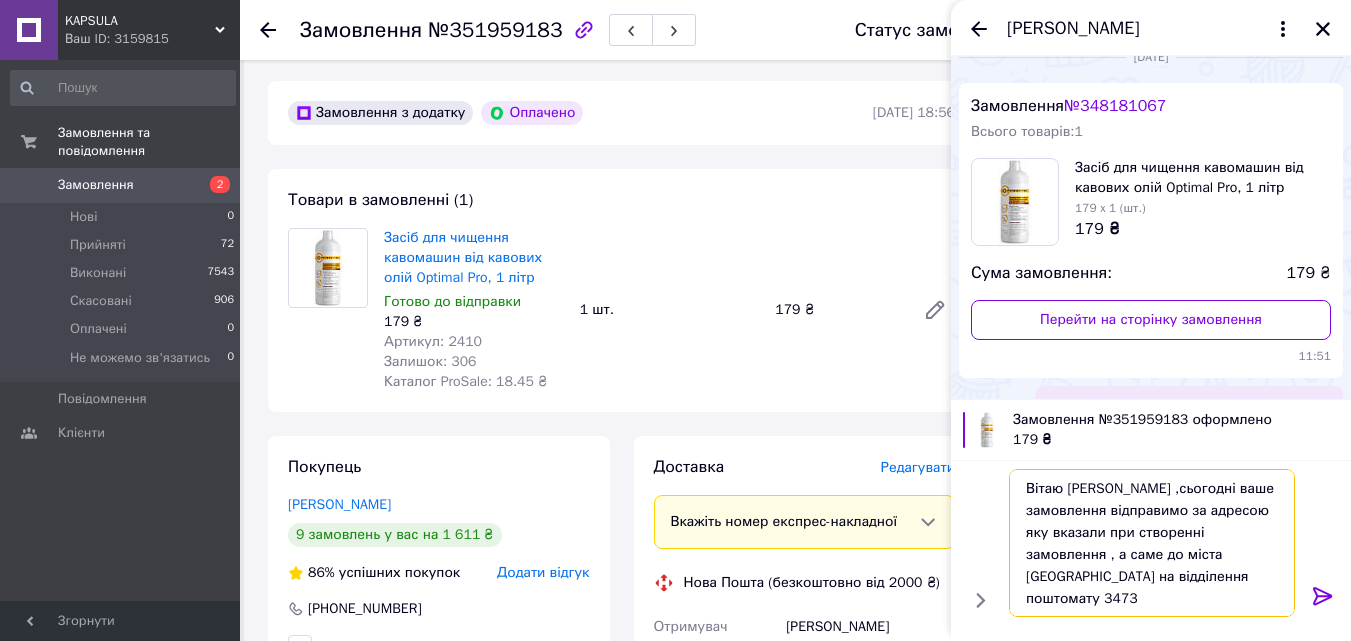 type on "Вітаю [PERSON_NAME] ,сьогодні ваше замовлення відправимо за адресою яку вказали при створенні замовлення , а саме до міста [GEOGRAPHIC_DATA] на відділення поштомату 3473" 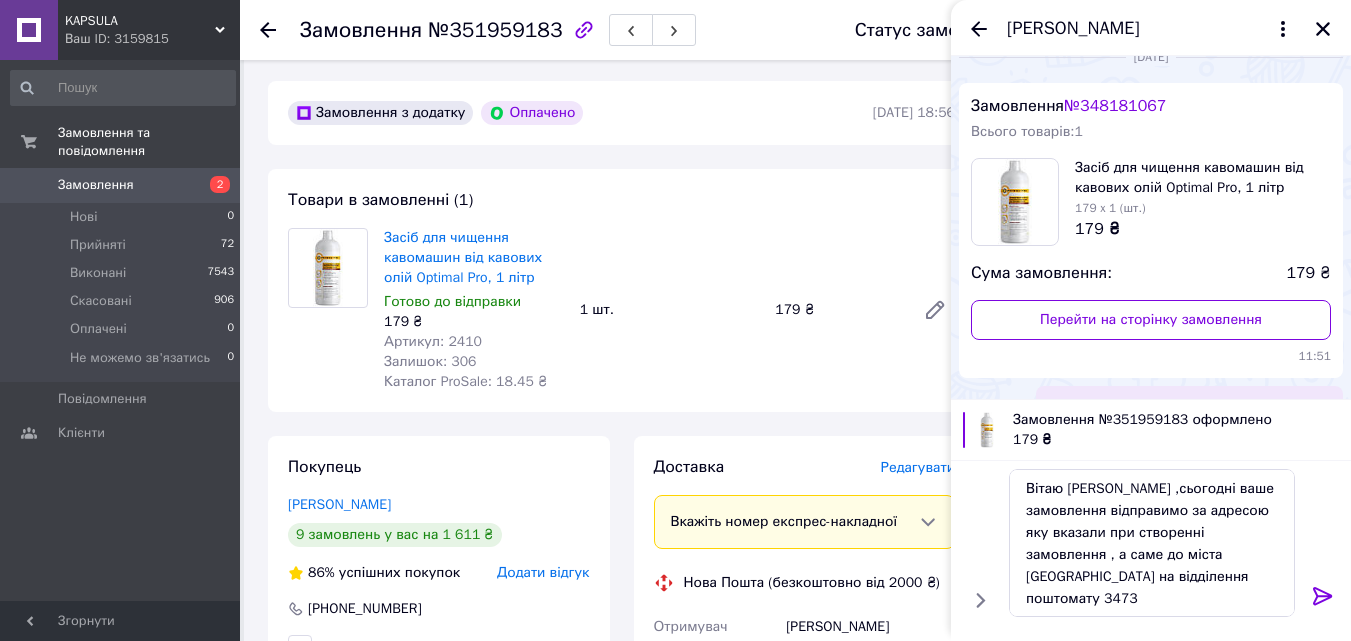 click 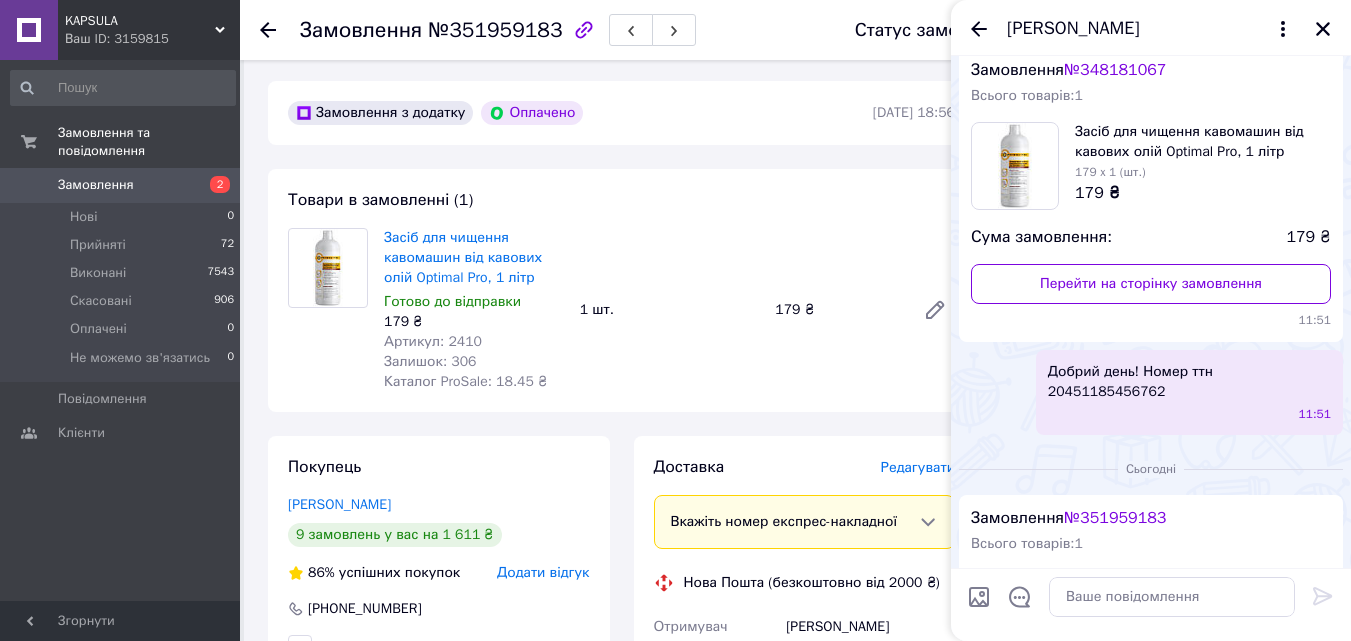 scroll, scrollTop: 3102, scrollLeft: 0, axis: vertical 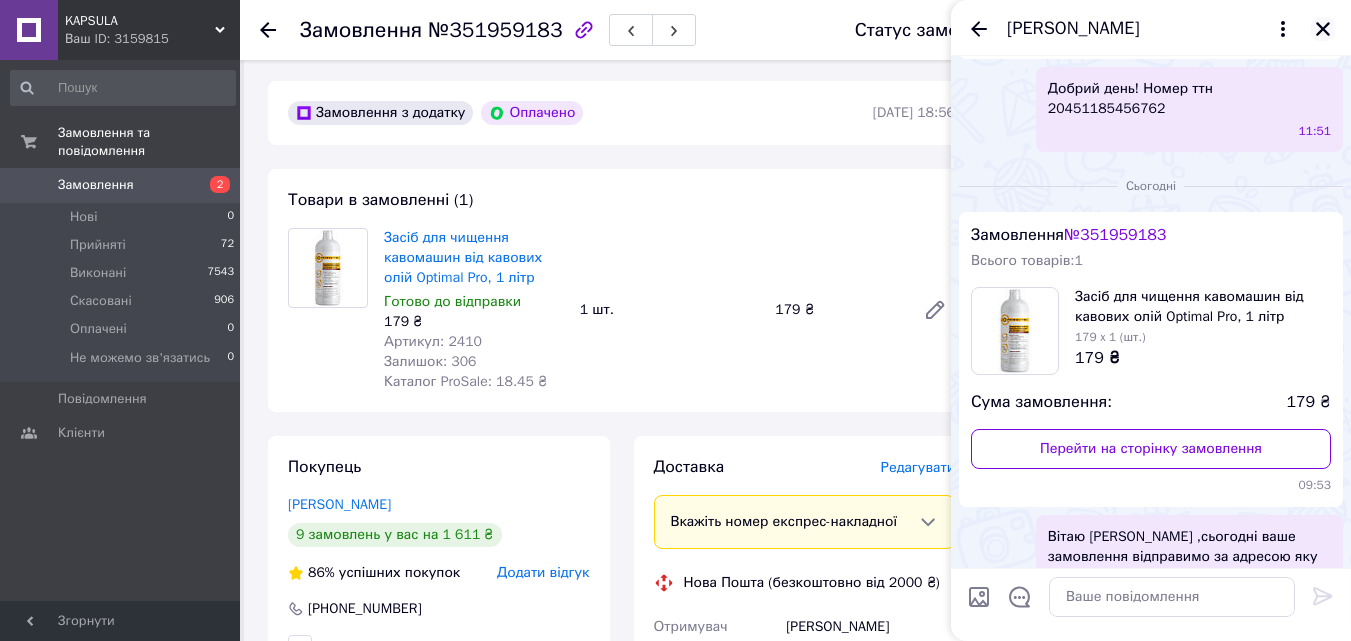 click 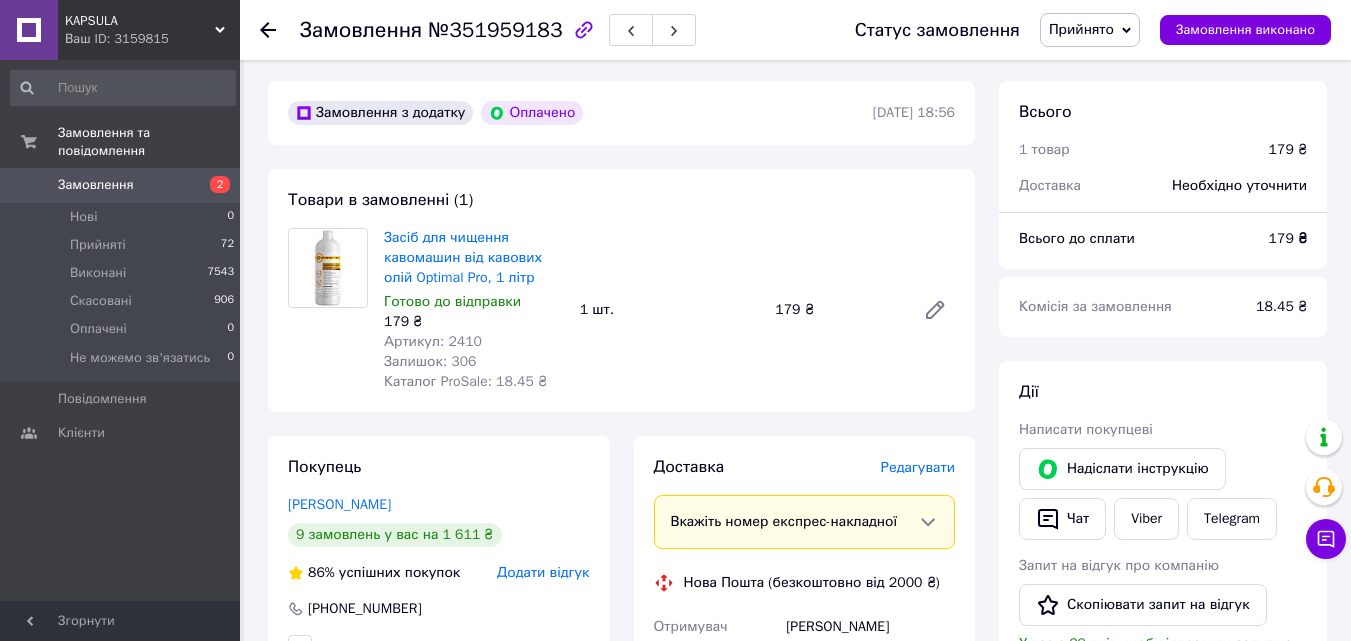 click 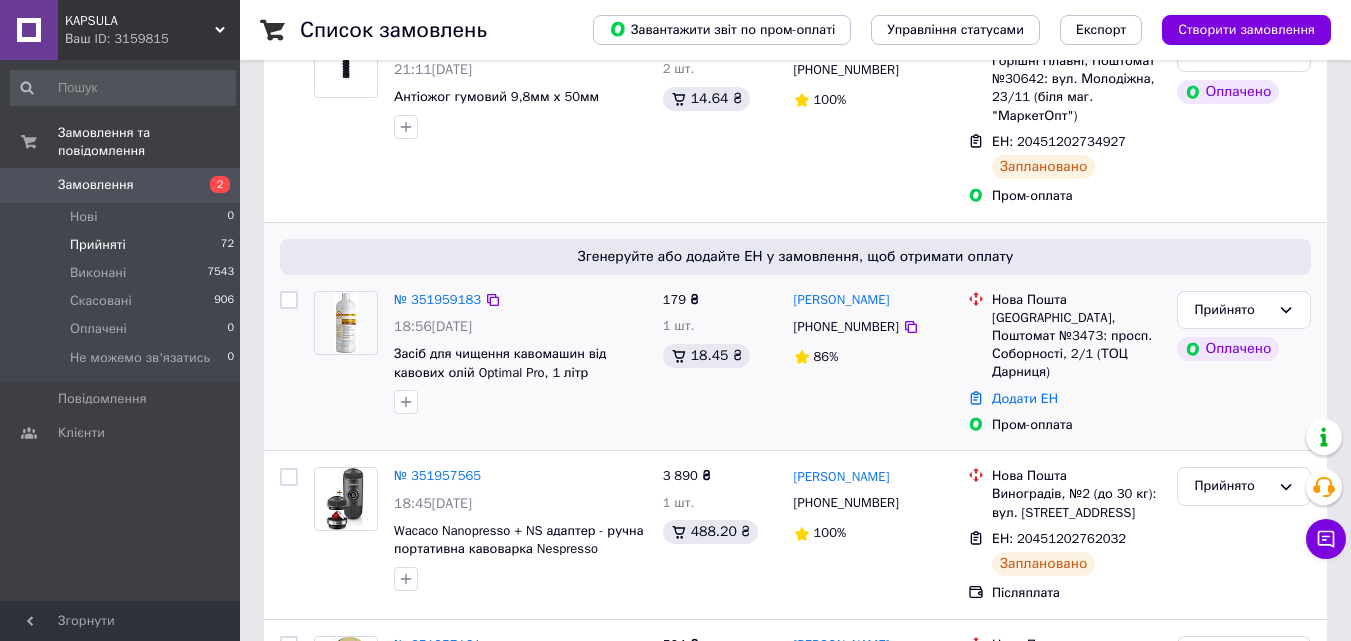 scroll, scrollTop: 700, scrollLeft: 0, axis: vertical 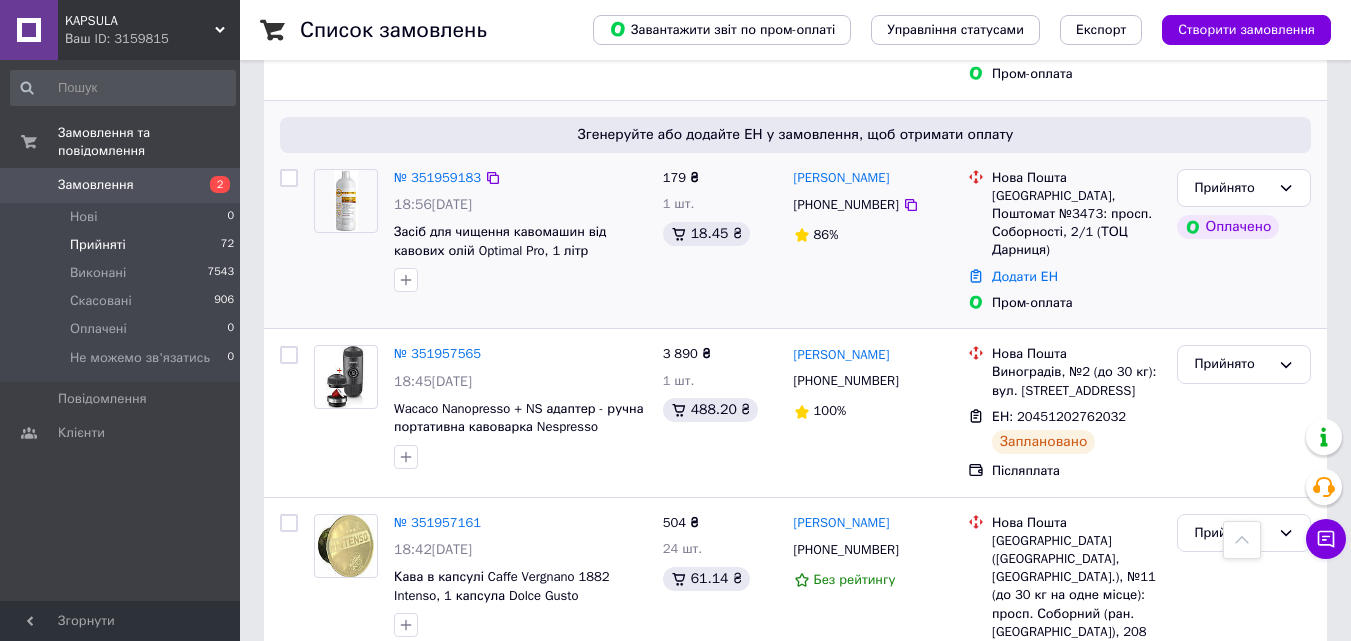 click on "№ 351959183 18:56[DATE] Засіб для чищення кавомашин від кавових олій Optimal Pro, 1 літр" at bounding box center [520, 231] 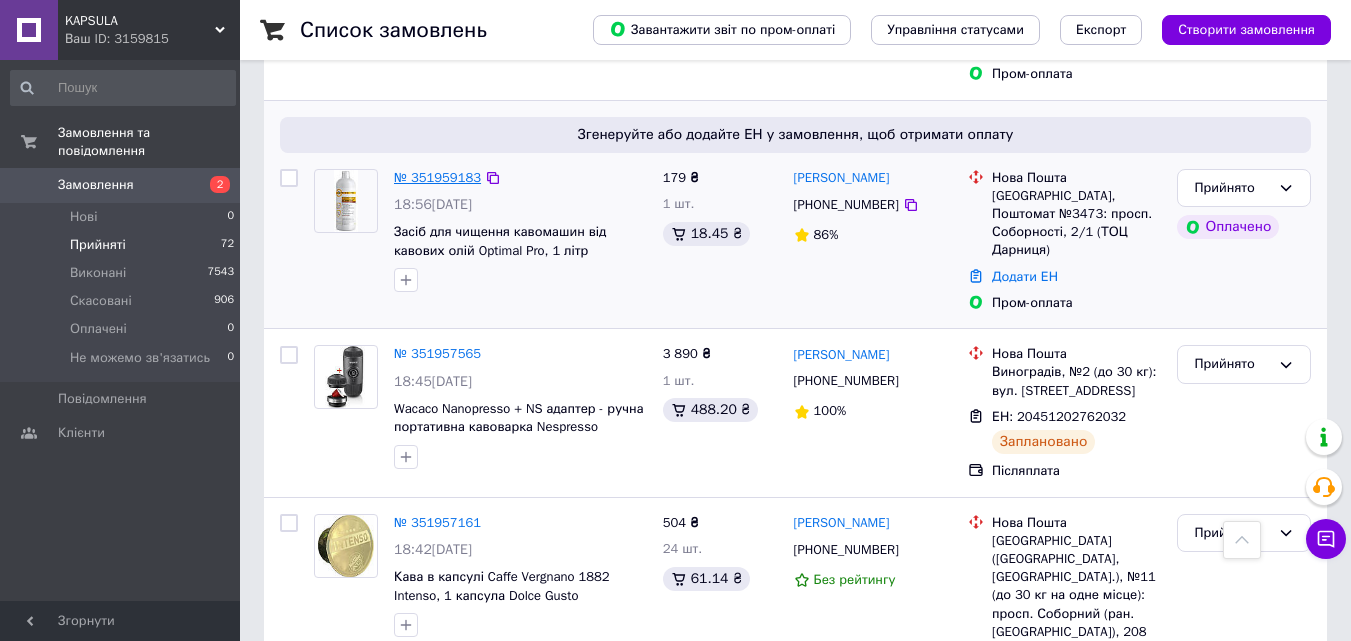 click on "№ 351959183" at bounding box center [437, 177] 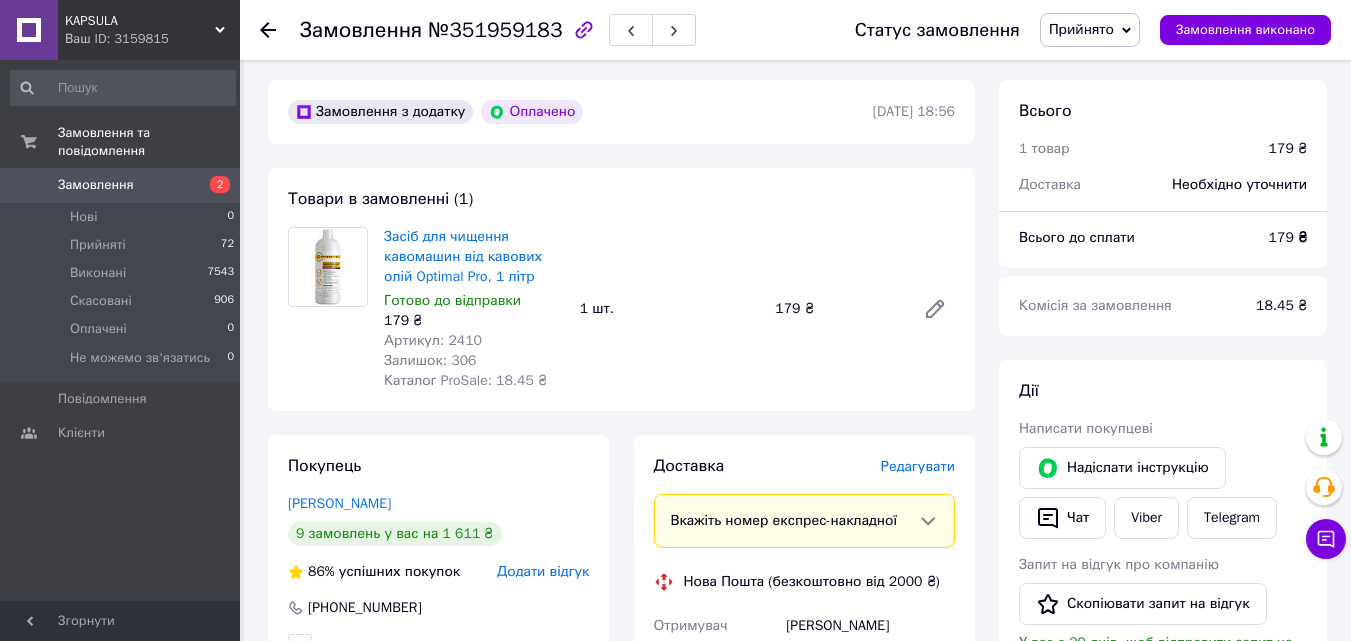 scroll, scrollTop: 600, scrollLeft: 0, axis: vertical 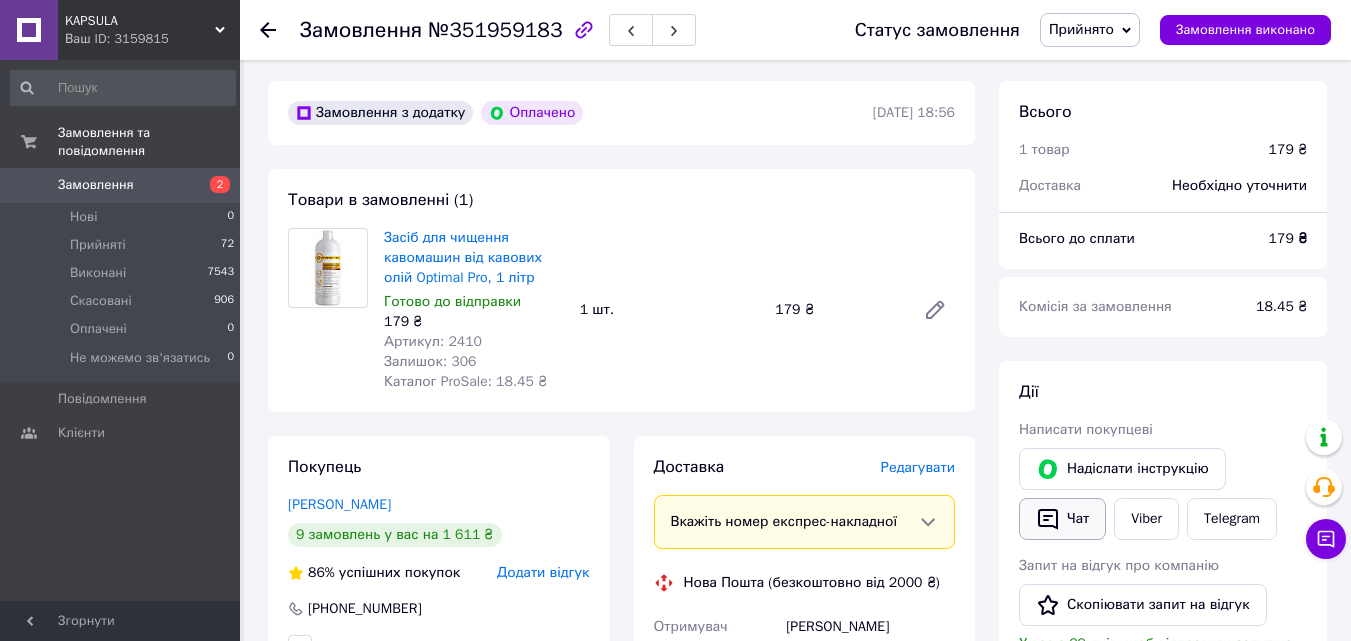 click on "Чат" at bounding box center (1062, 519) 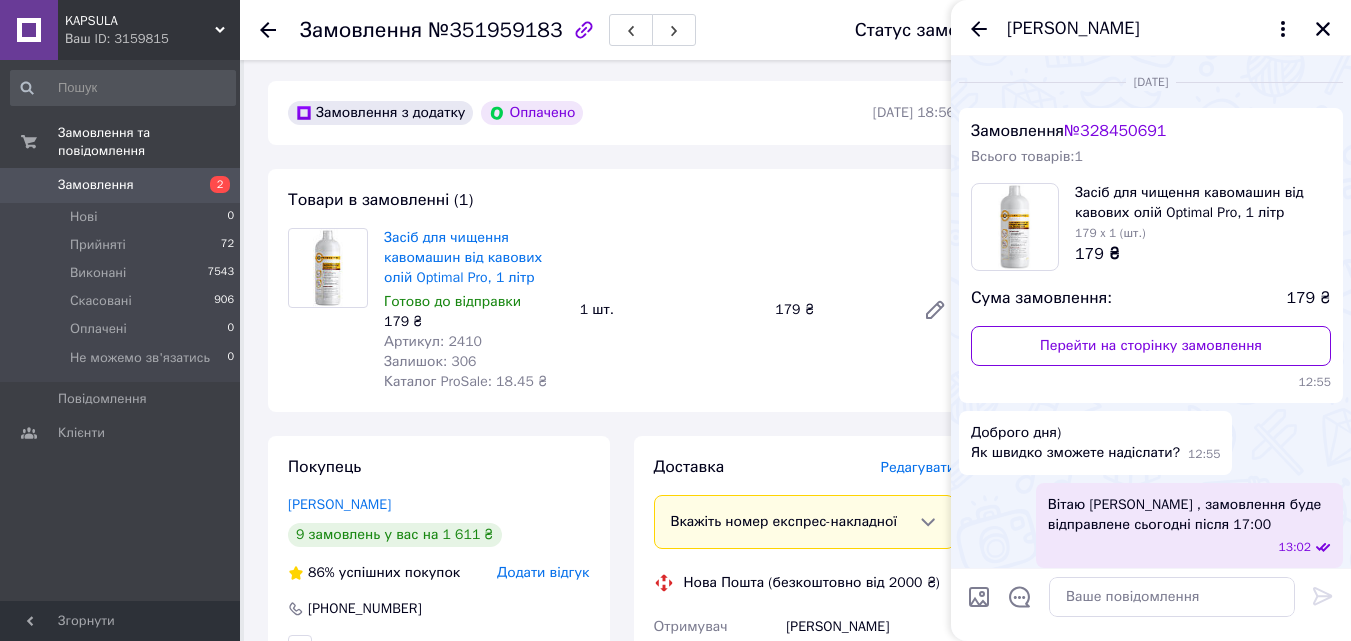 scroll, scrollTop: 3102, scrollLeft: 0, axis: vertical 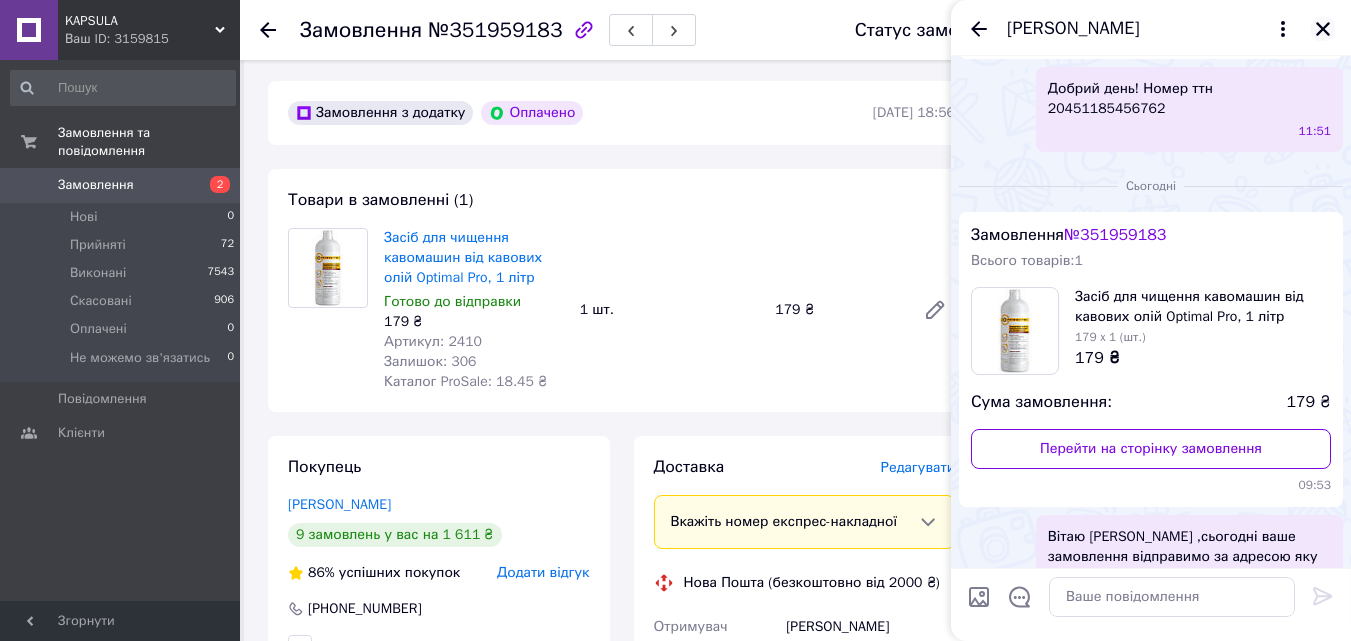 click 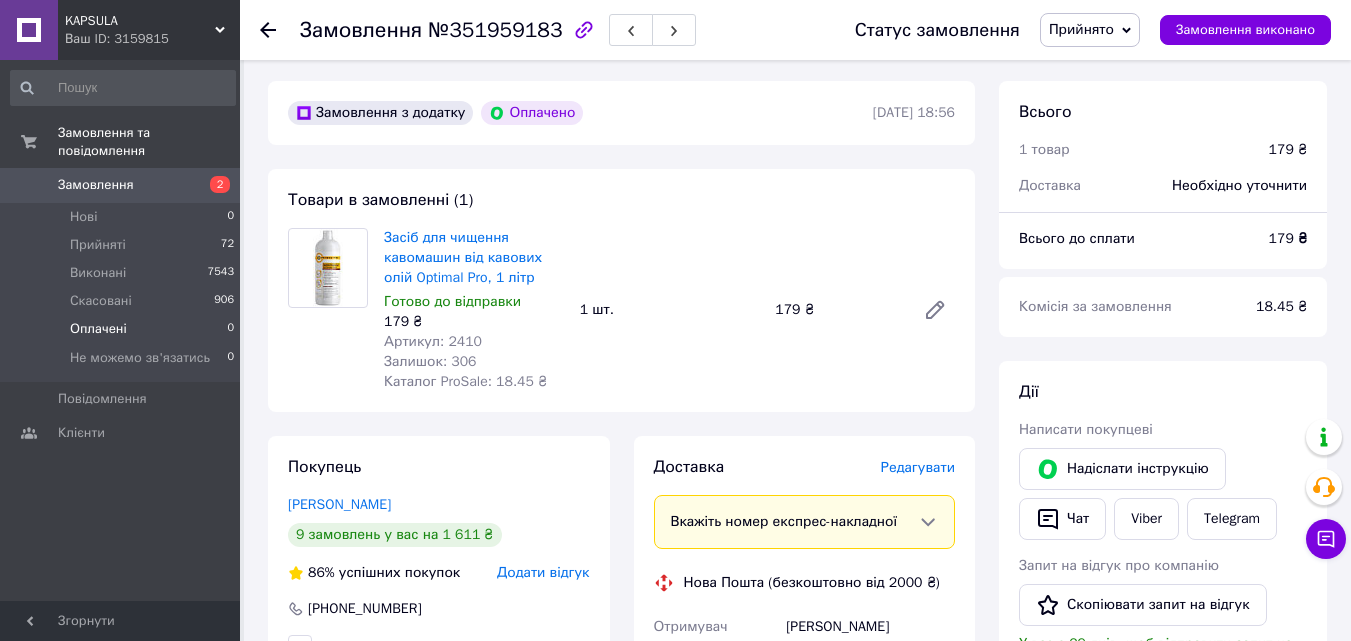 click on "Оплачені 0" at bounding box center [123, 329] 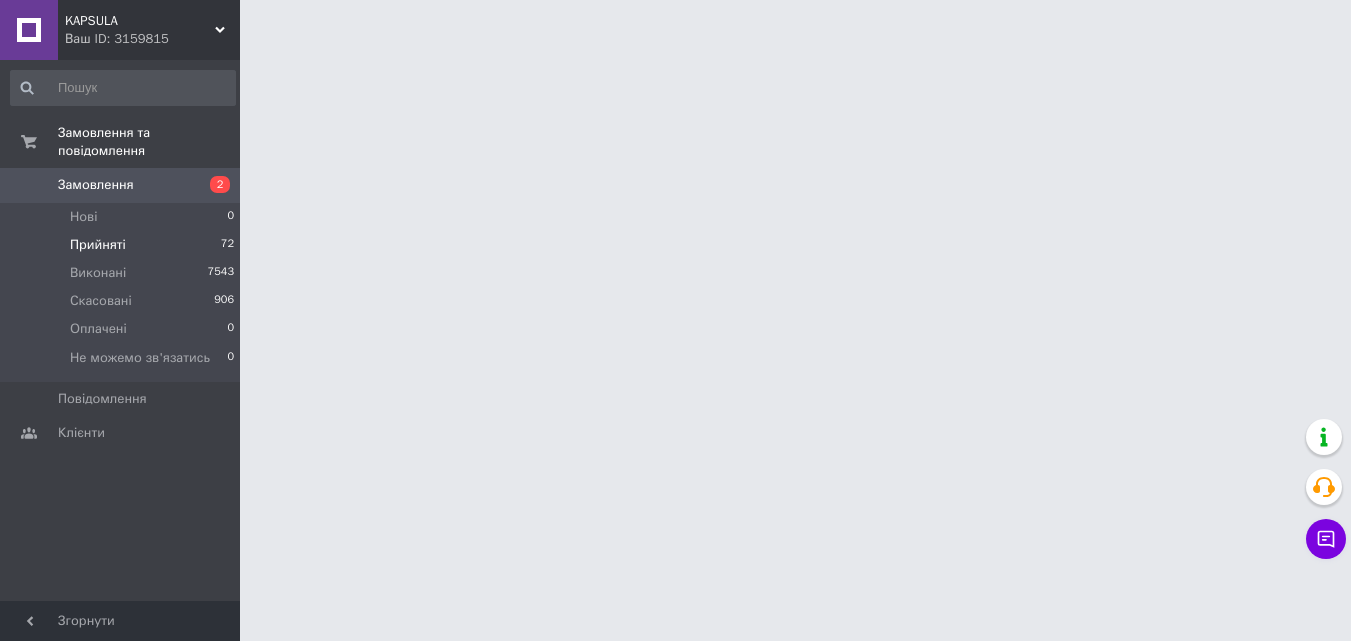 scroll, scrollTop: 0, scrollLeft: 0, axis: both 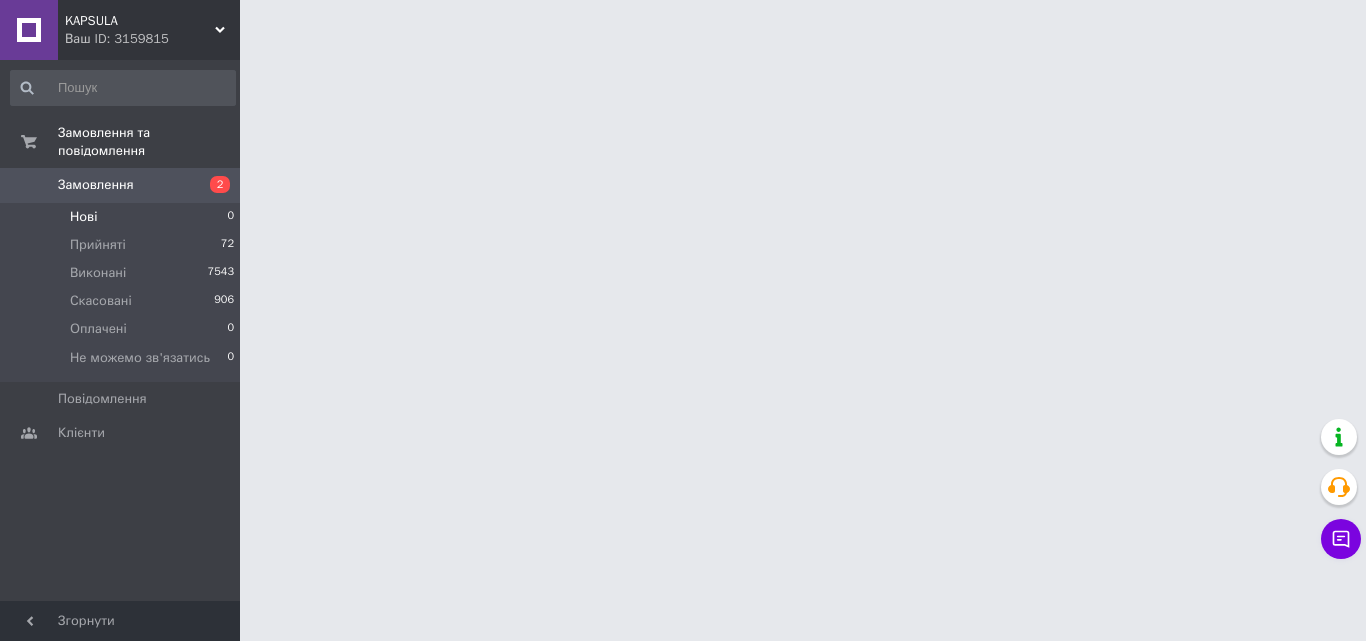 click on "Нові" at bounding box center [83, 217] 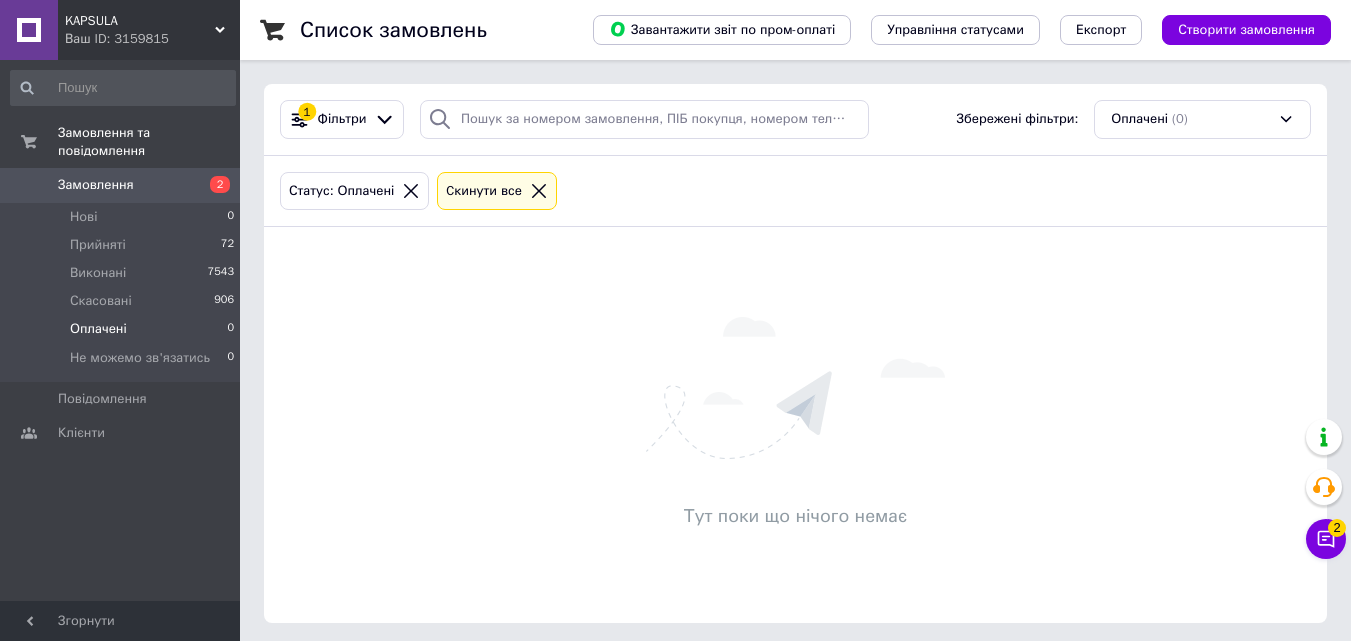 click 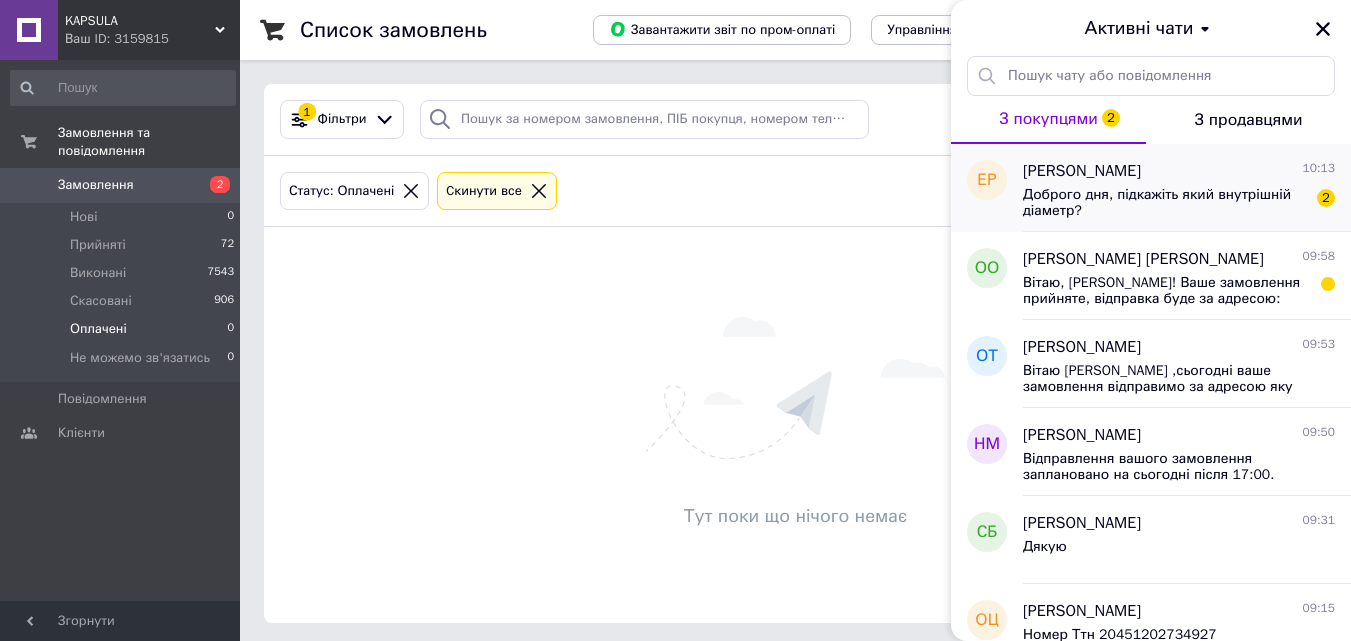 click on "[PERSON_NAME] 10:13" at bounding box center [1179, 171] 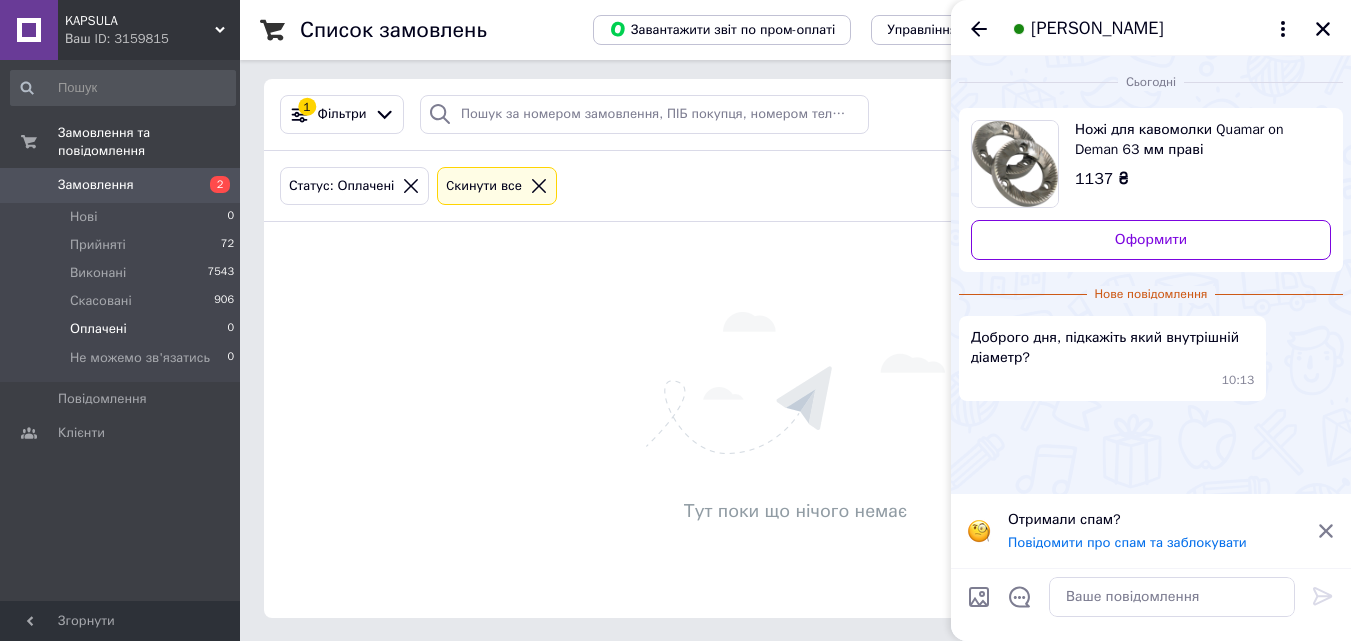 scroll, scrollTop: 6, scrollLeft: 0, axis: vertical 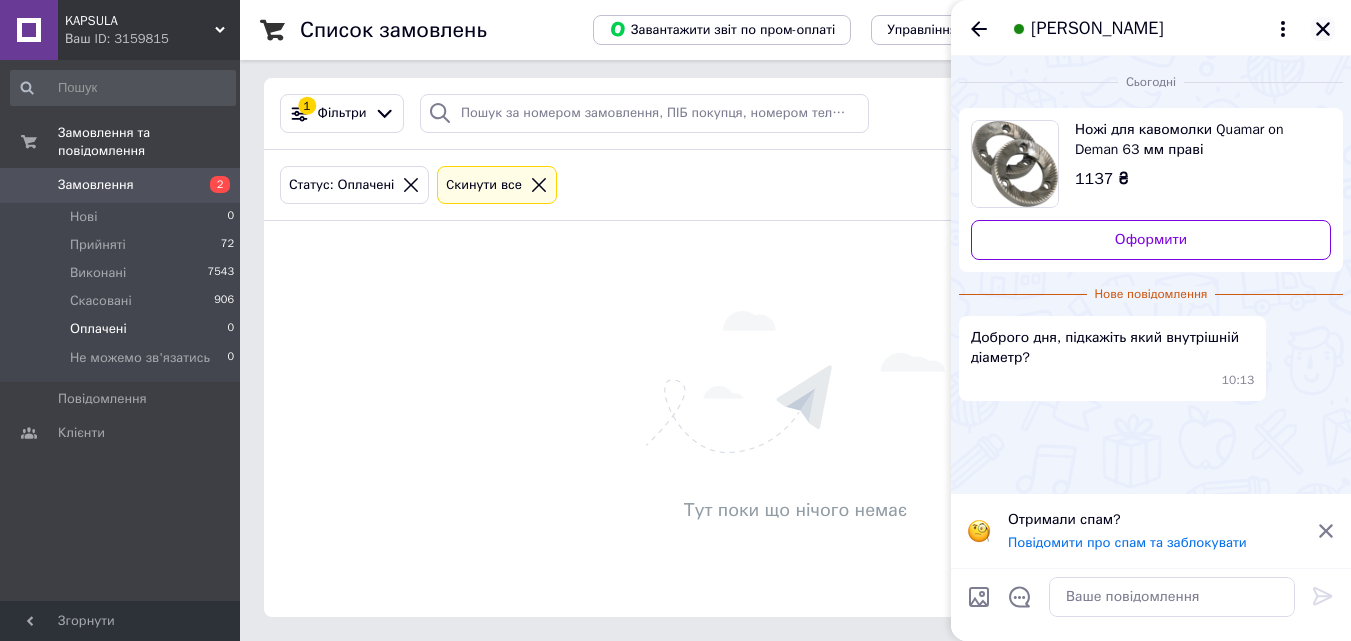 click 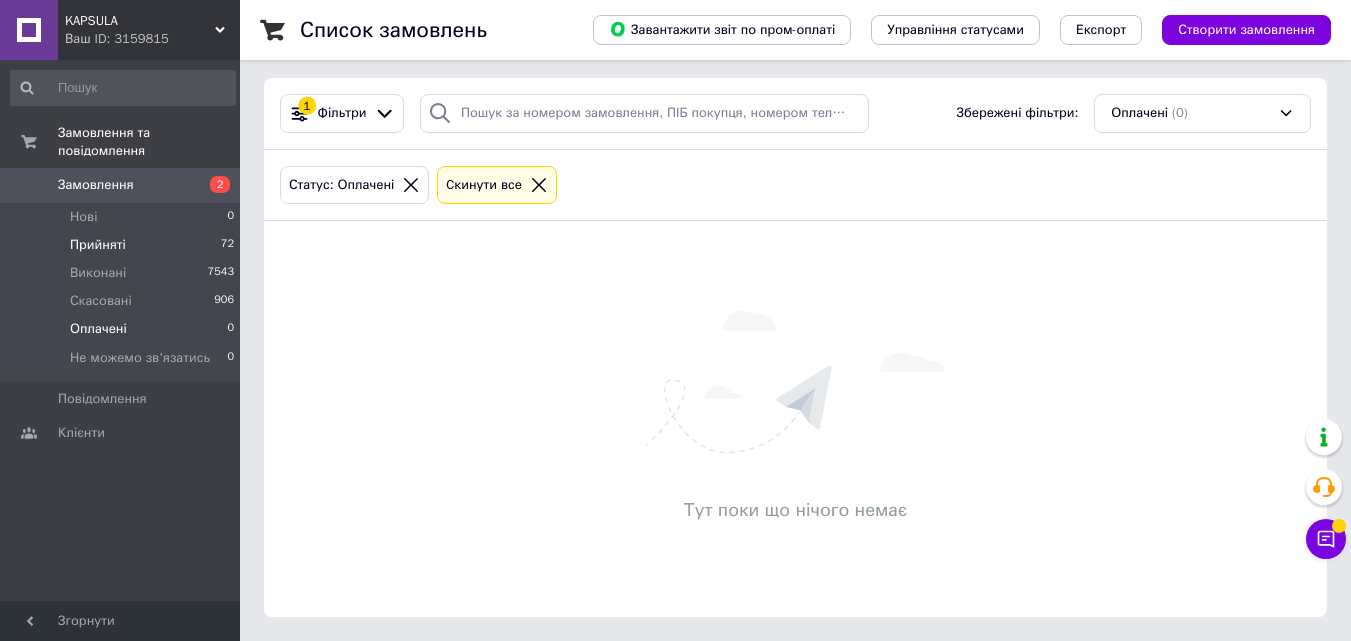 click on "Прийняті 72" at bounding box center (123, 245) 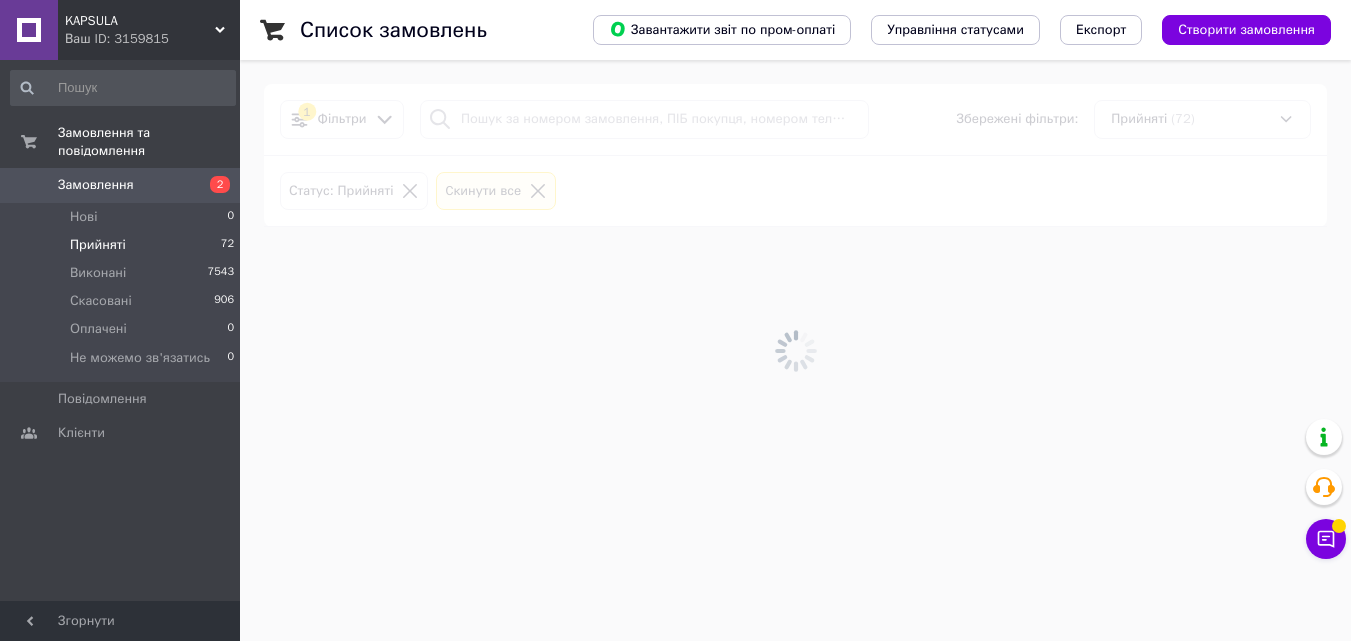 scroll, scrollTop: 0, scrollLeft: 0, axis: both 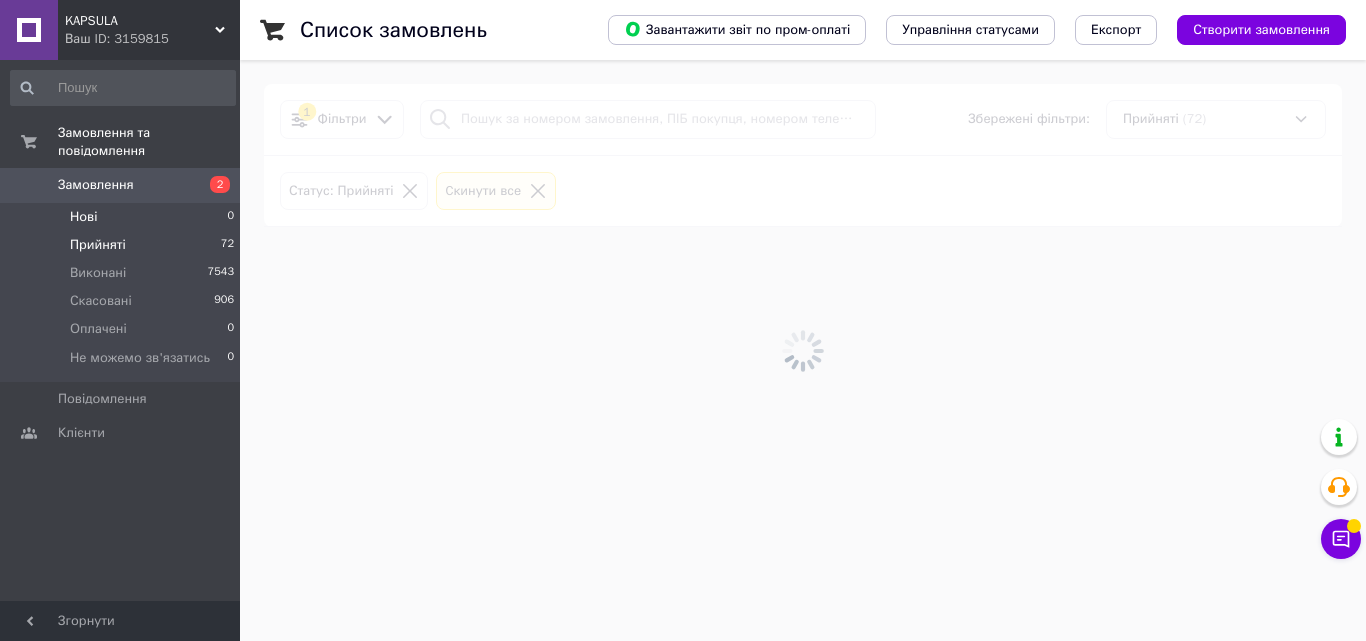 click on "Нові 0" at bounding box center (123, 217) 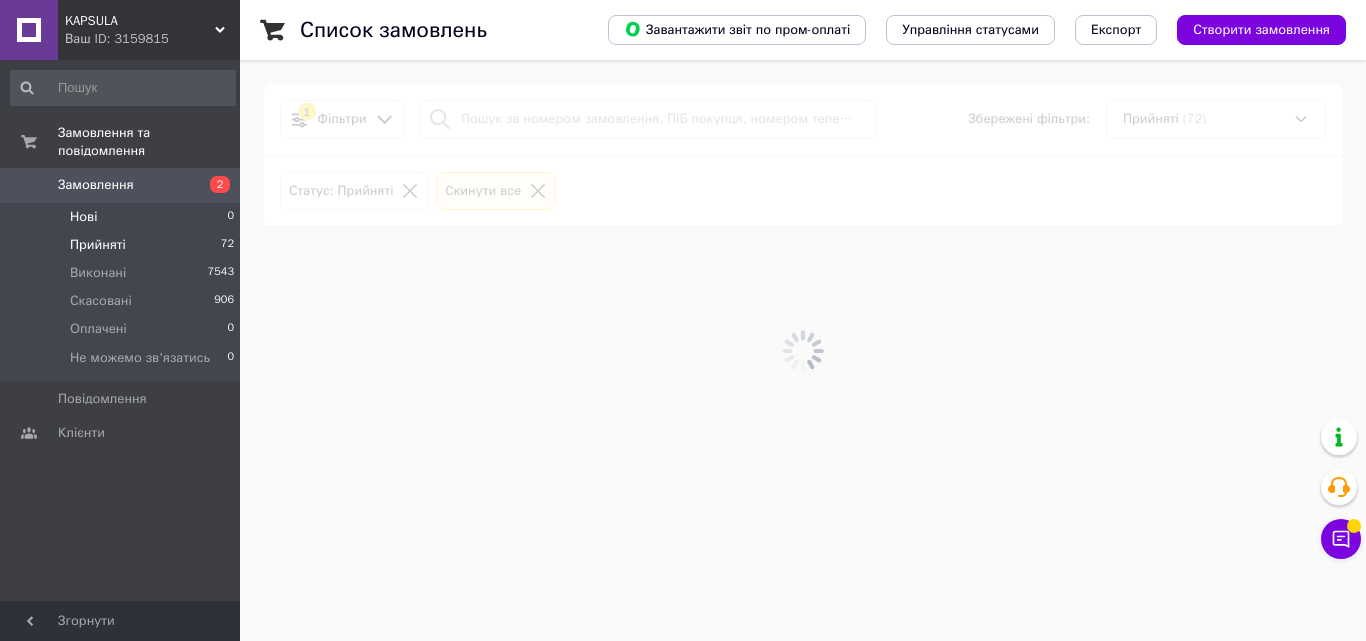 click on "Нові 0" at bounding box center [123, 217] 